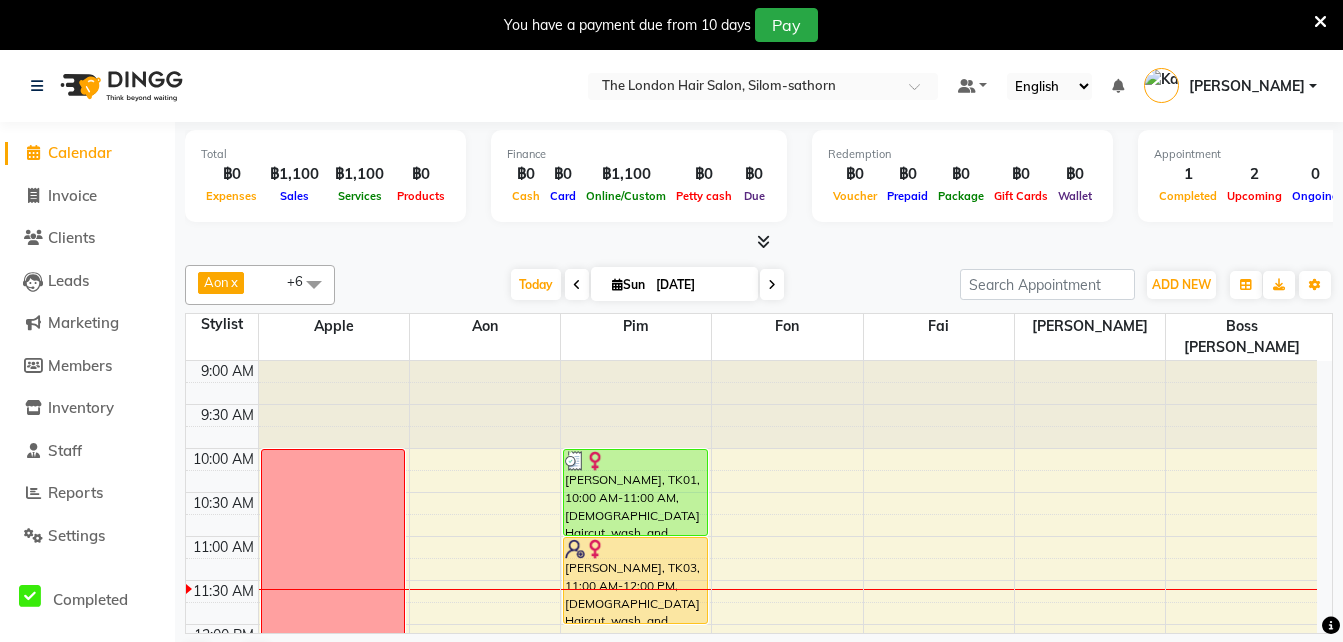 scroll, scrollTop: 50, scrollLeft: 0, axis: vertical 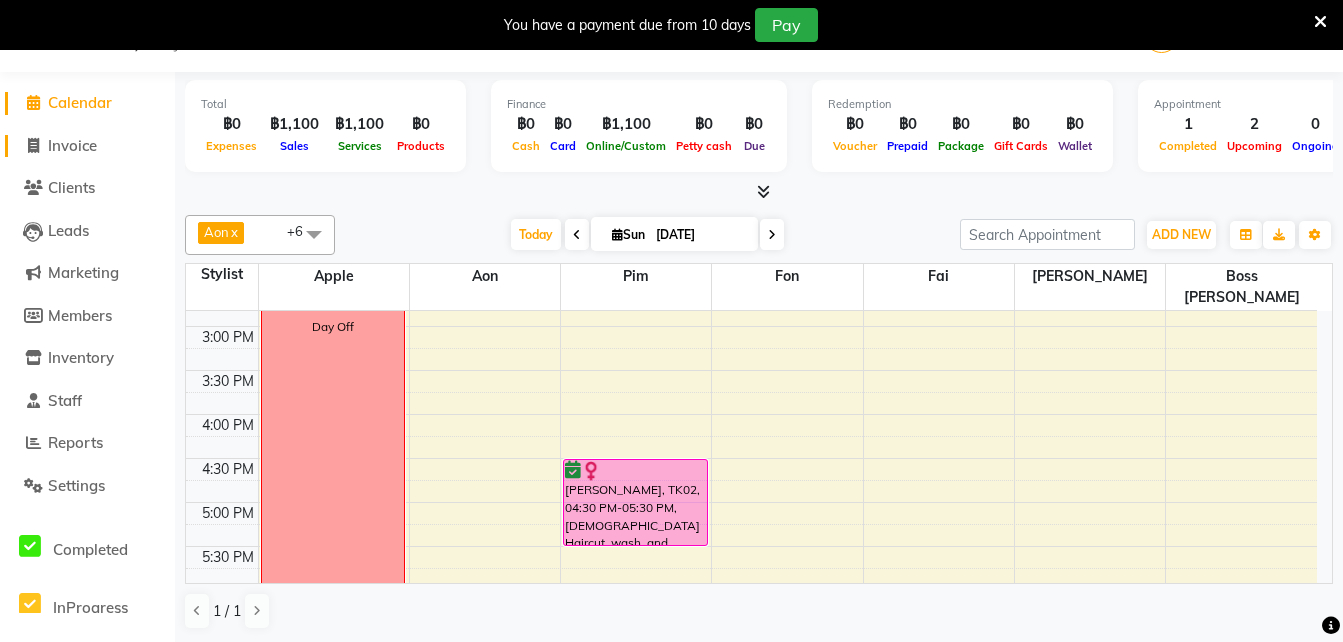 click on "Invoice" 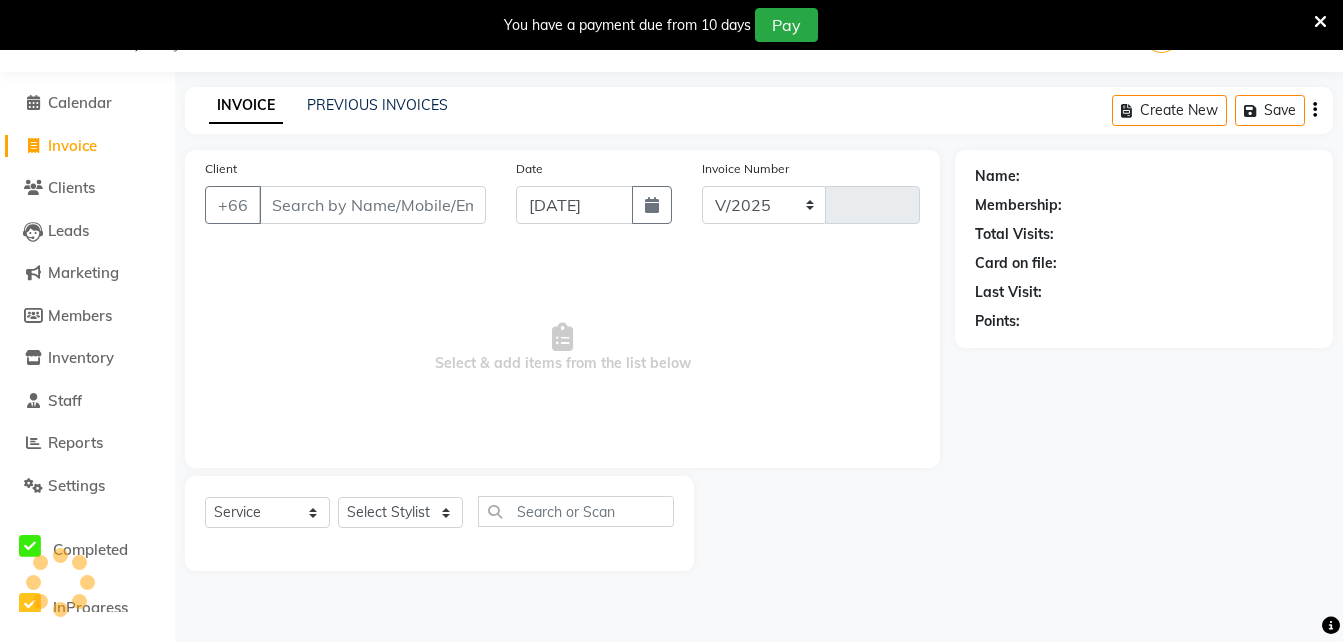 select on "6977" 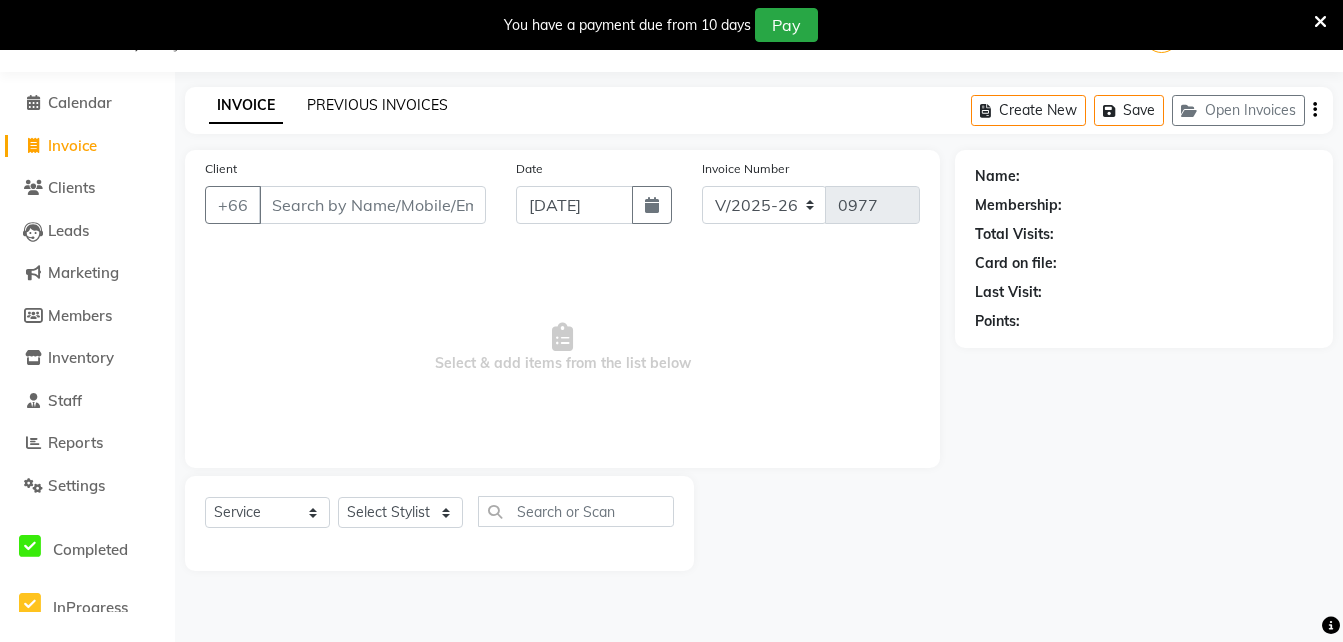 click on "PREVIOUS INVOICES" 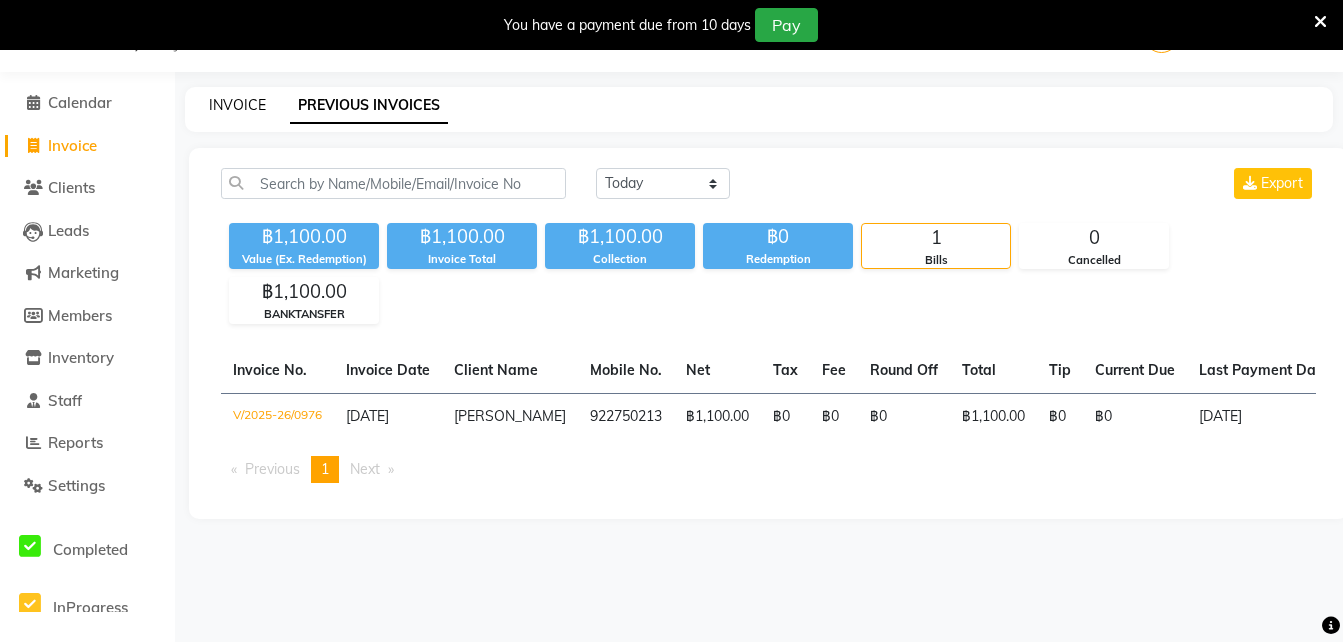 click on "INVOICE" 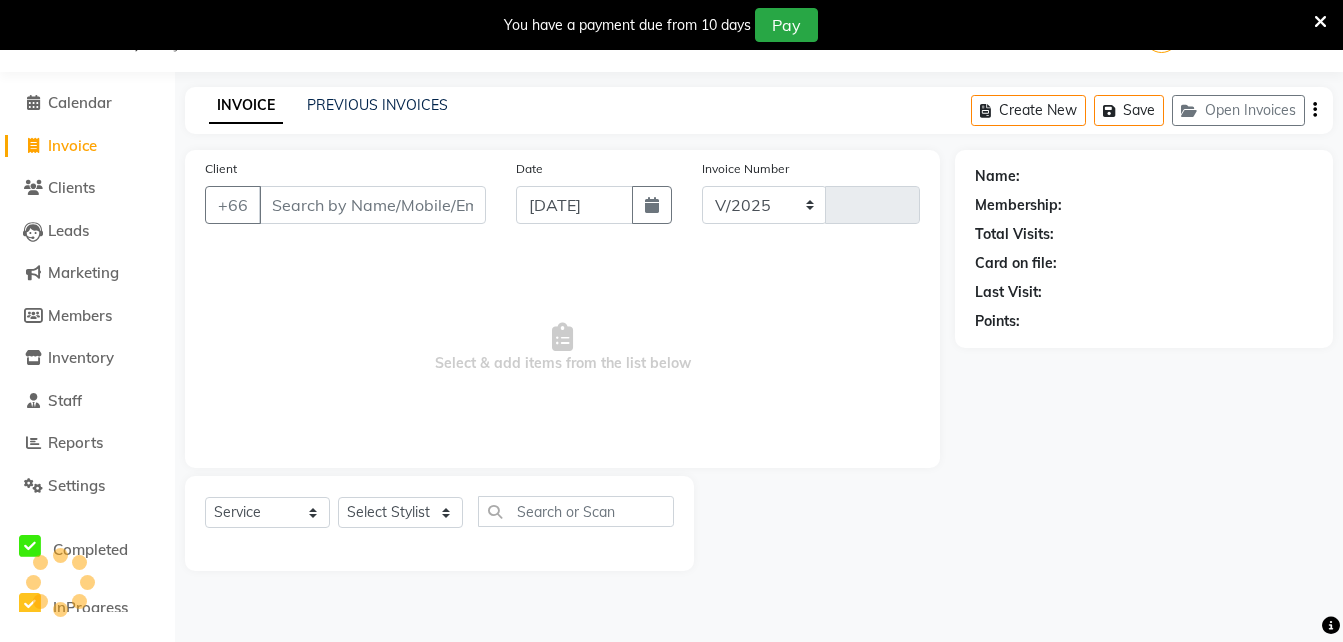 select on "6977" 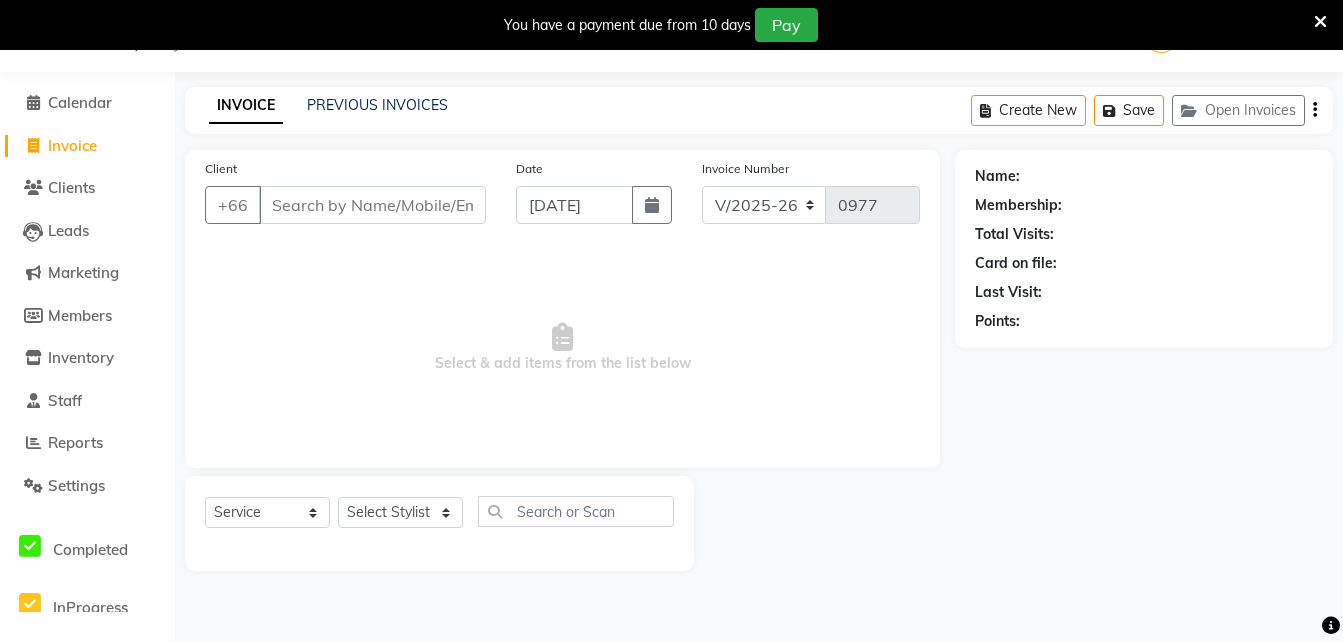 click on "Client" at bounding box center (372, 205) 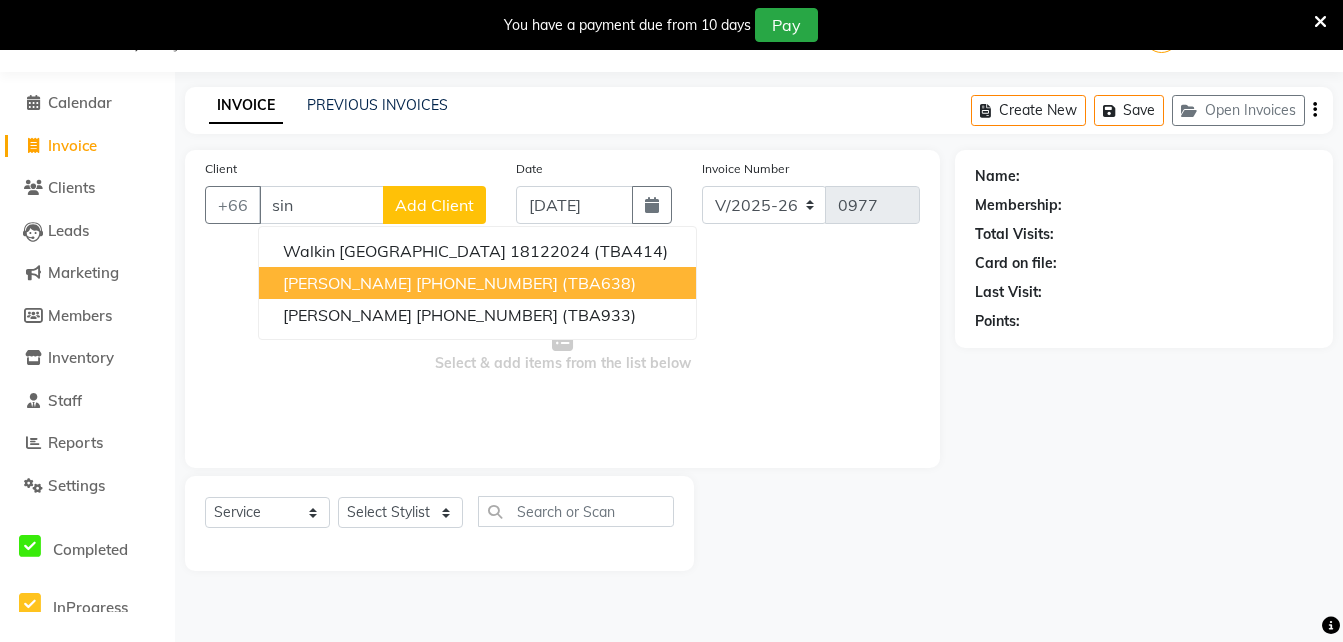 click on "[PERSON_NAME] [PHONE_NUMBER] (TBA638)" at bounding box center [477, 283] 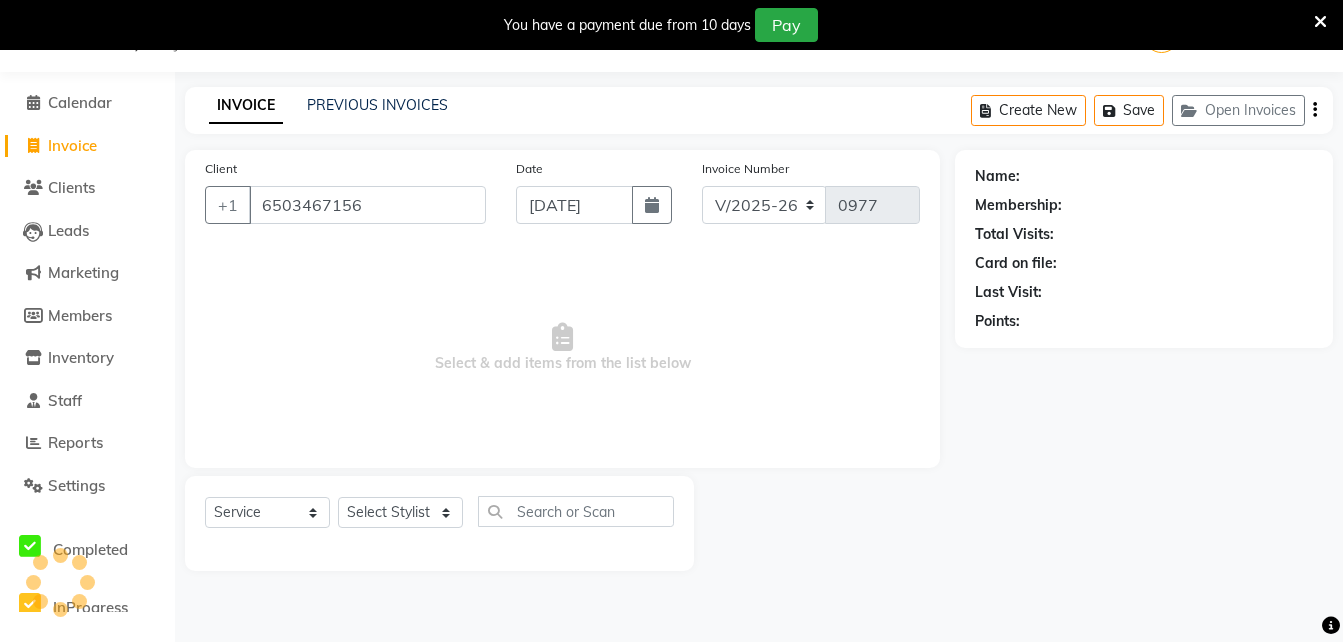 type on "6503467156" 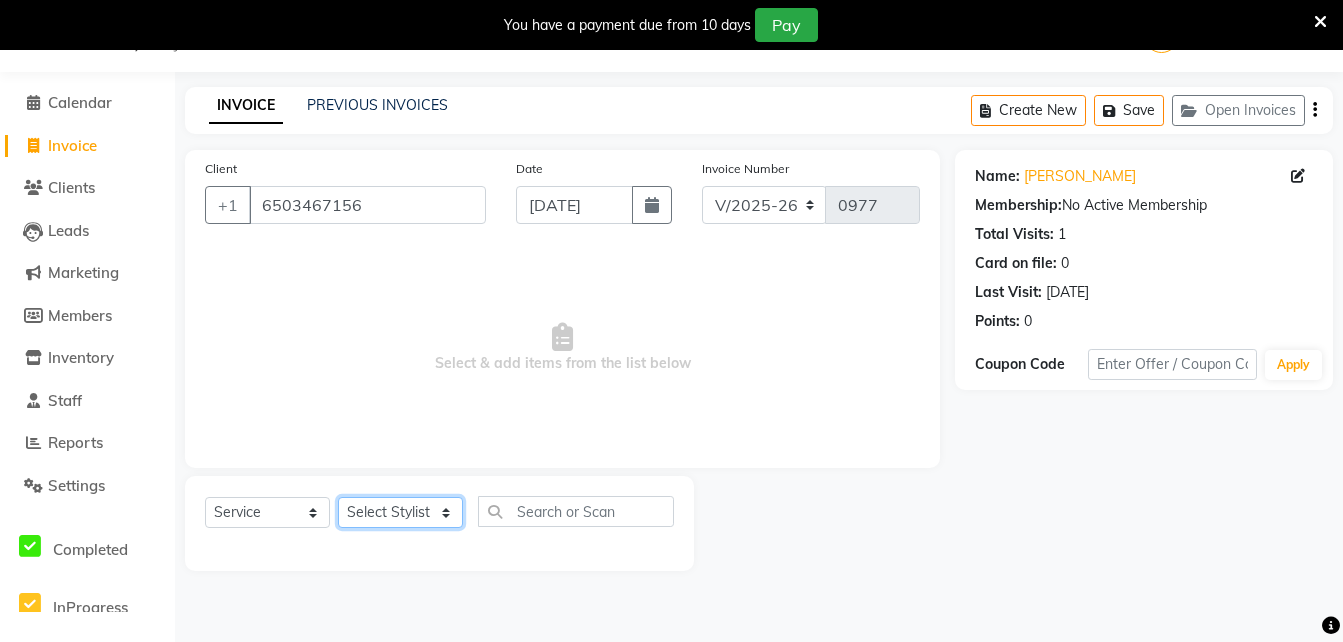 click on "Select Stylist Aon Apple   Boss [PERSON_NAME]  [PERSON_NAME]" 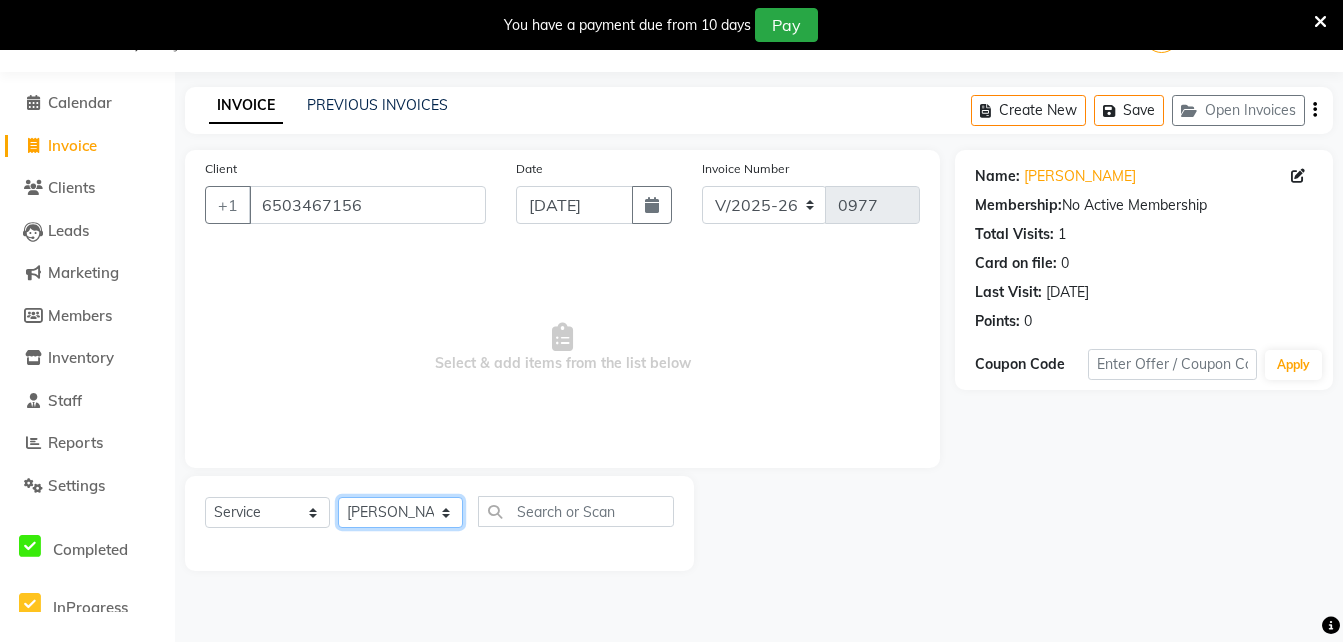 click on "Select Stylist Aon Apple   Boss [PERSON_NAME]  [PERSON_NAME]" 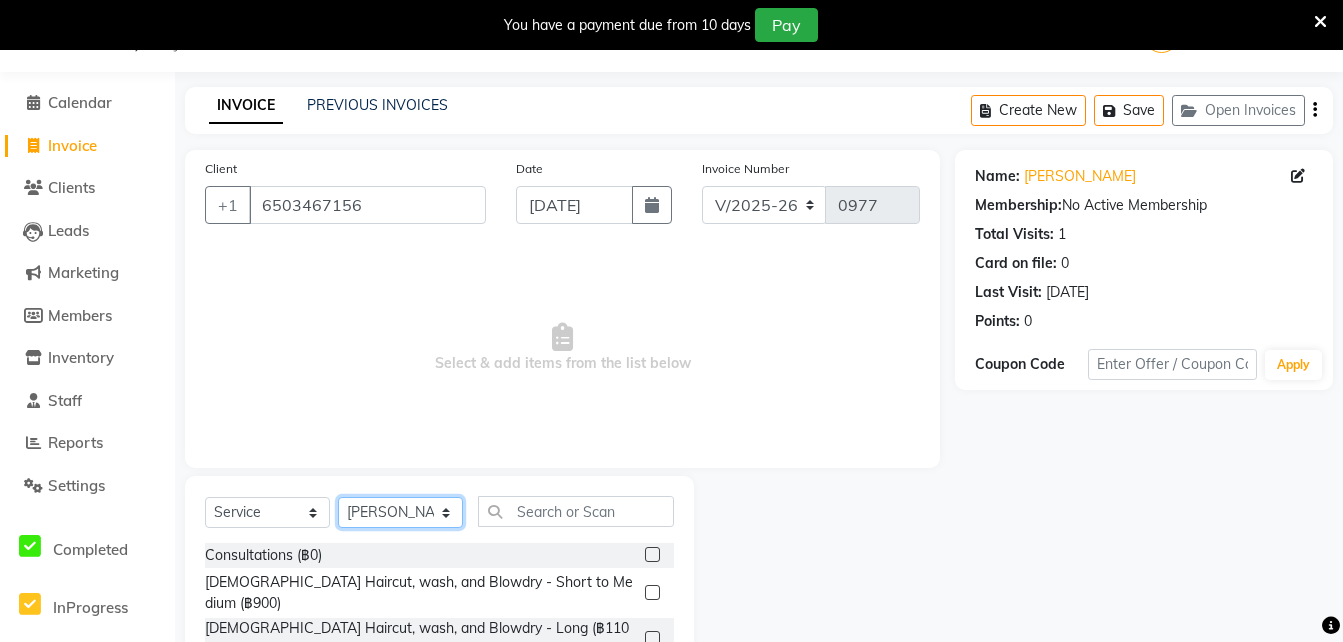 scroll, scrollTop: 209, scrollLeft: 0, axis: vertical 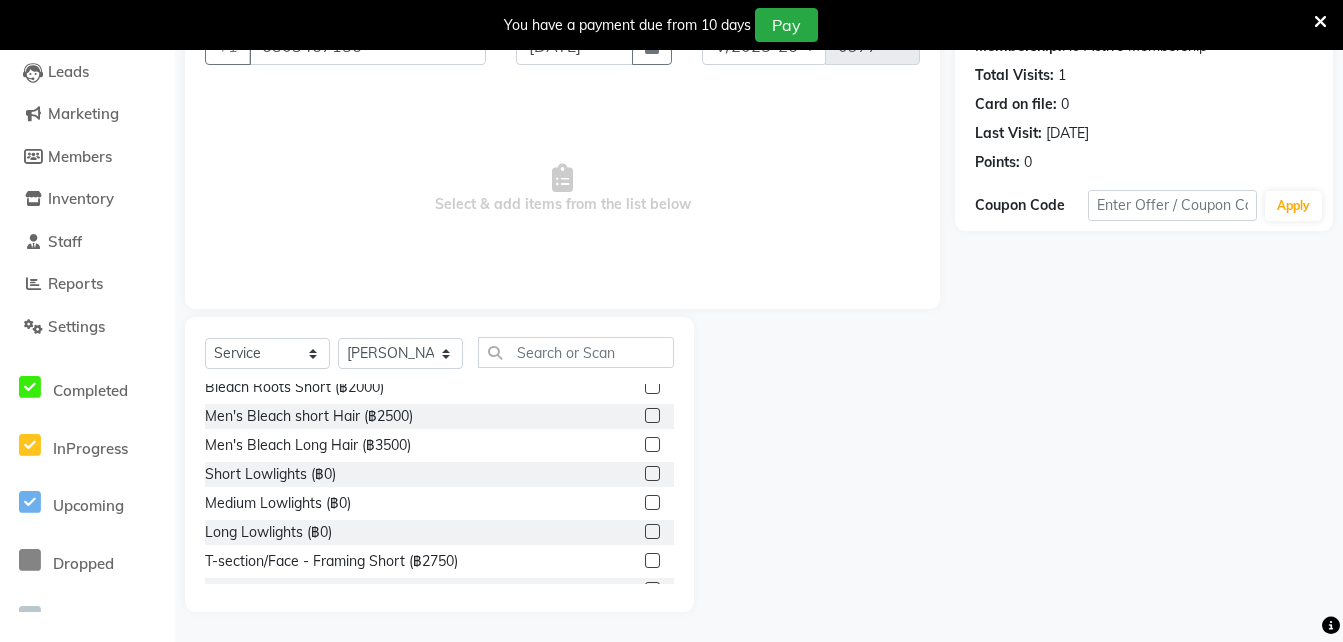 drag, startPoint x: 424, startPoint y: 494, endPoint x: 455, endPoint y: 421, distance: 79.30952 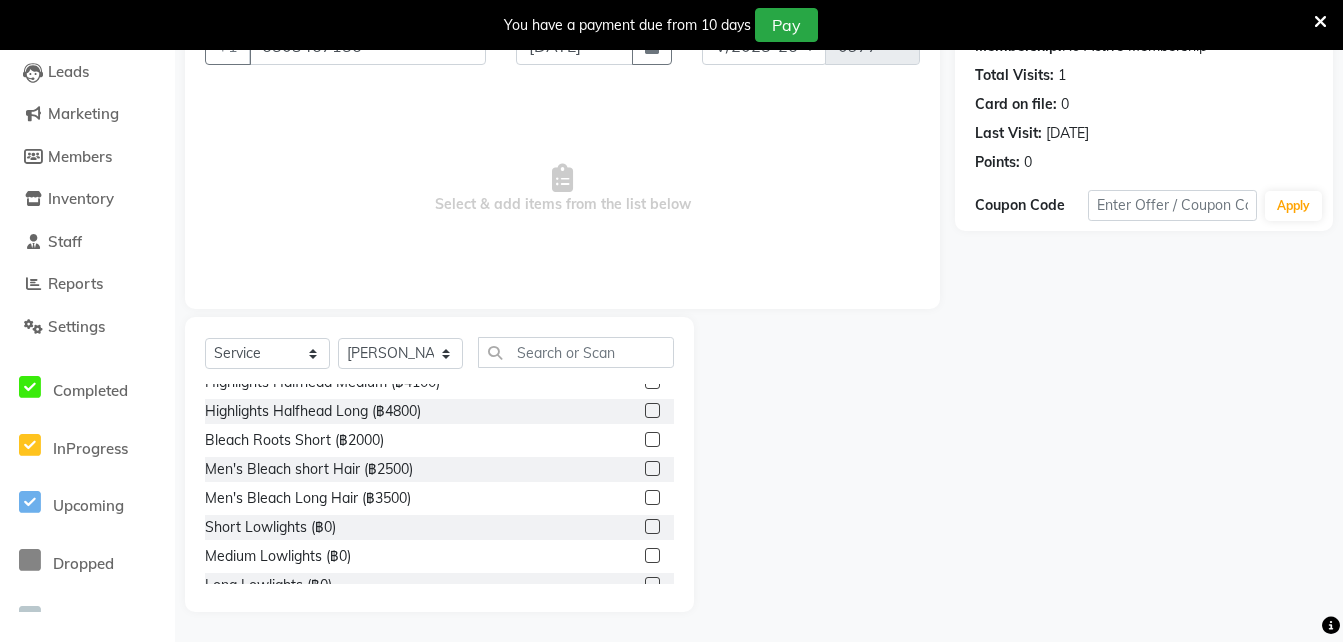 scroll, scrollTop: 1017, scrollLeft: 0, axis: vertical 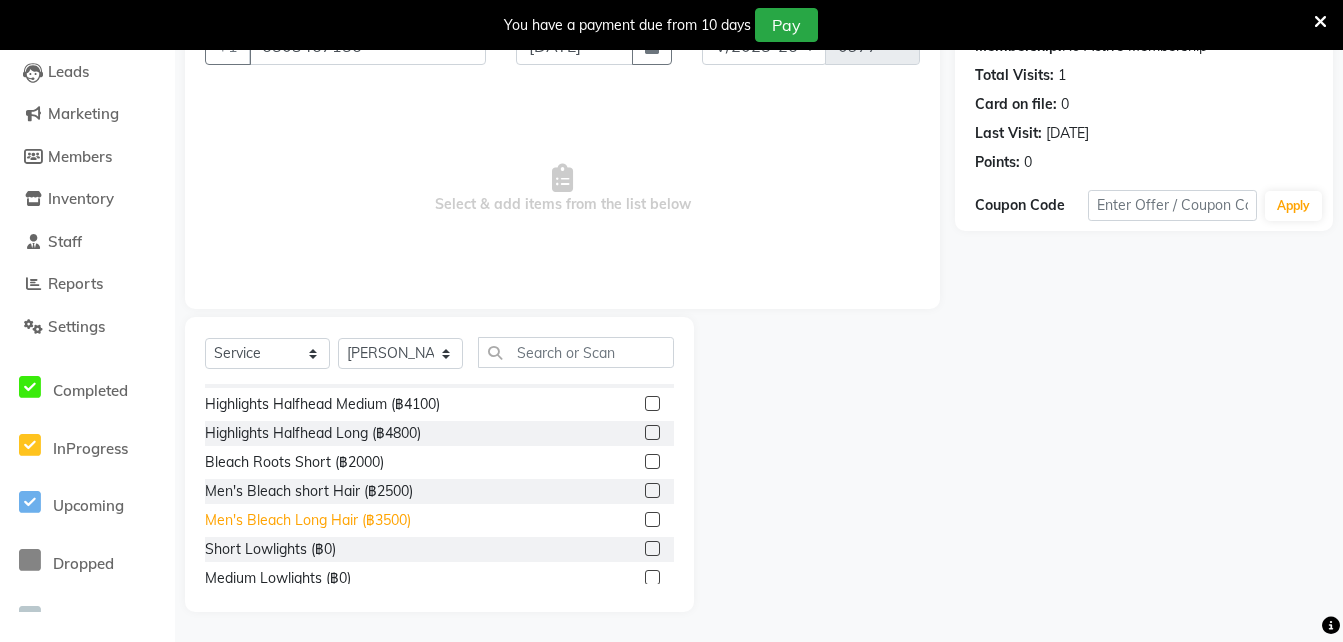click on "Men's Bleach Long Hair  (฿3500)" 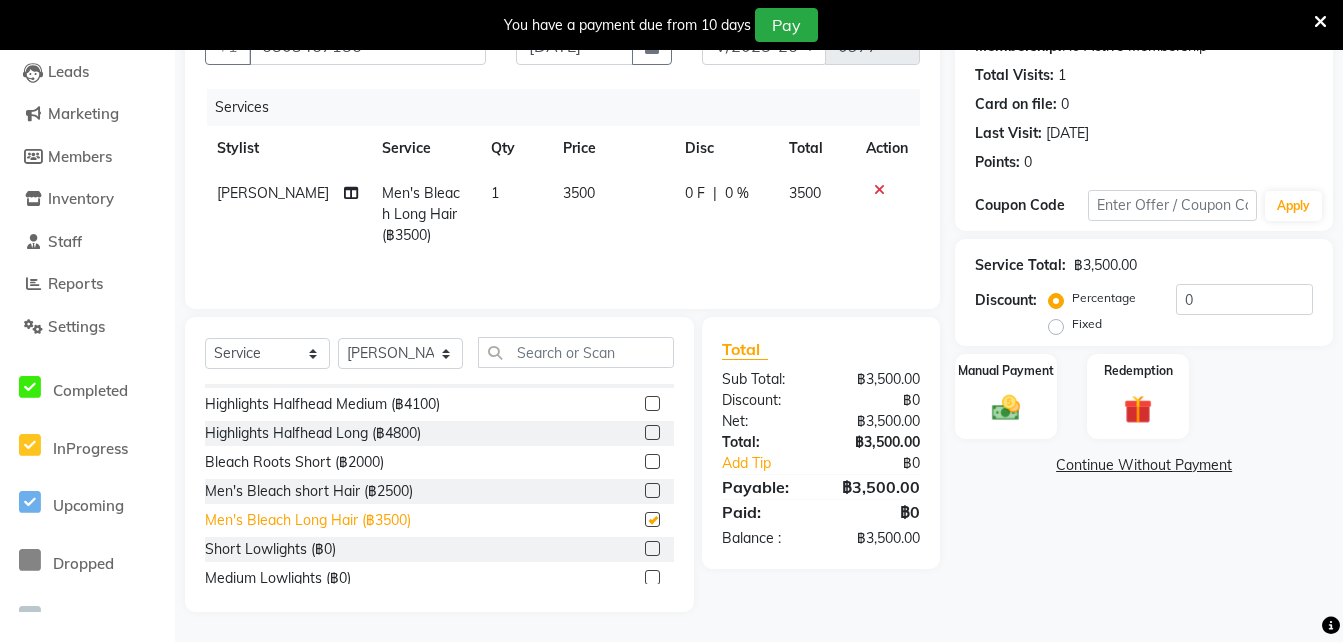 checkbox on "false" 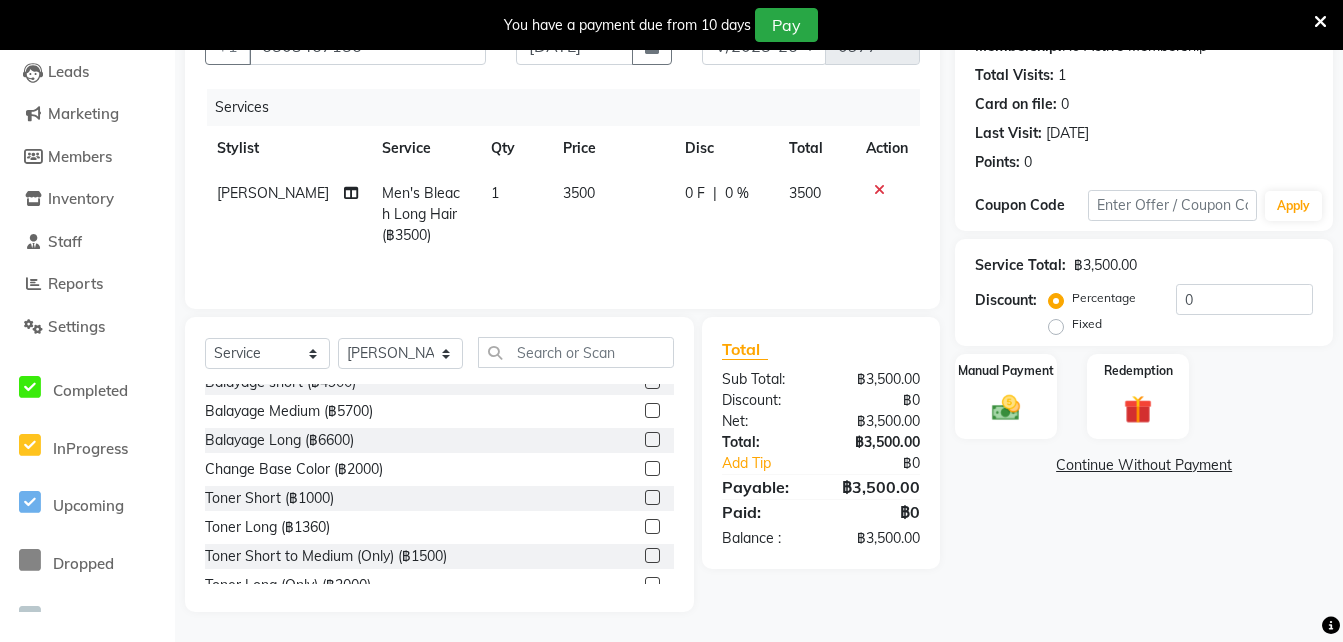 scroll, scrollTop: 1474, scrollLeft: 0, axis: vertical 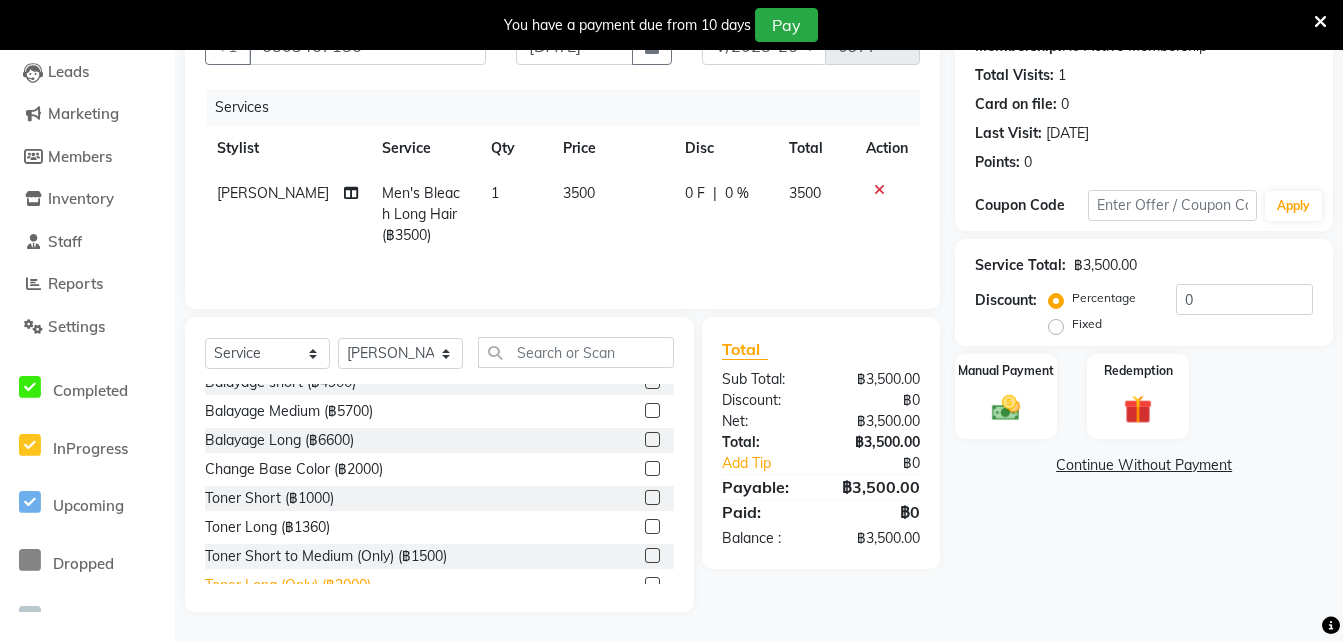 click on "Toner Long (Only) (฿2000)" 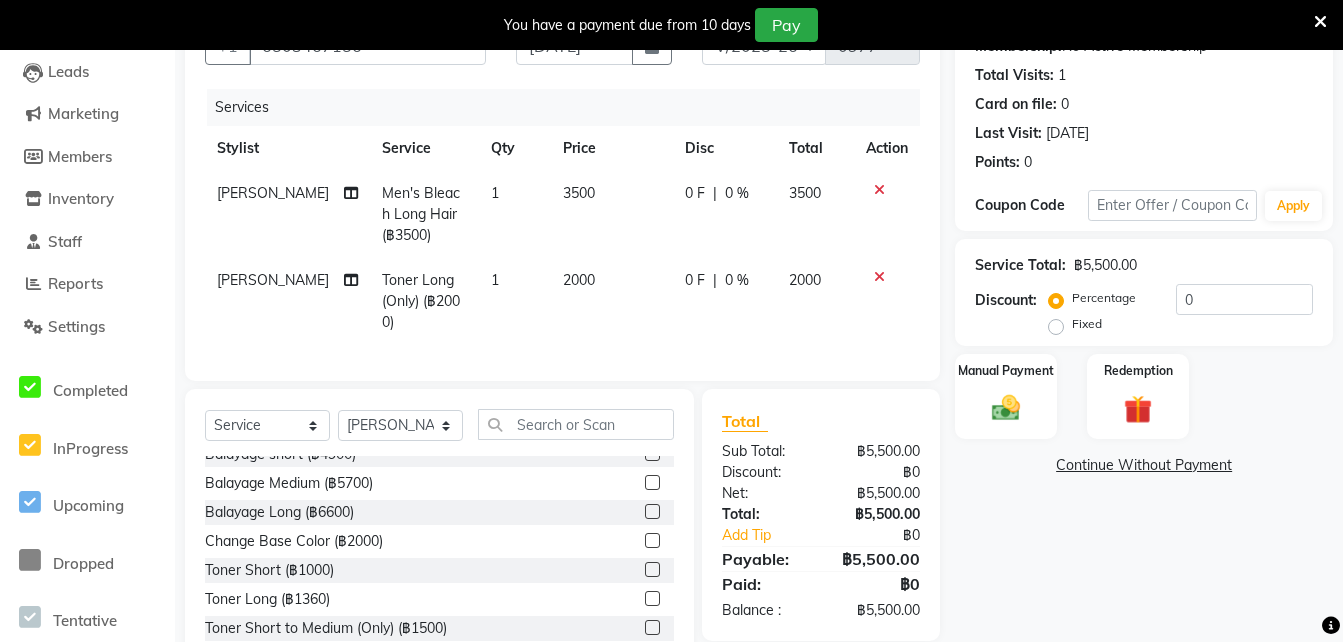 checkbox on "false" 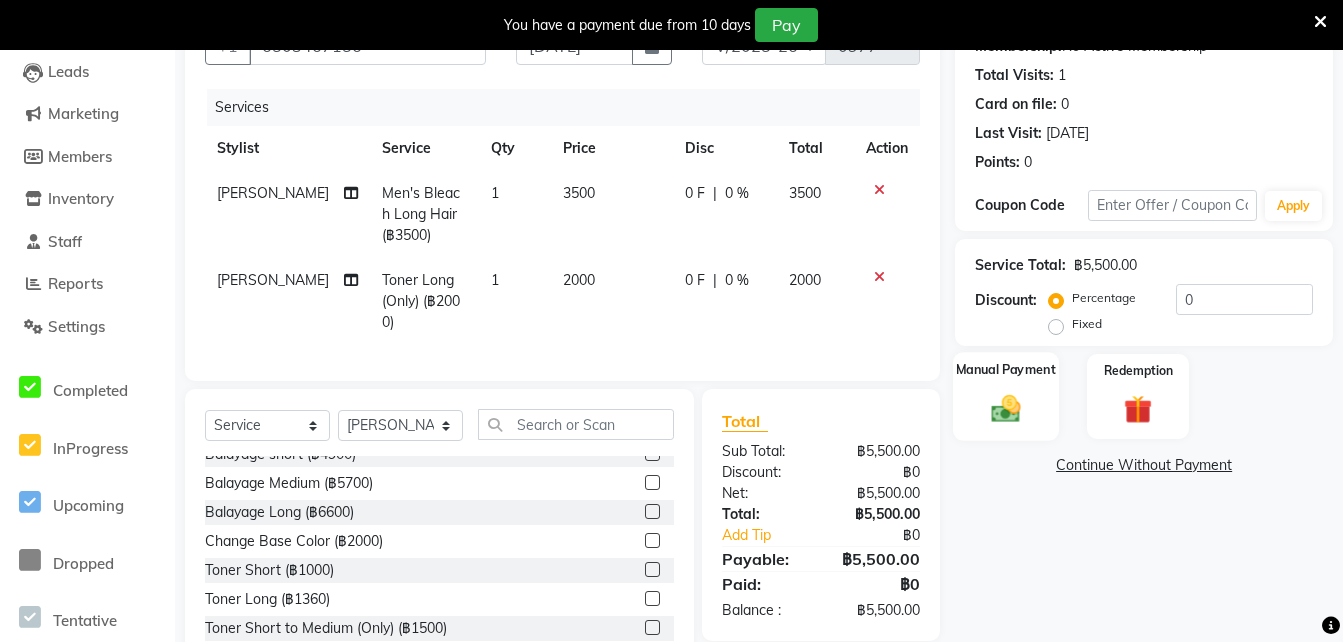 click 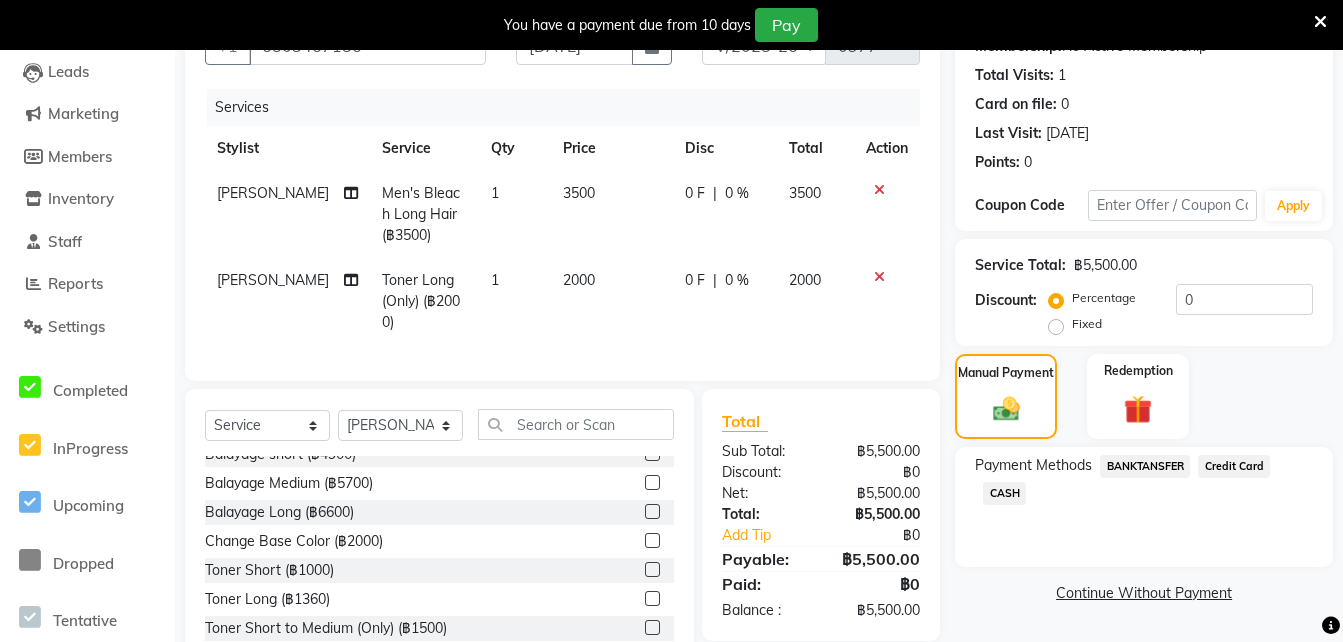 click on "CASH" 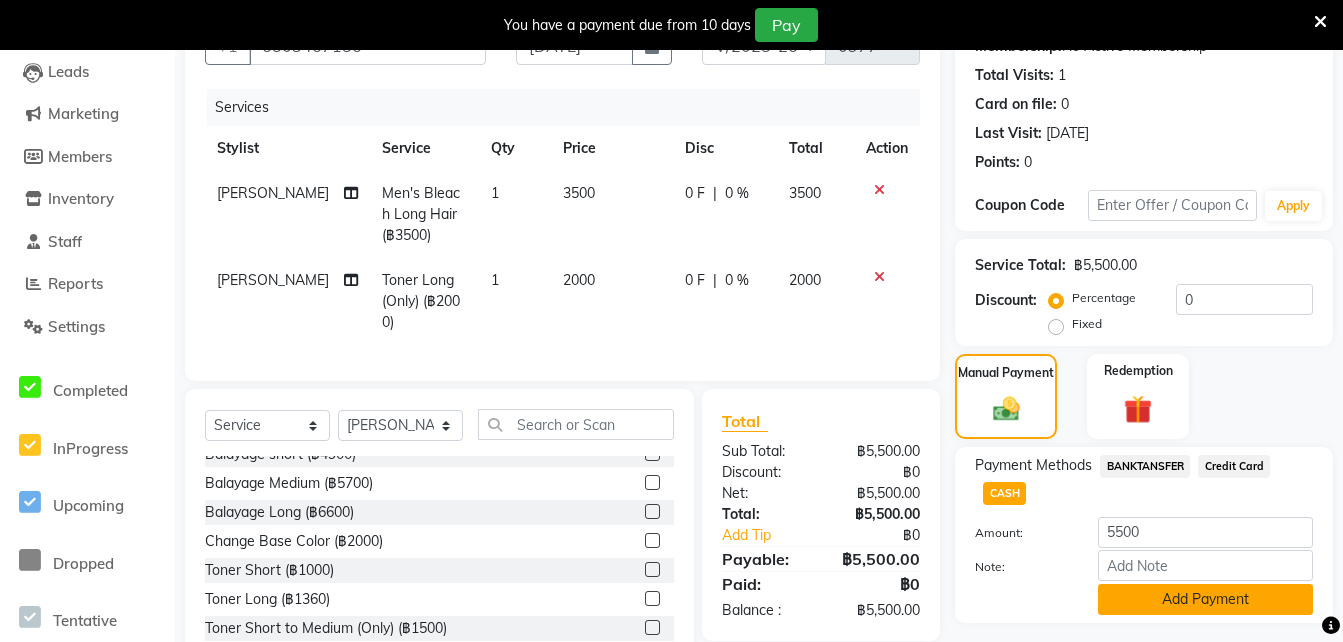 scroll, scrollTop: 285, scrollLeft: 0, axis: vertical 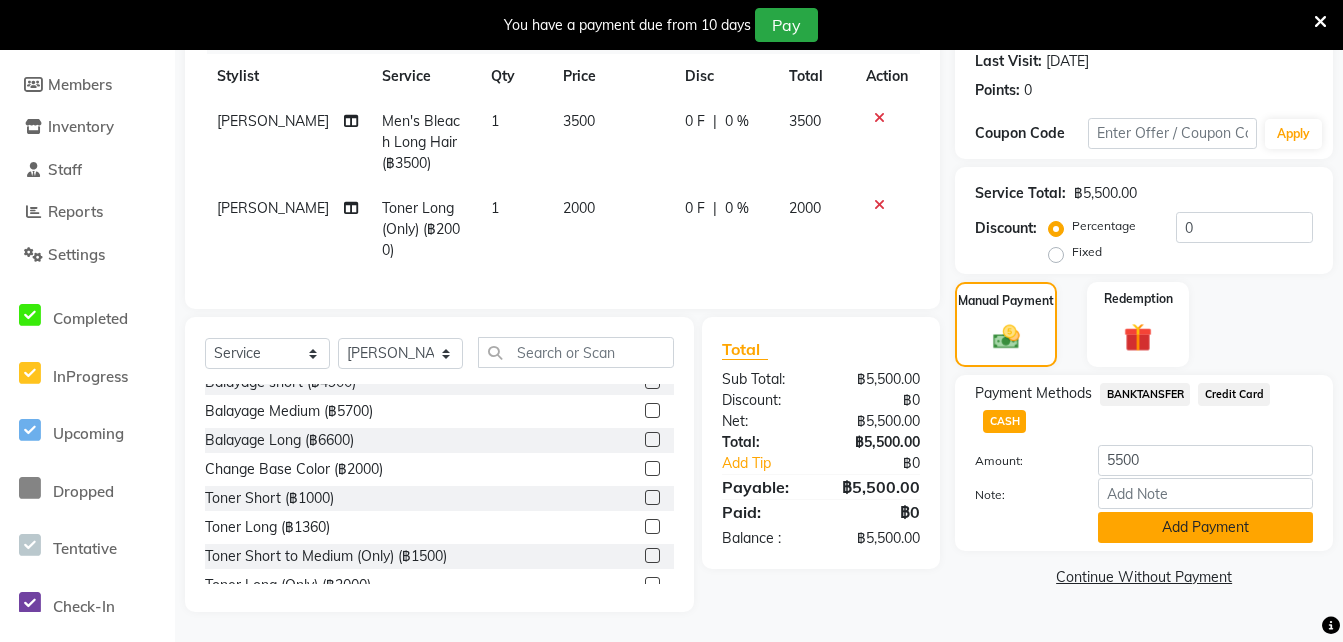 click on "Add Payment" 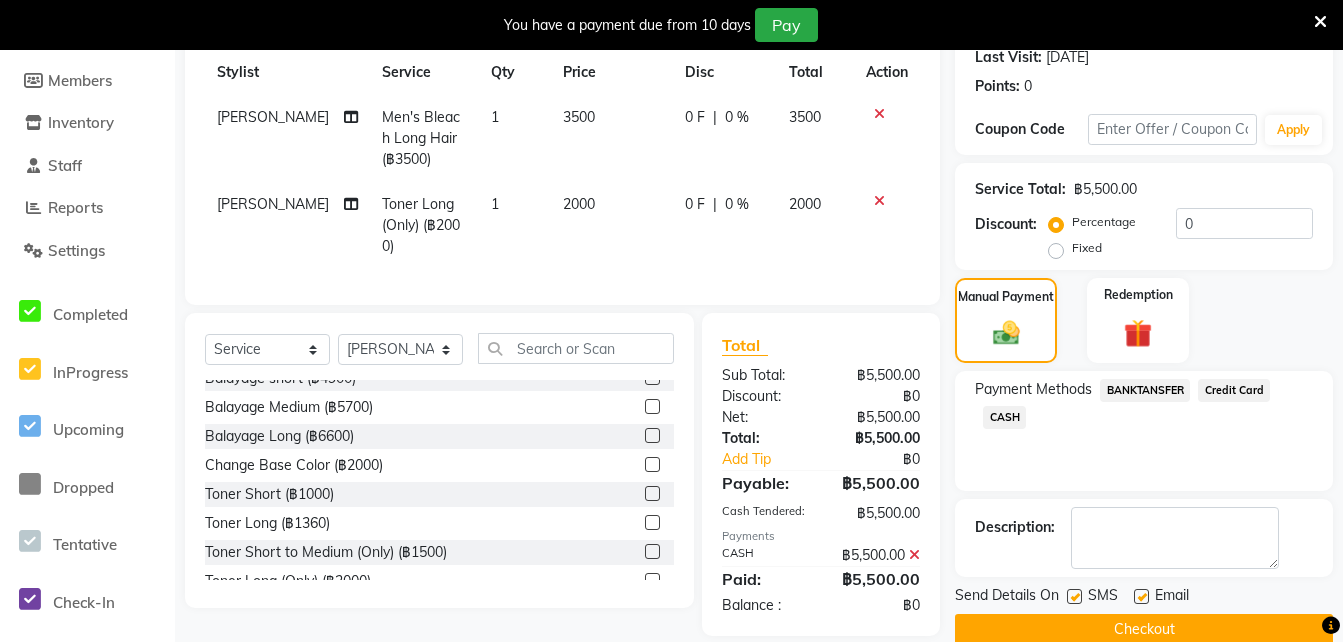 click on "Checkout" 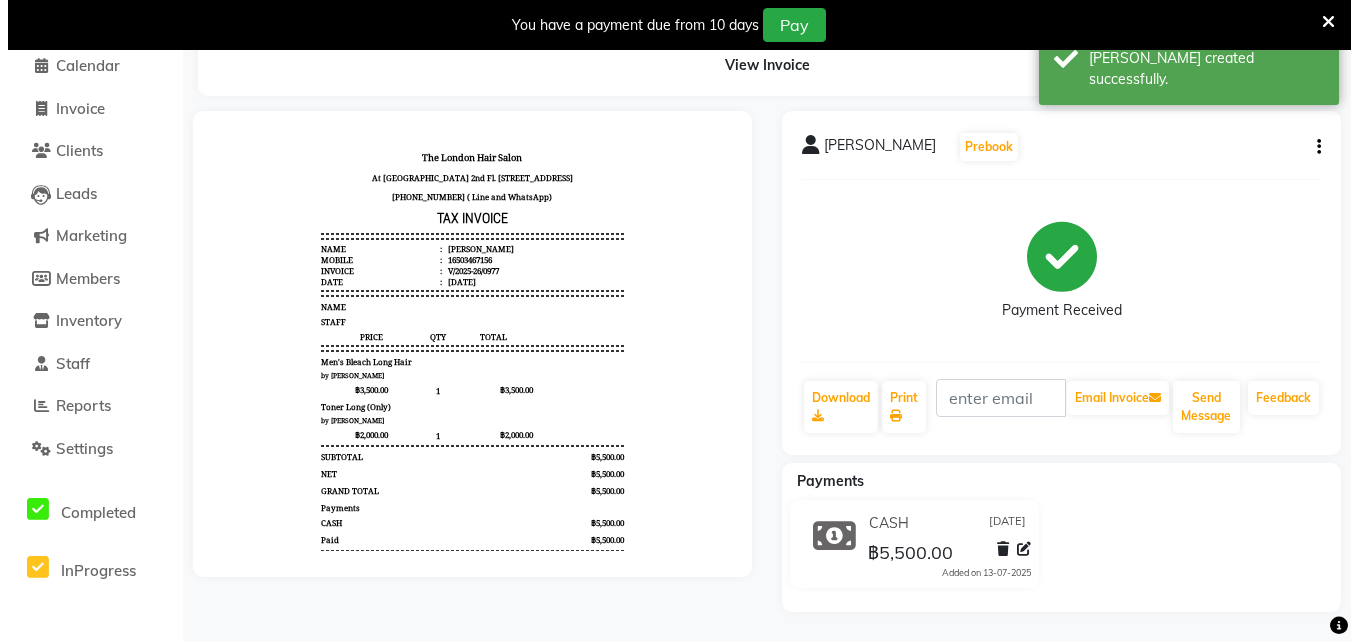 scroll, scrollTop: 0, scrollLeft: 0, axis: both 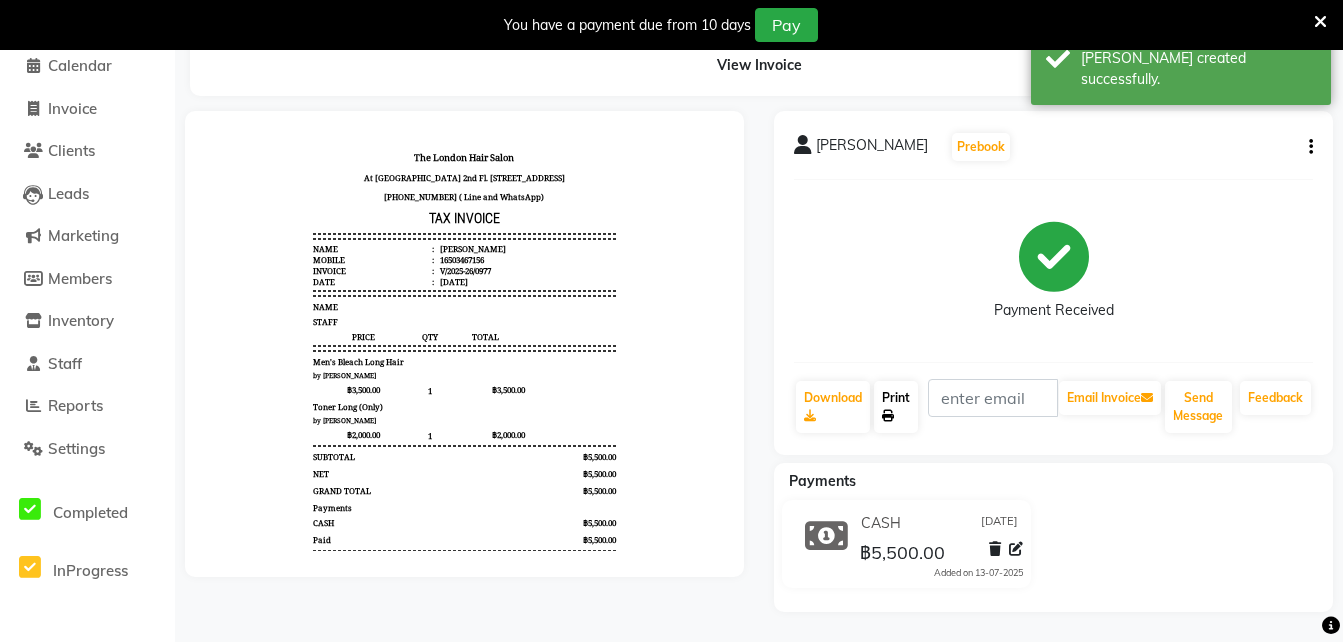 click on "Print" 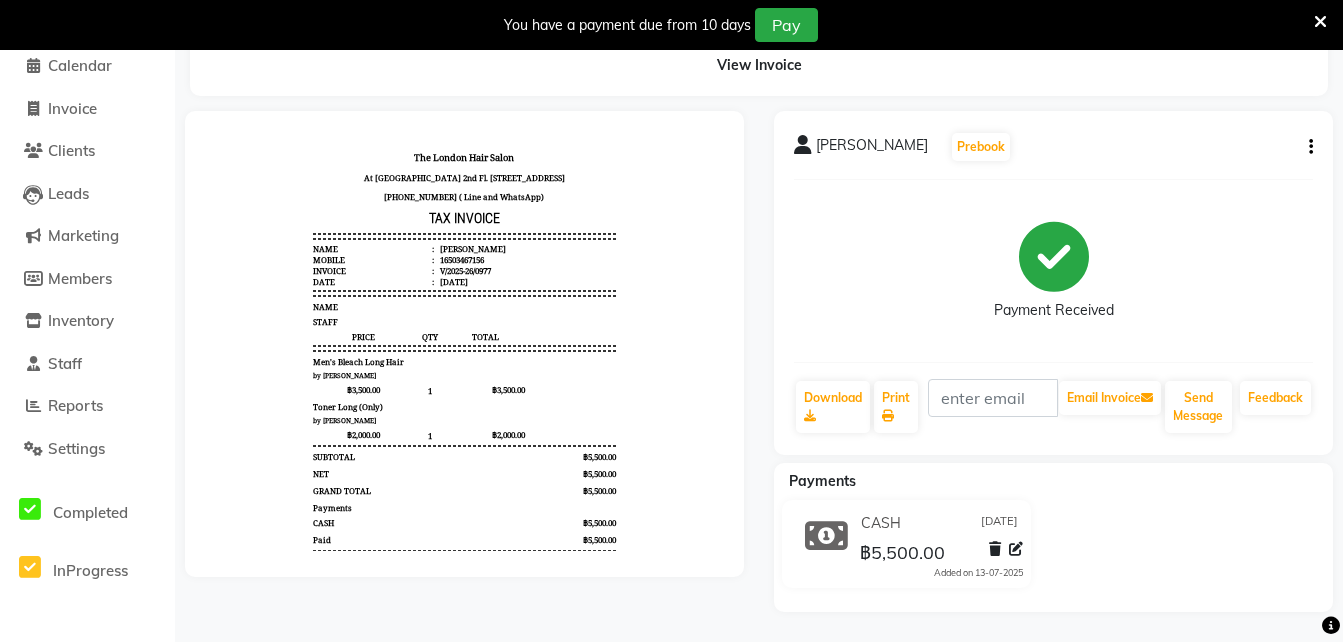 click 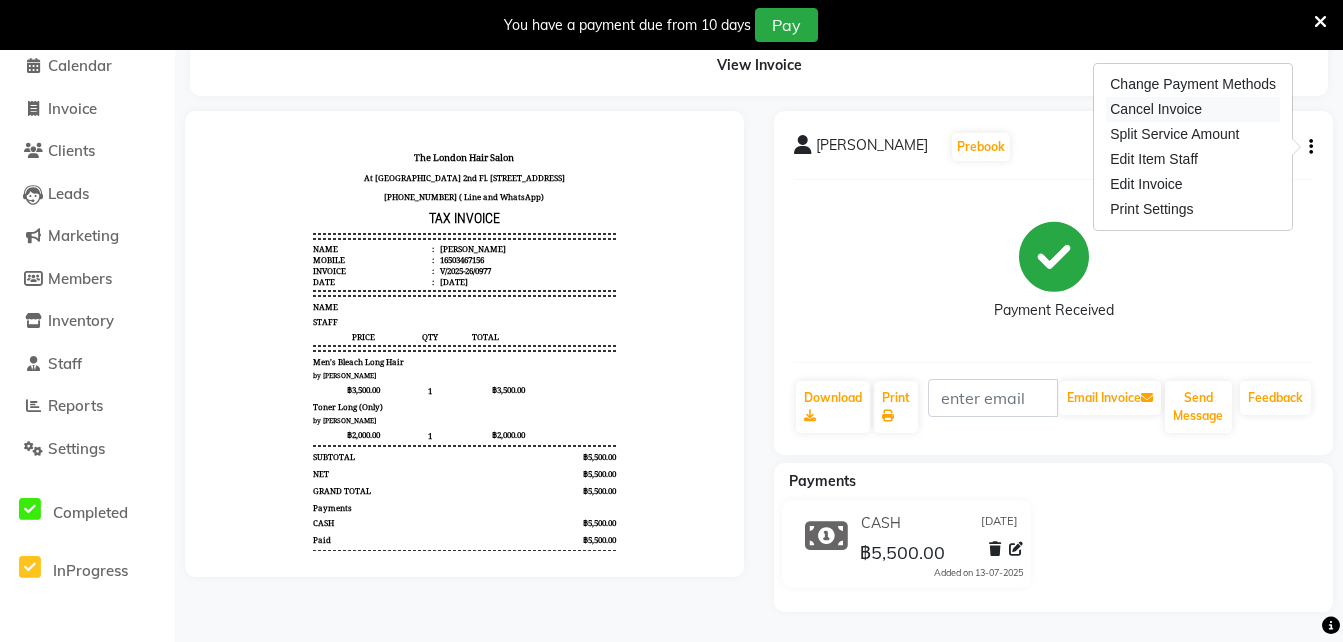 click on "Cancel Invoice" at bounding box center (1193, 109) 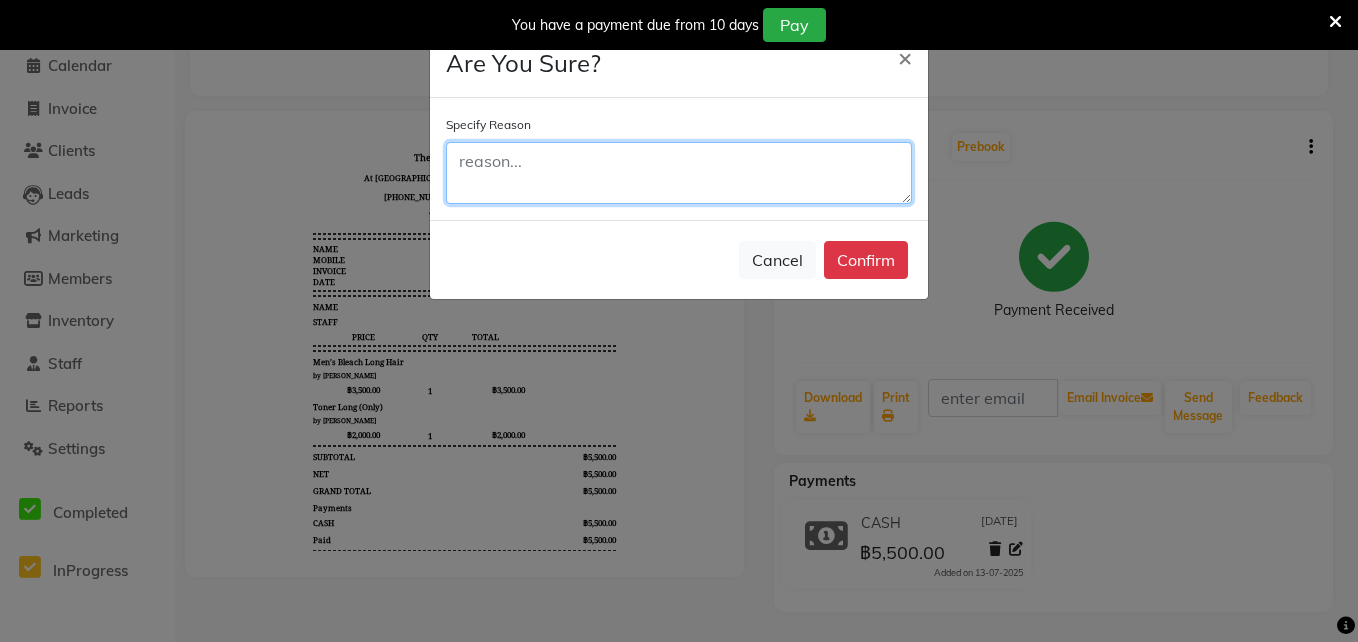 click 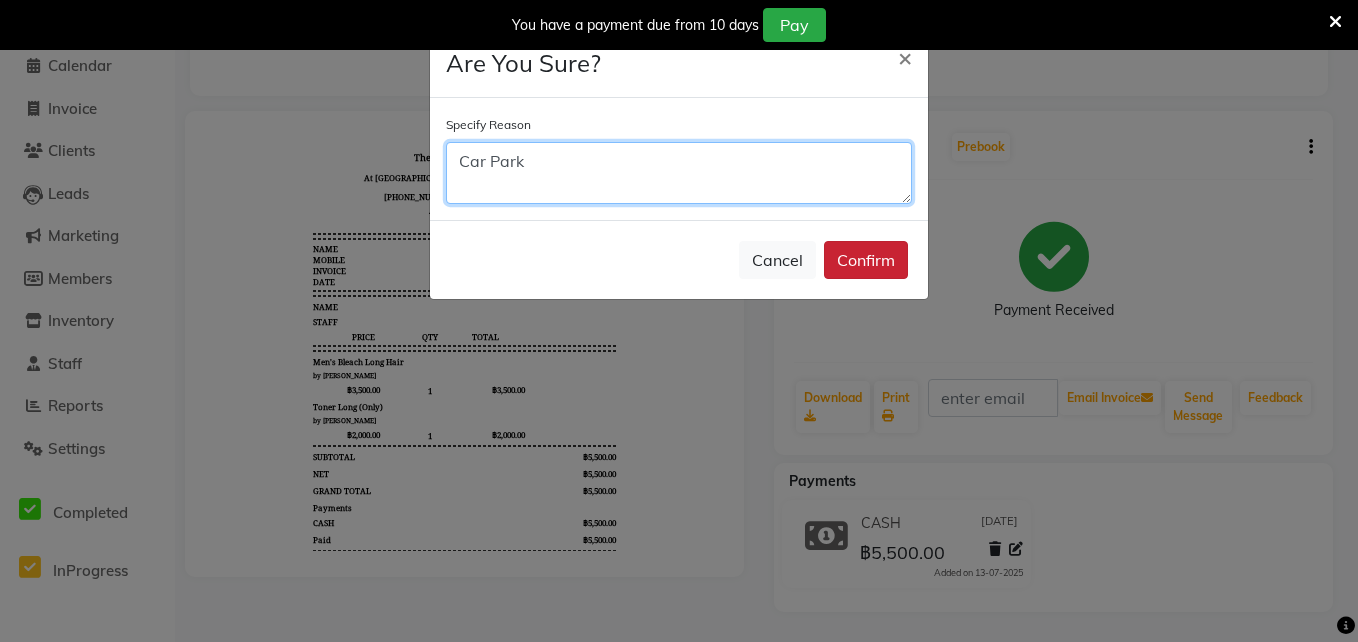 type on "Car Park" 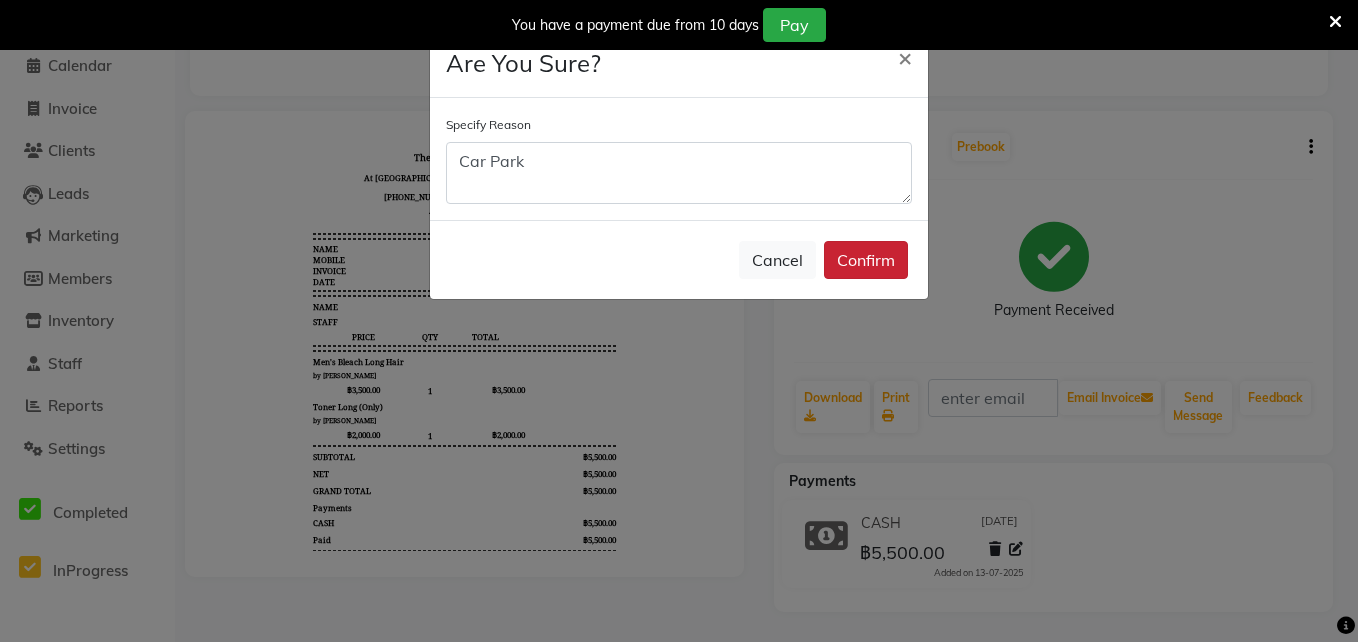 click on "Confirm" 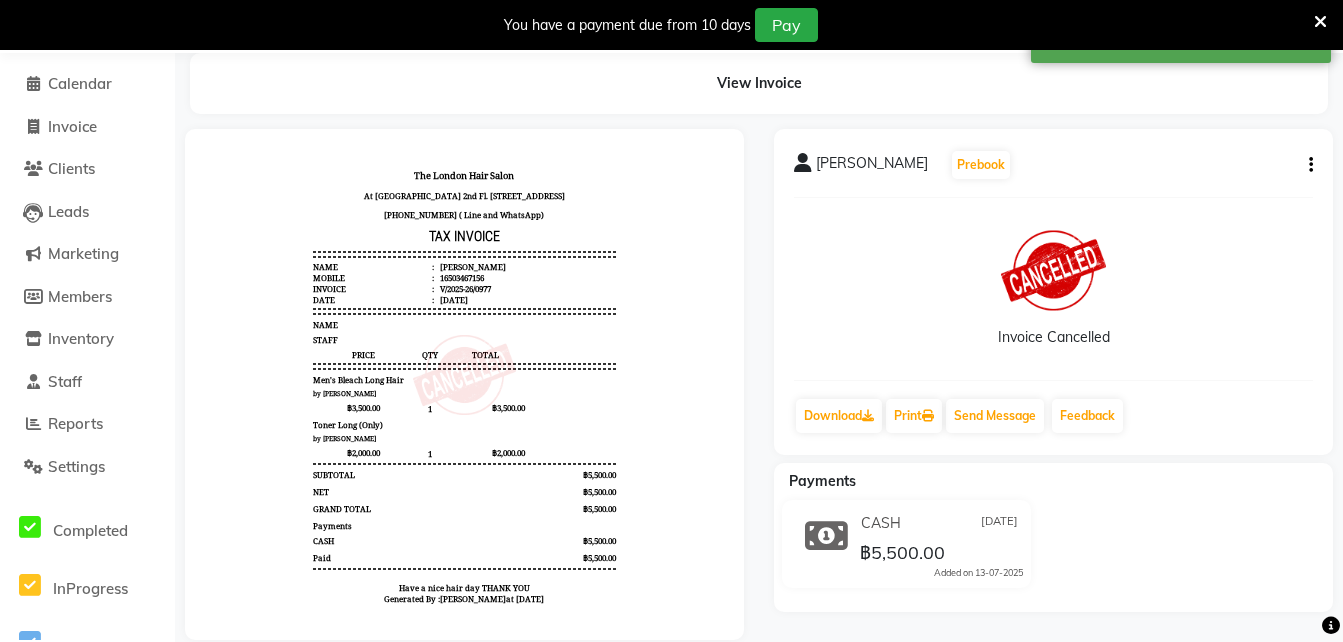 scroll, scrollTop: 87, scrollLeft: 0, axis: vertical 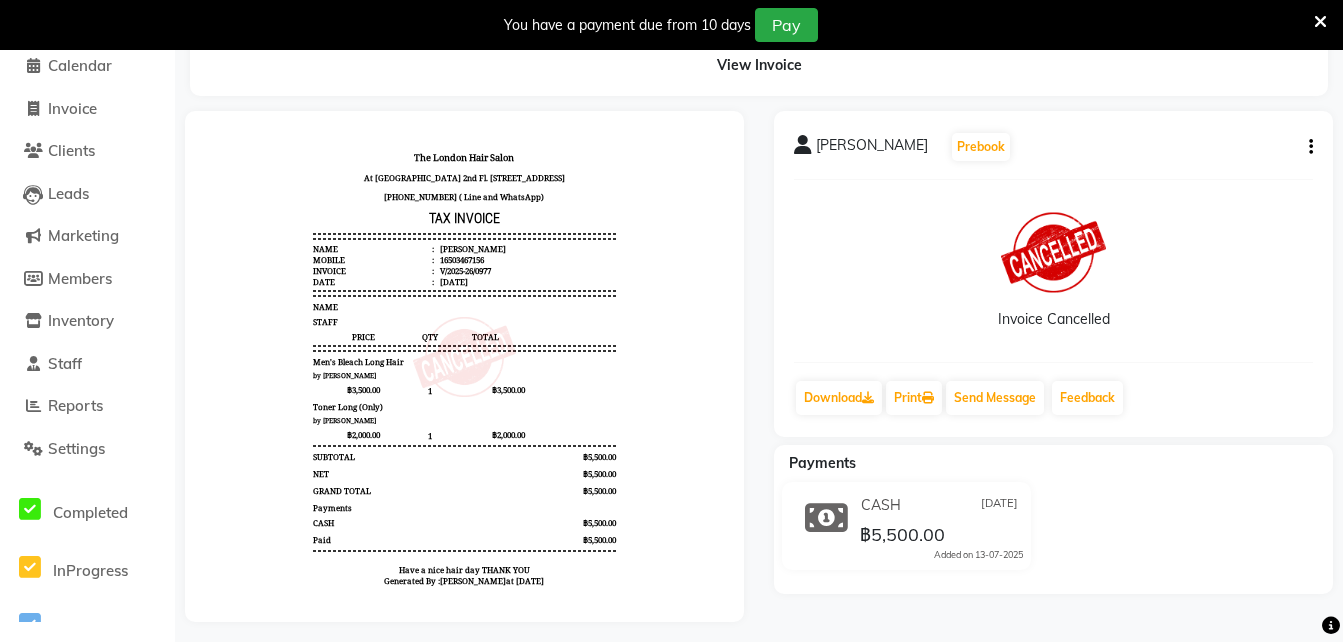 click at bounding box center [1320, 22] 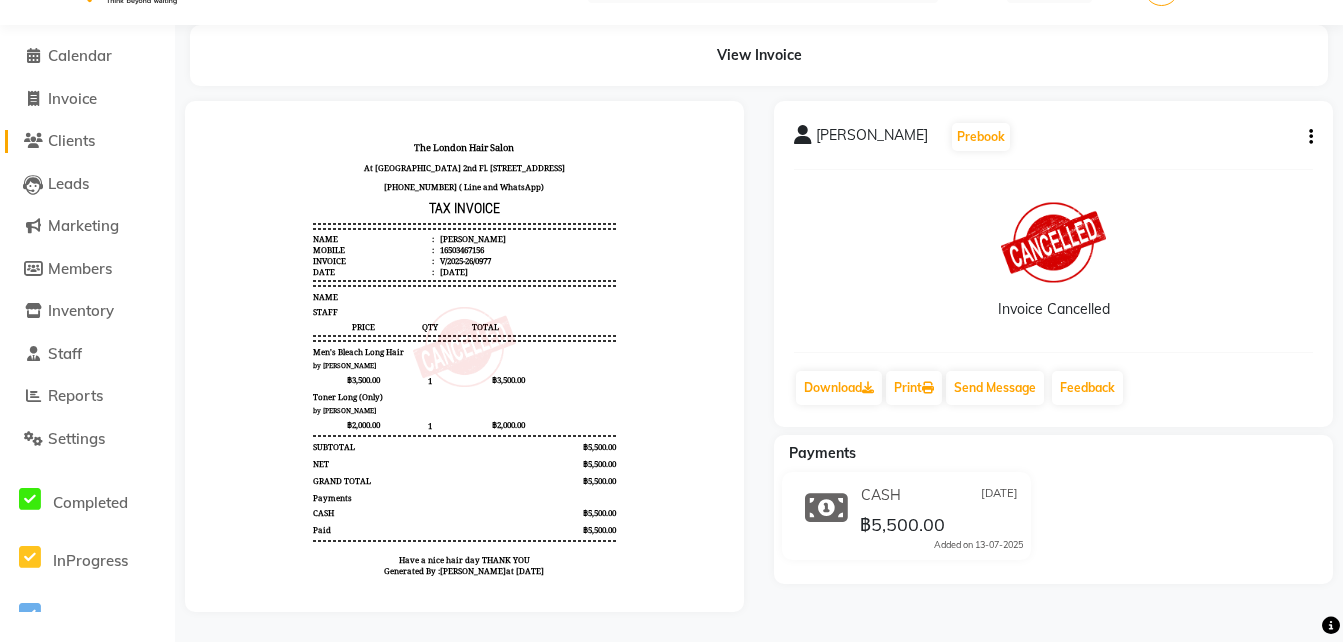 scroll, scrollTop: 0, scrollLeft: 0, axis: both 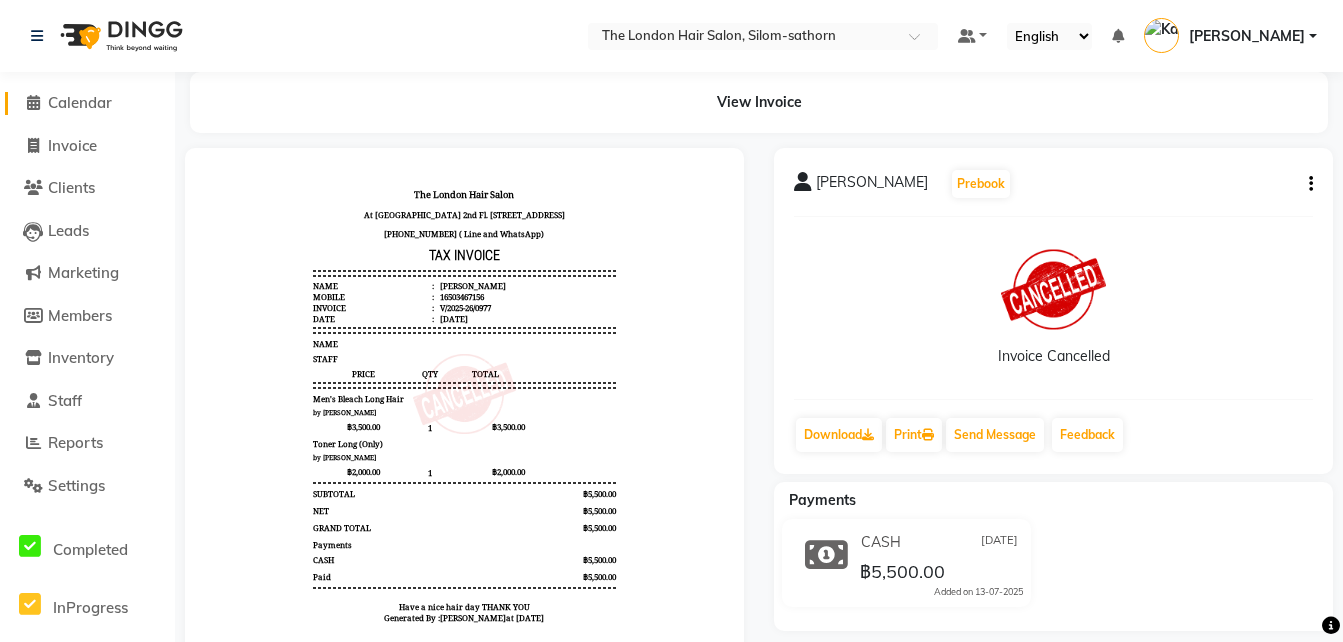 click on "Calendar" 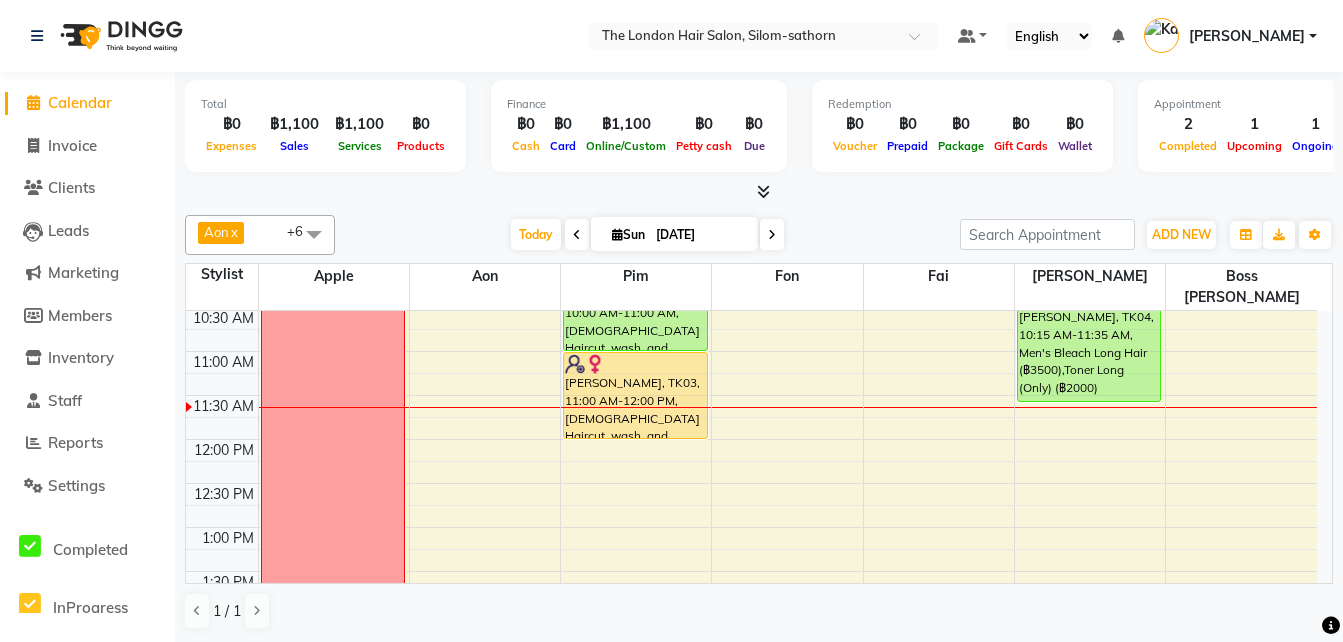 scroll, scrollTop: 136, scrollLeft: 0, axis: vertical 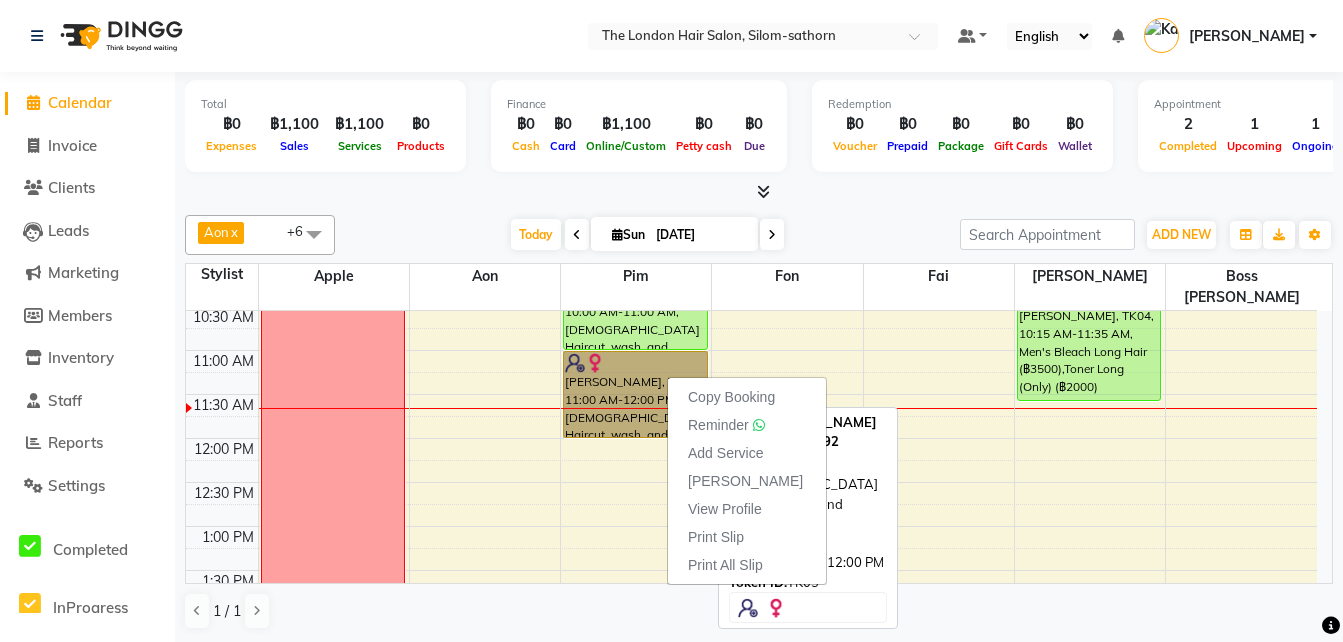 click on "[PERSON_NAME], TK03, 11:00 AM-12:00 PM, [DEMOGRAPHIC_DATA] Haircut, wash, and Blowdry - Long" at bounding box center (635, 394) 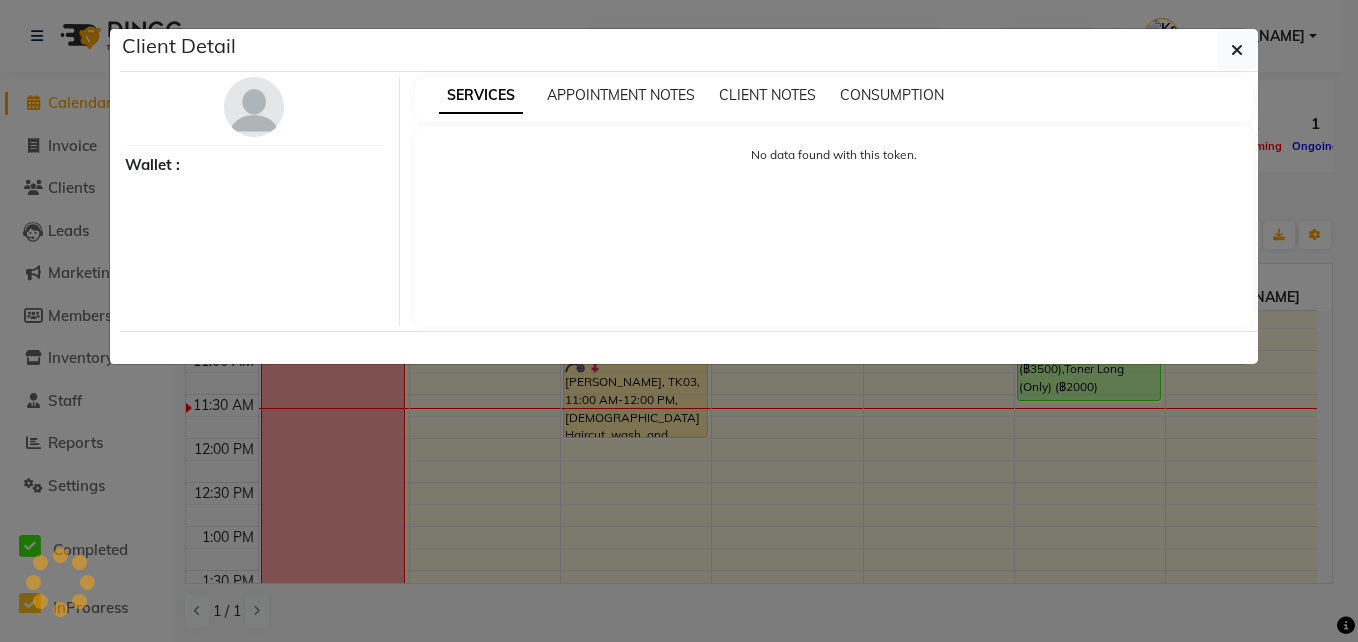 select on "1" 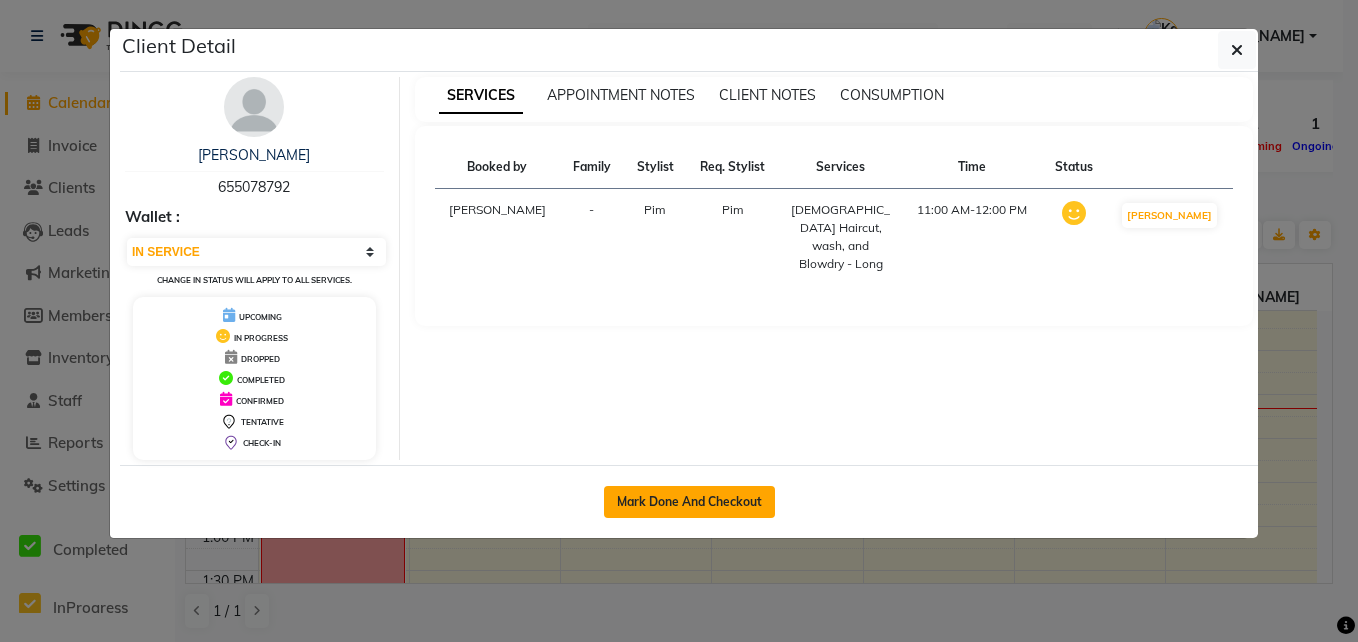 click on "Mark Done And Checkout" 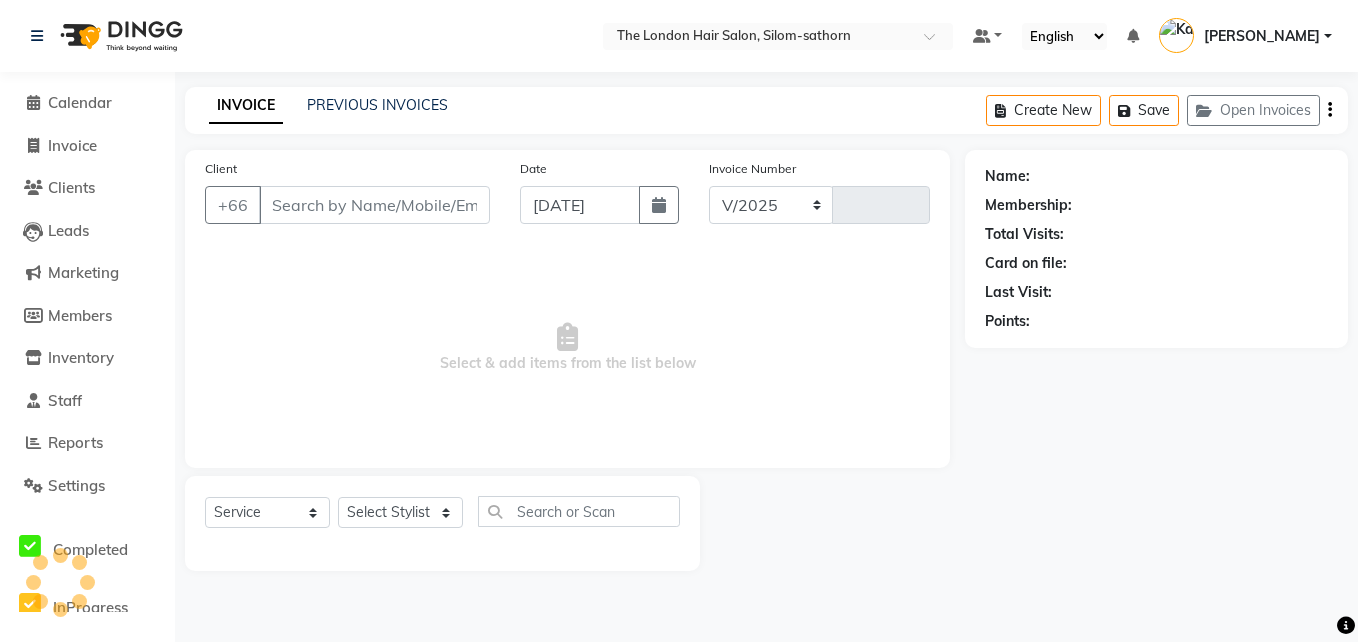 select on "6977" 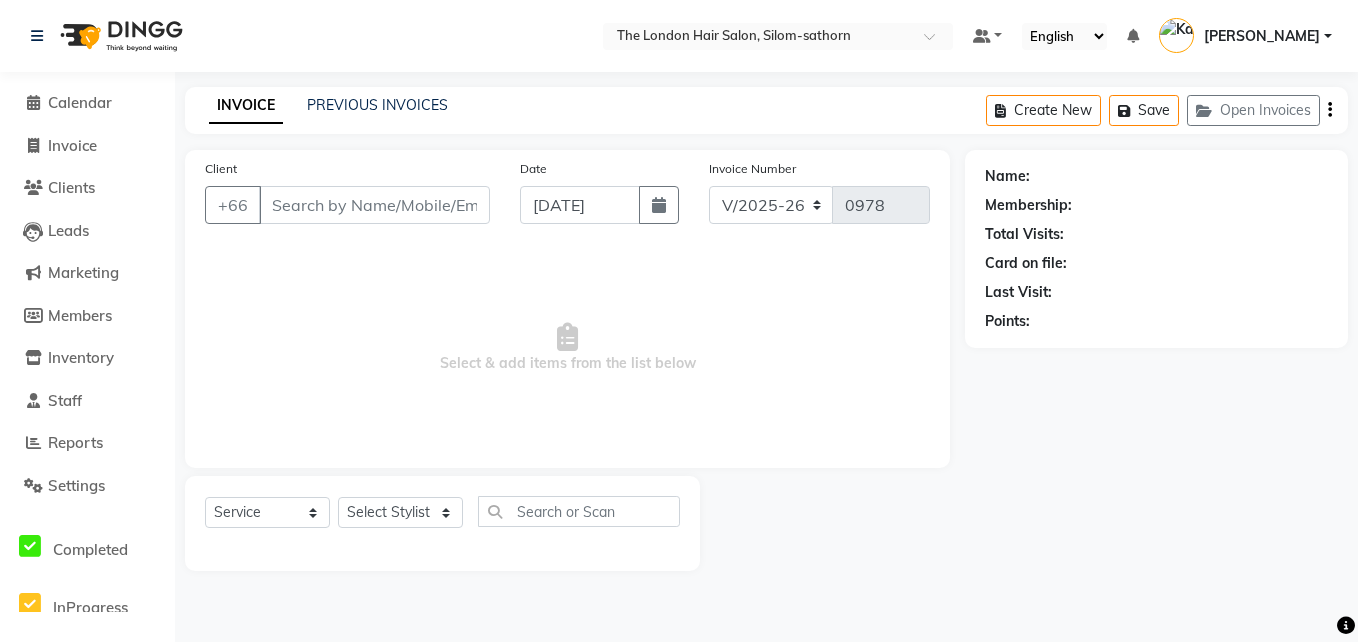 type on "655078792" 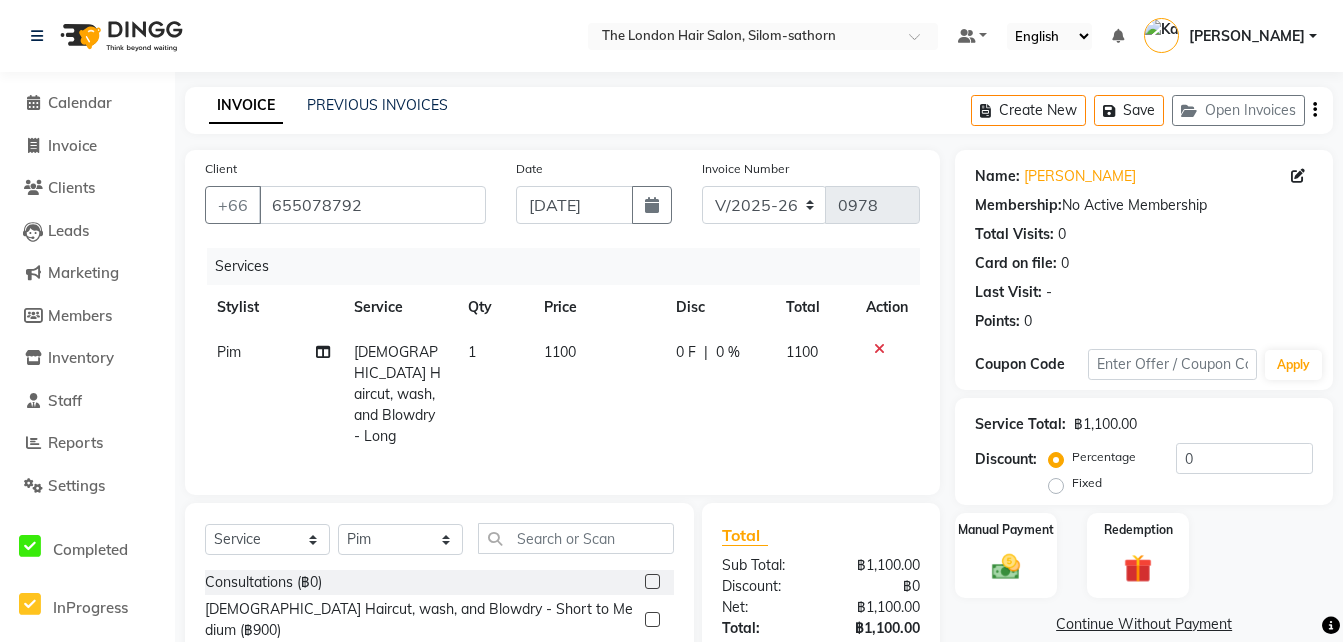 click on "[DEMOGRAPHIC_DATA] Haircut, wash, and Blowdry - Long" 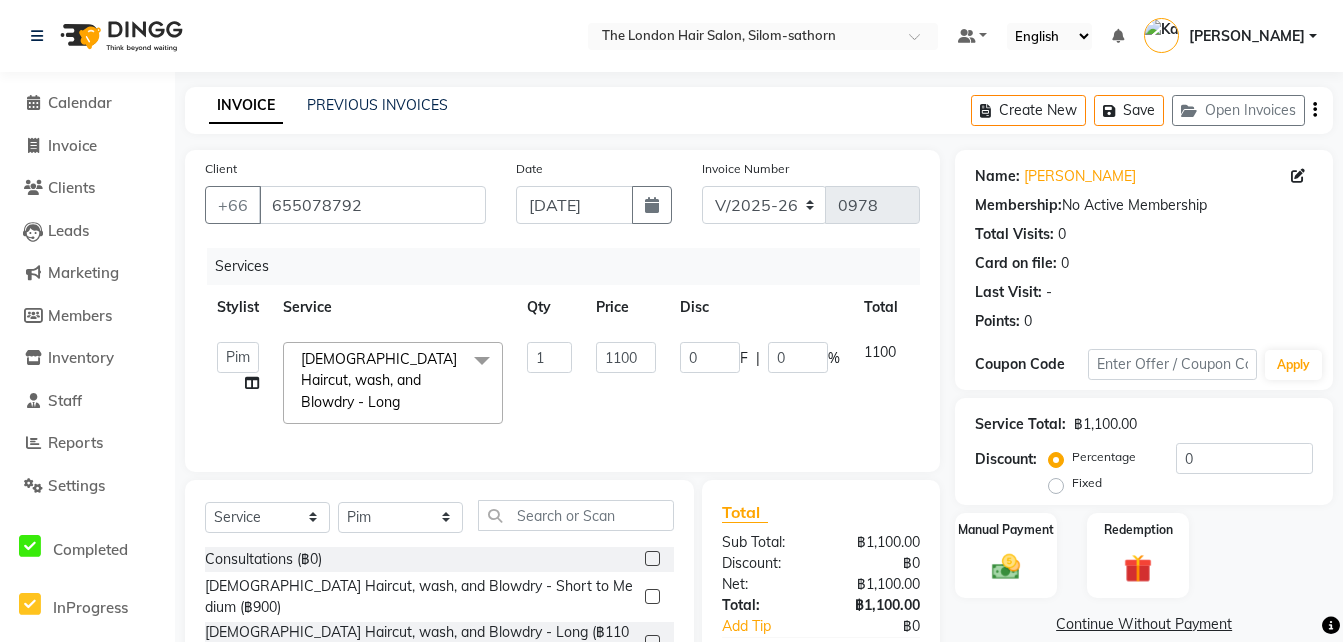 click 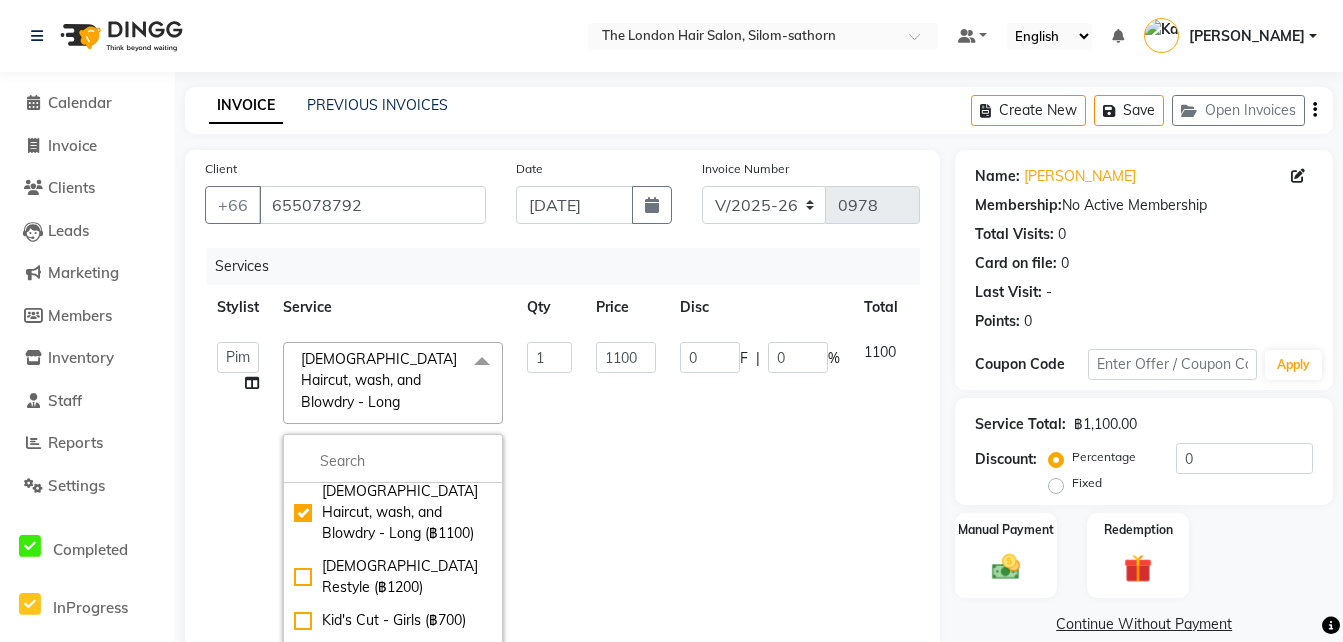 scroll, scrollTop: 193, scrollLeft: 0, axis: vertical 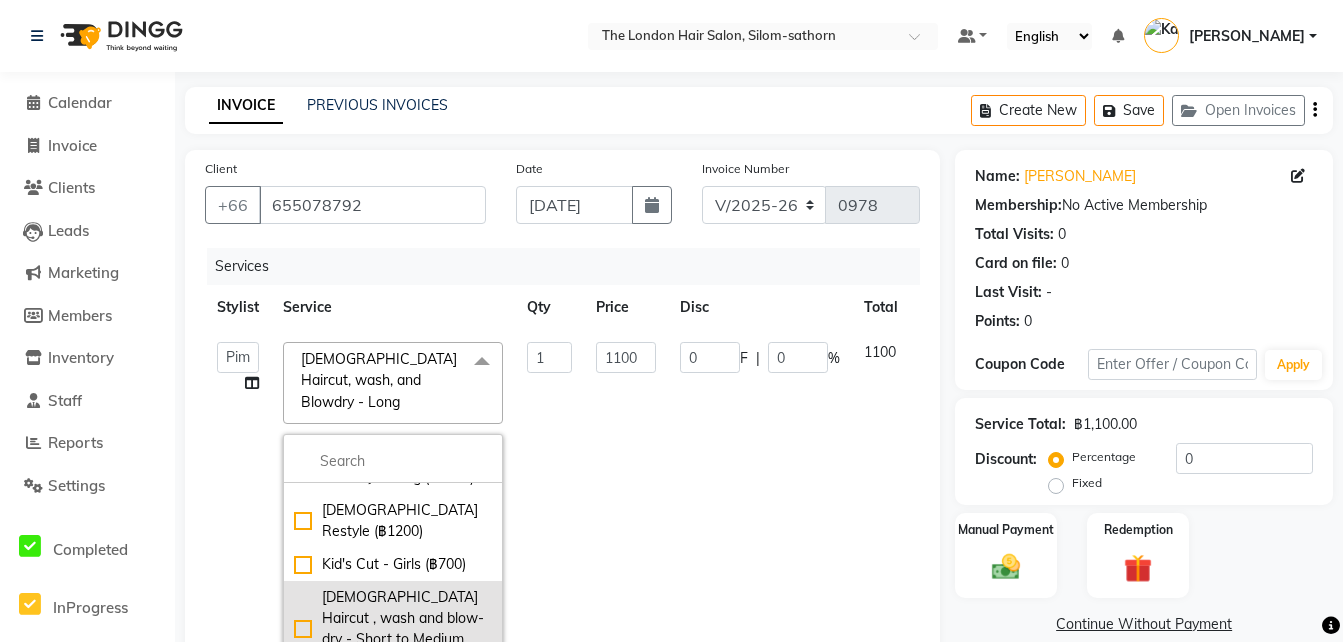 drag, startPoint x: 316, startPoint y: 500, endPoint x: 308, endPoint y: 509, distance: 12.0415945 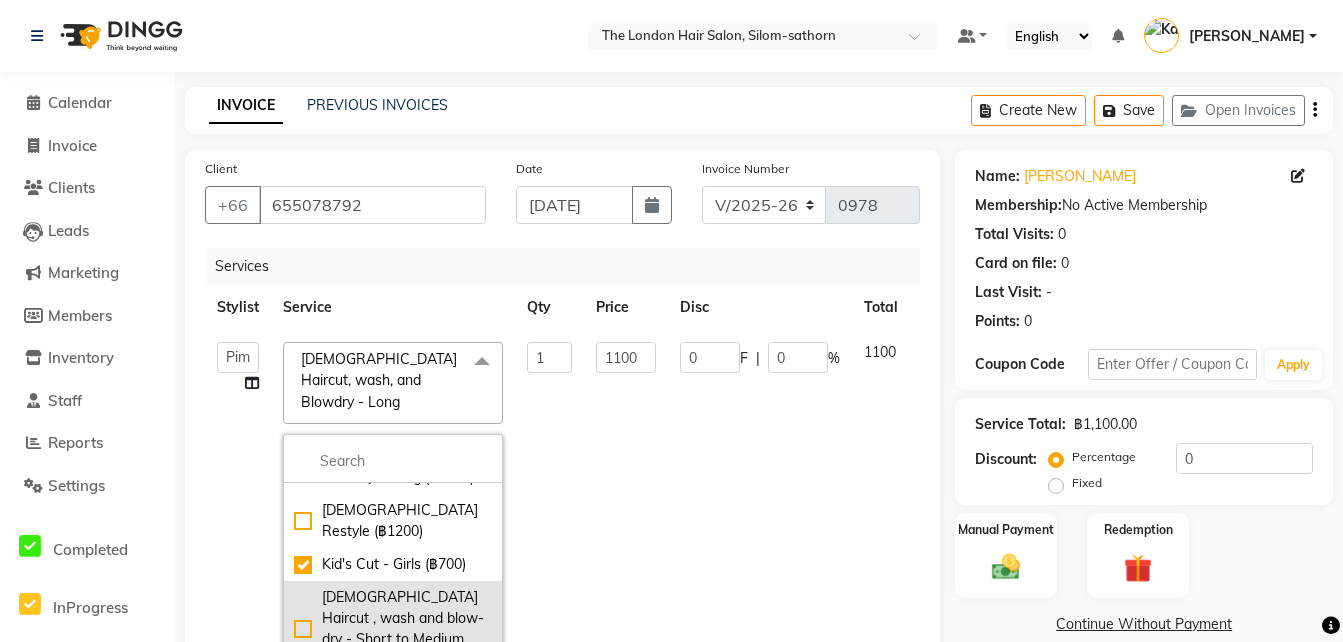 checkbox on "false" 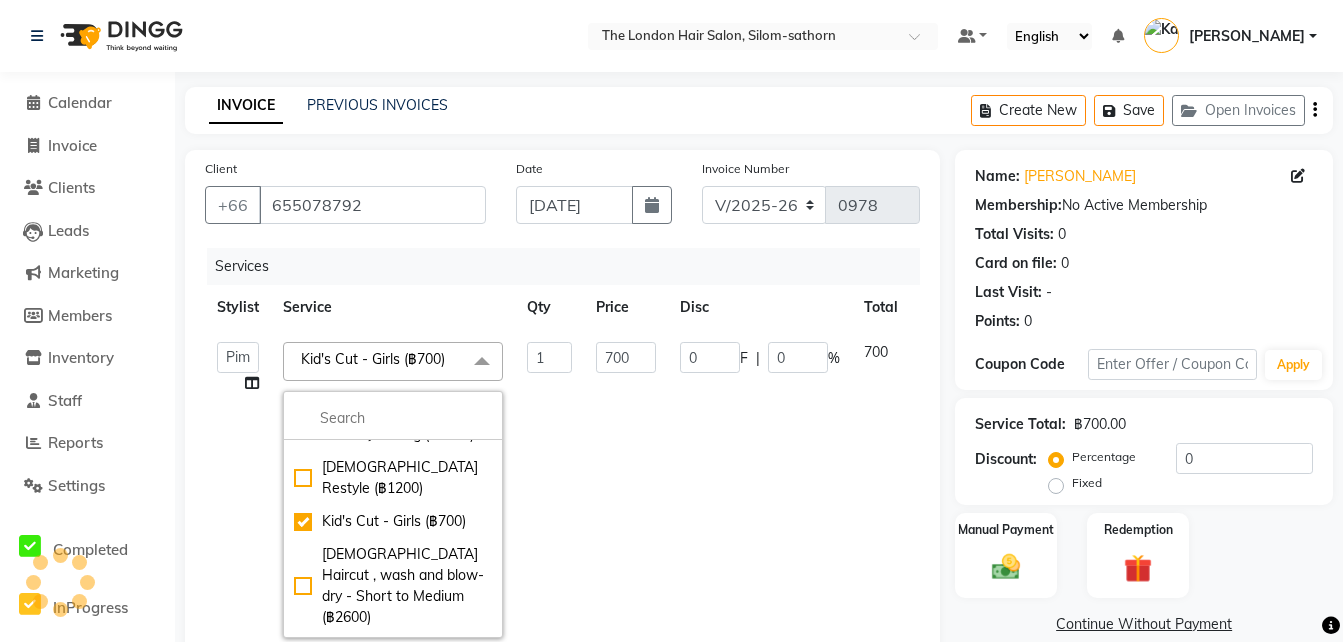 click on "700" 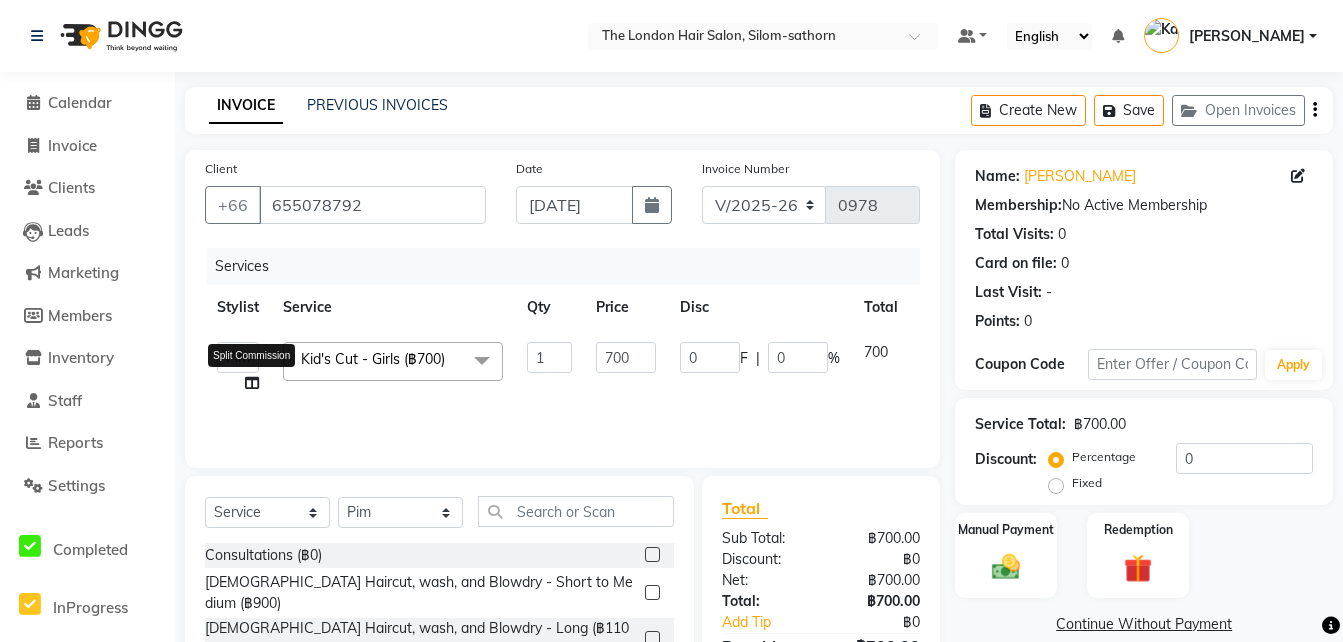 click 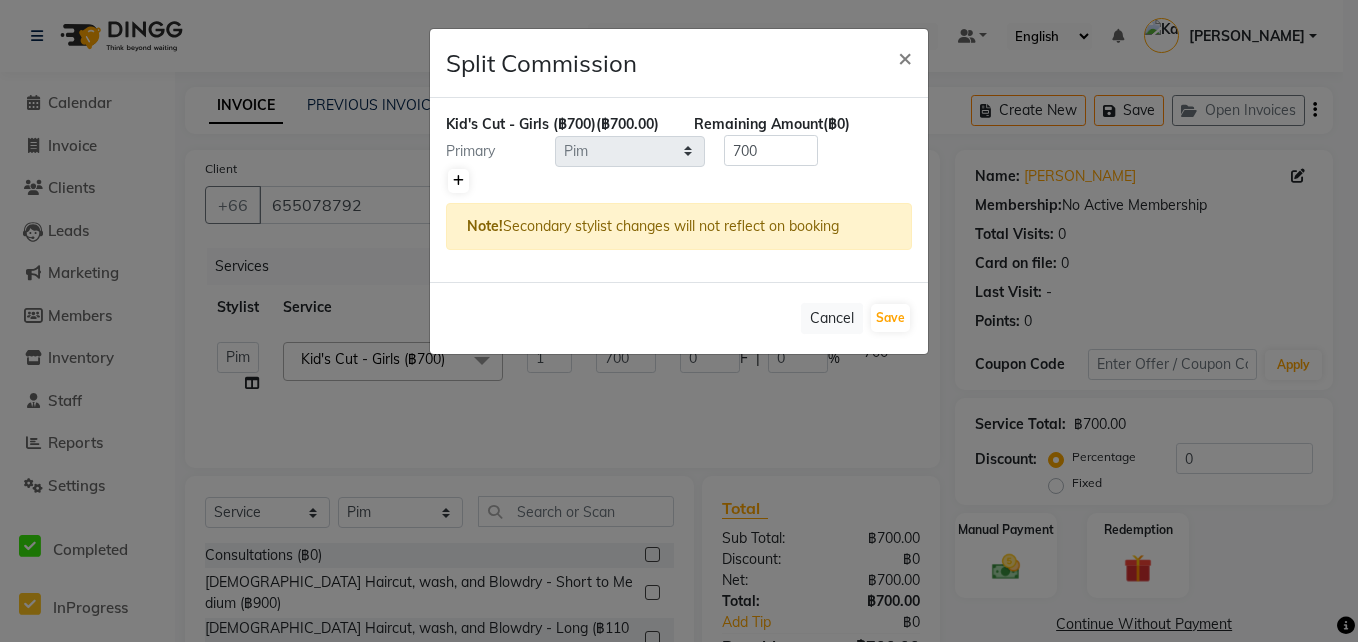click 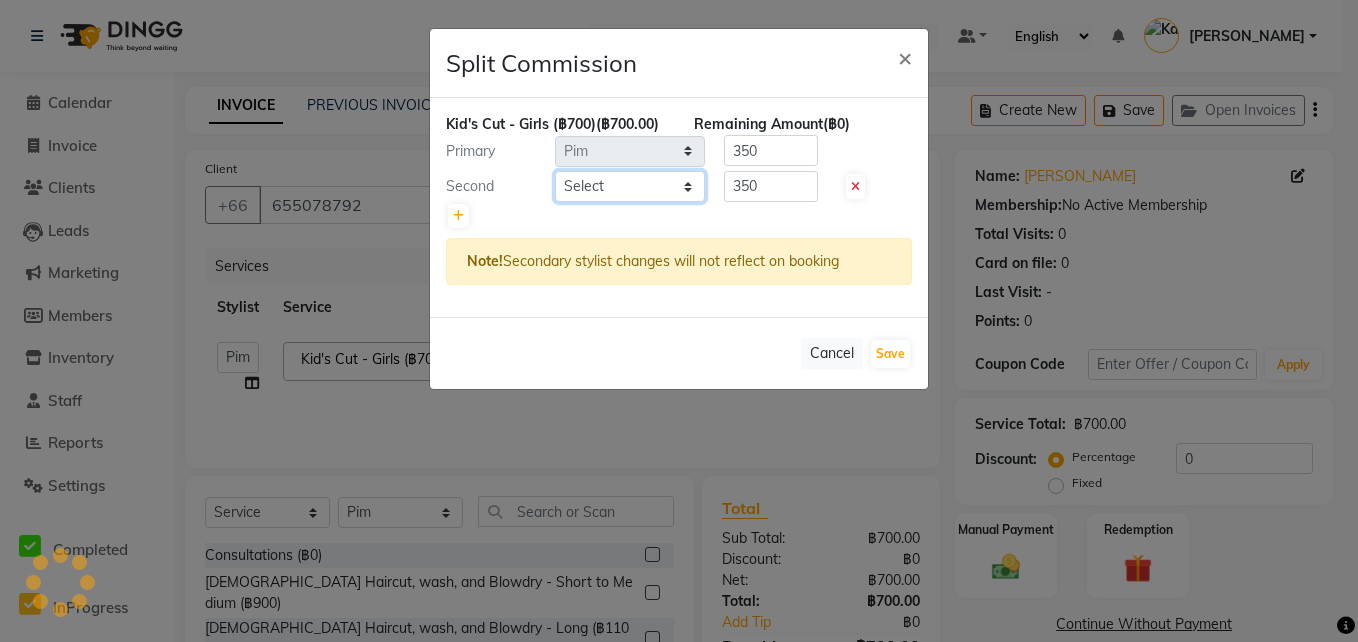 click on "Select  Aon   Apple     Boss [PERSON_NAME]    [PERSON_NAME]    Pim" 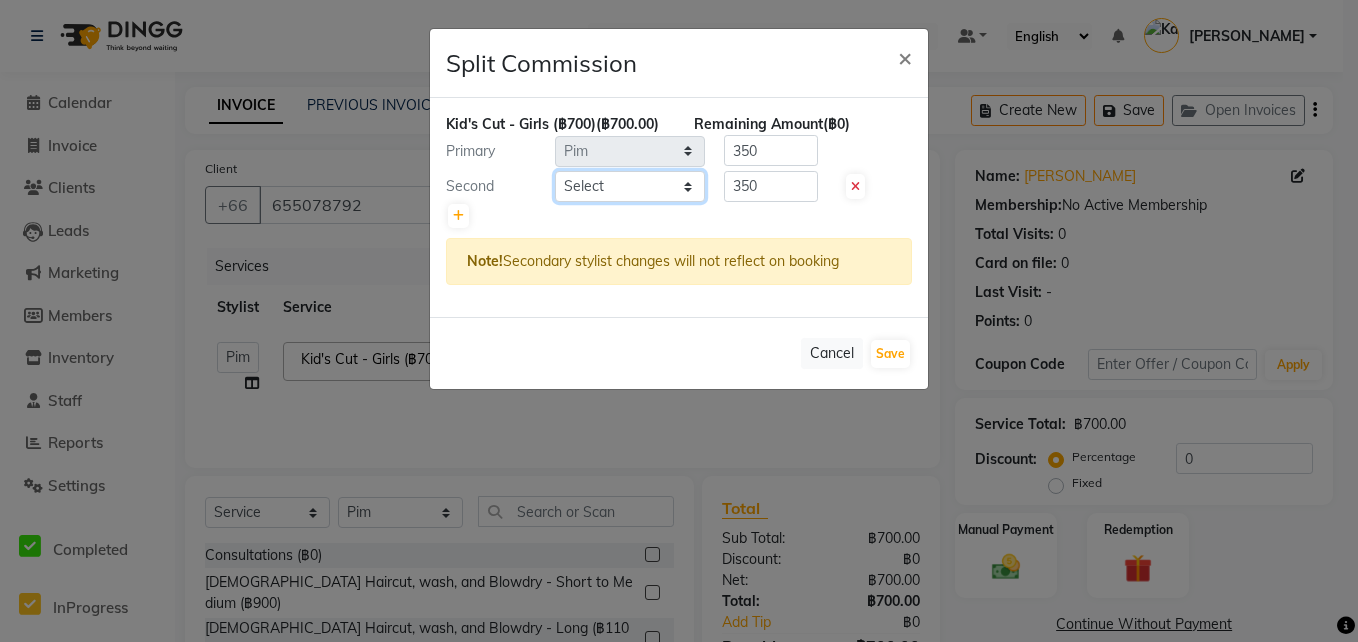 select on "83403" 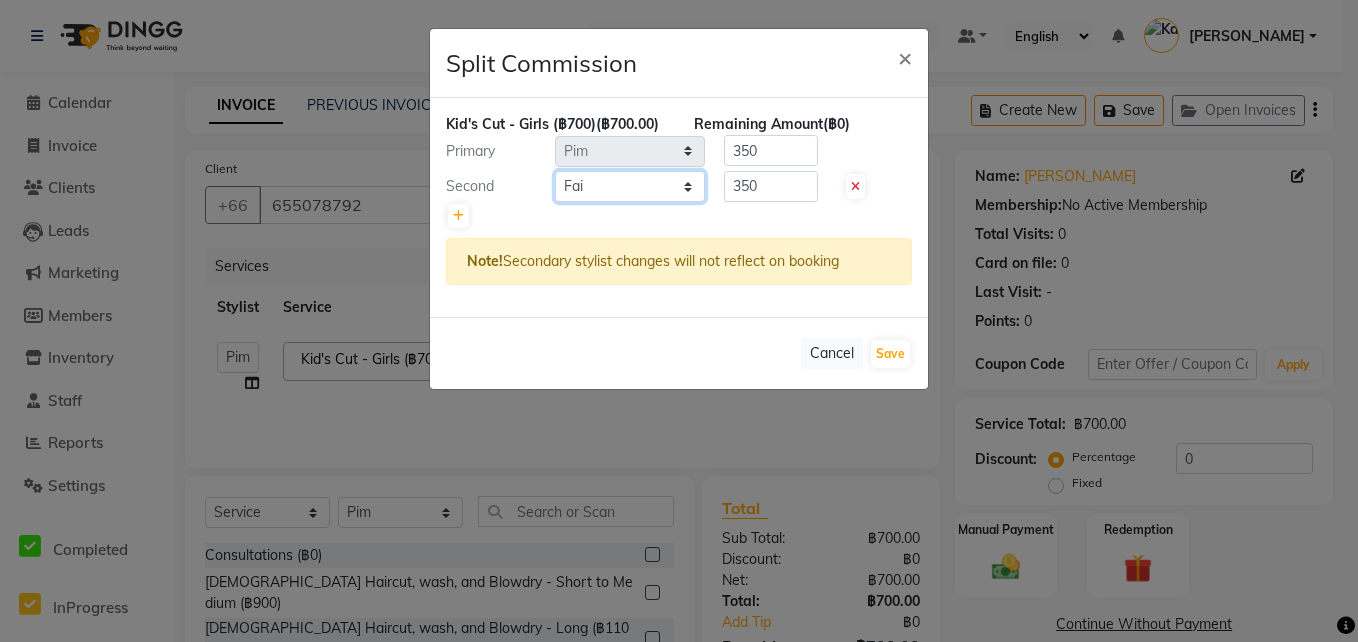 click on "Select  Aon   Apple     Boss [PERSON_NAME]    [PERSON_NAME]    Pim" 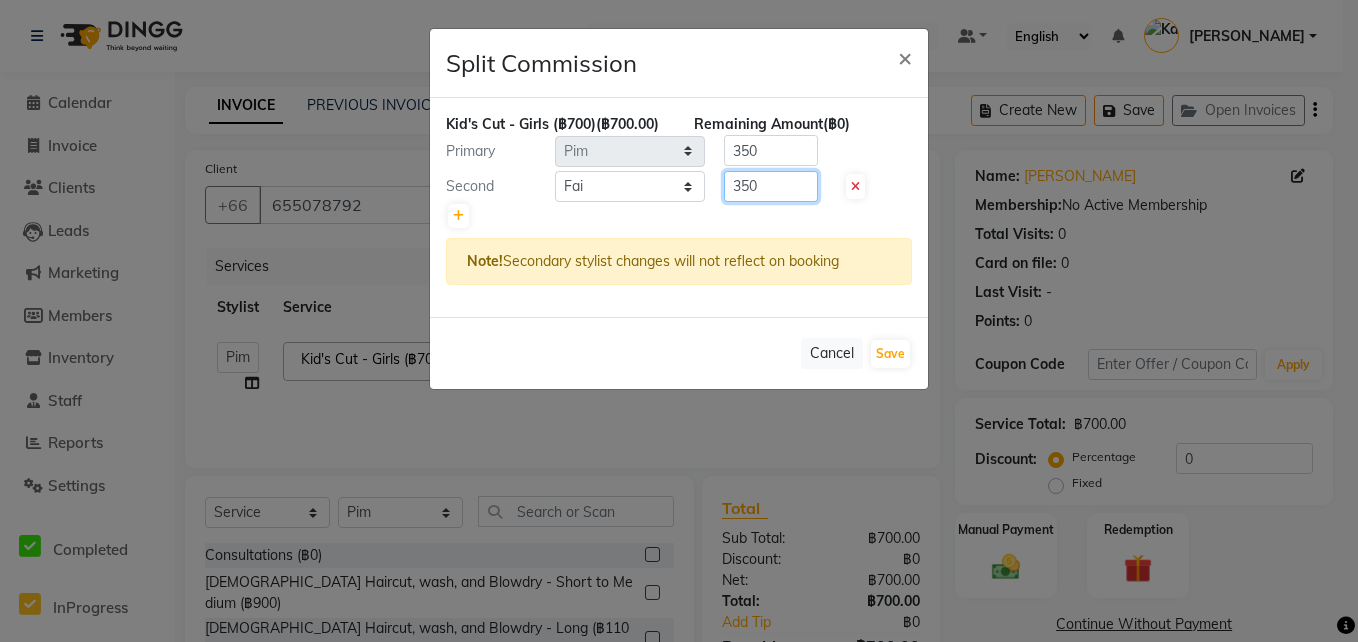 click on "350" 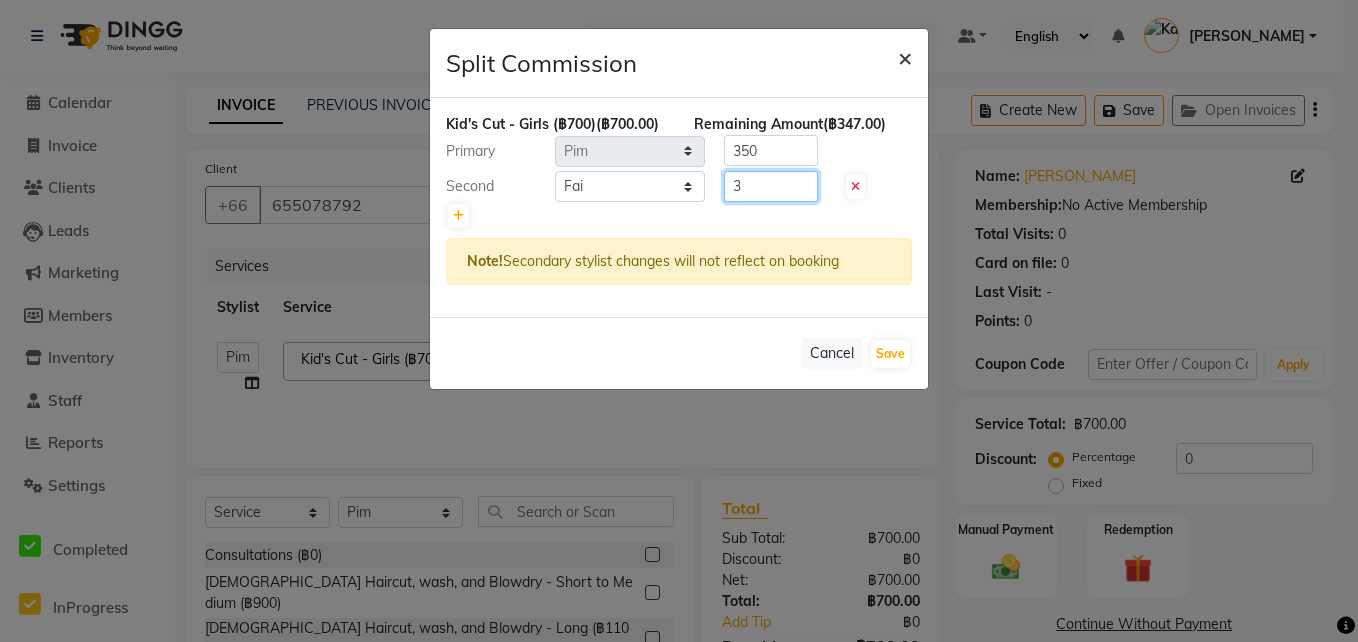 type on "3" 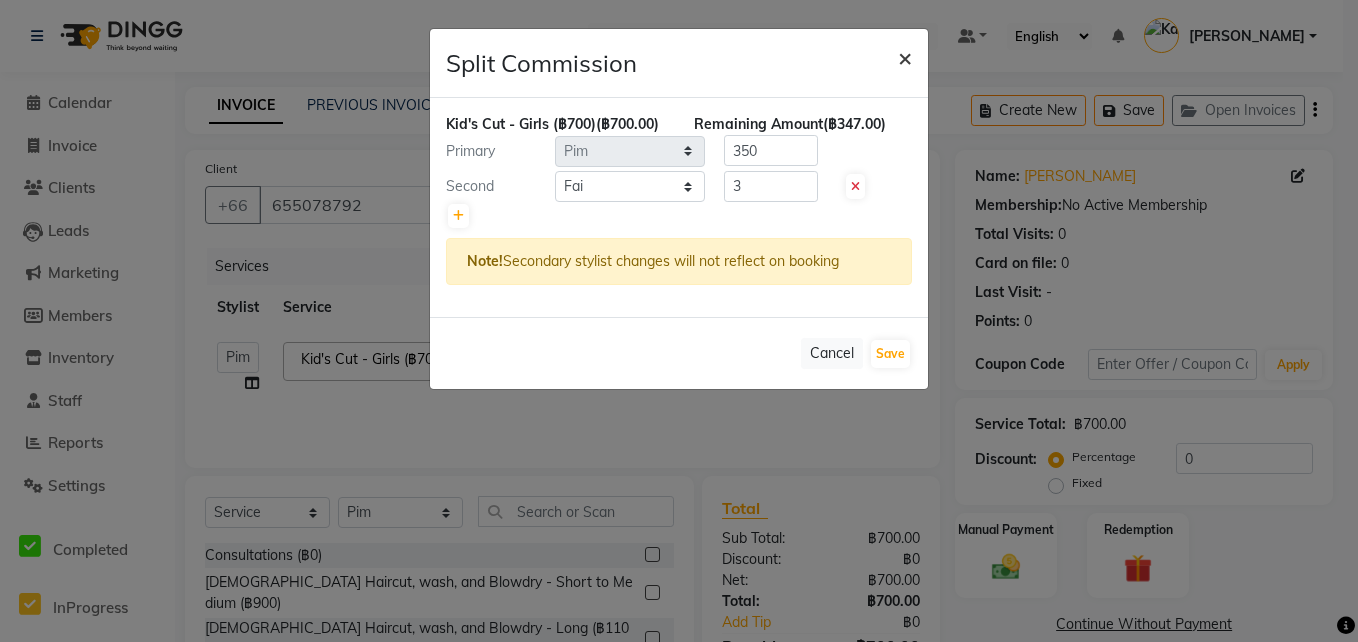 click on "×" 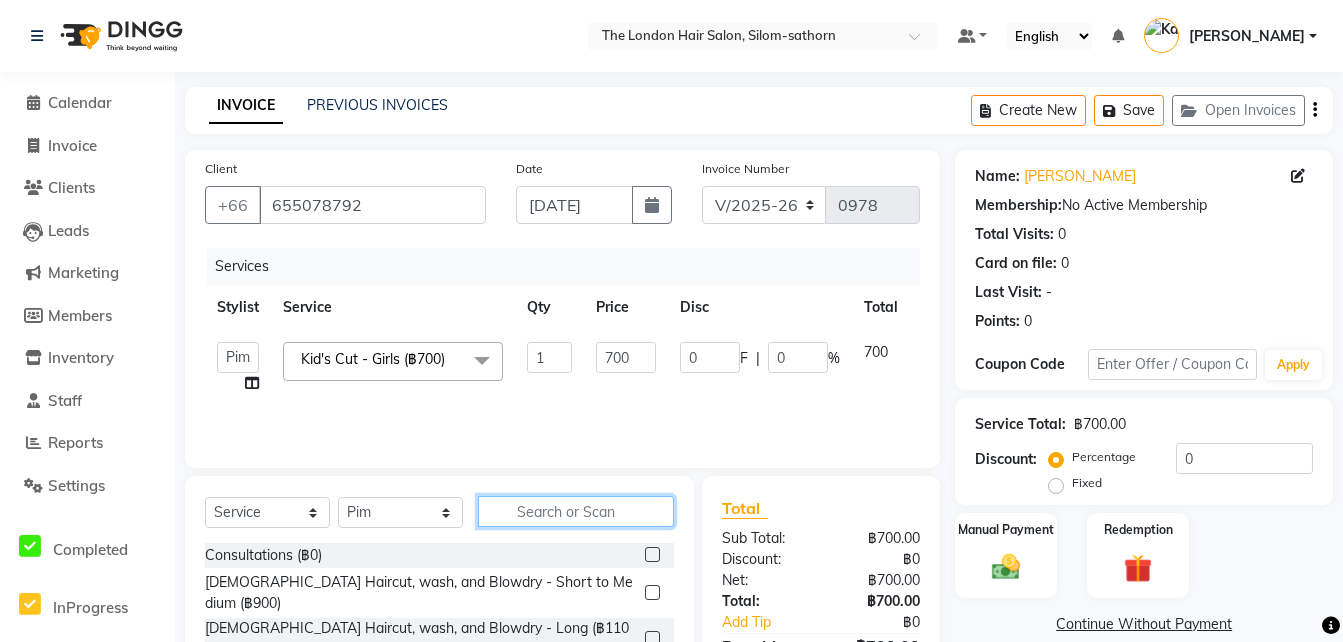 click 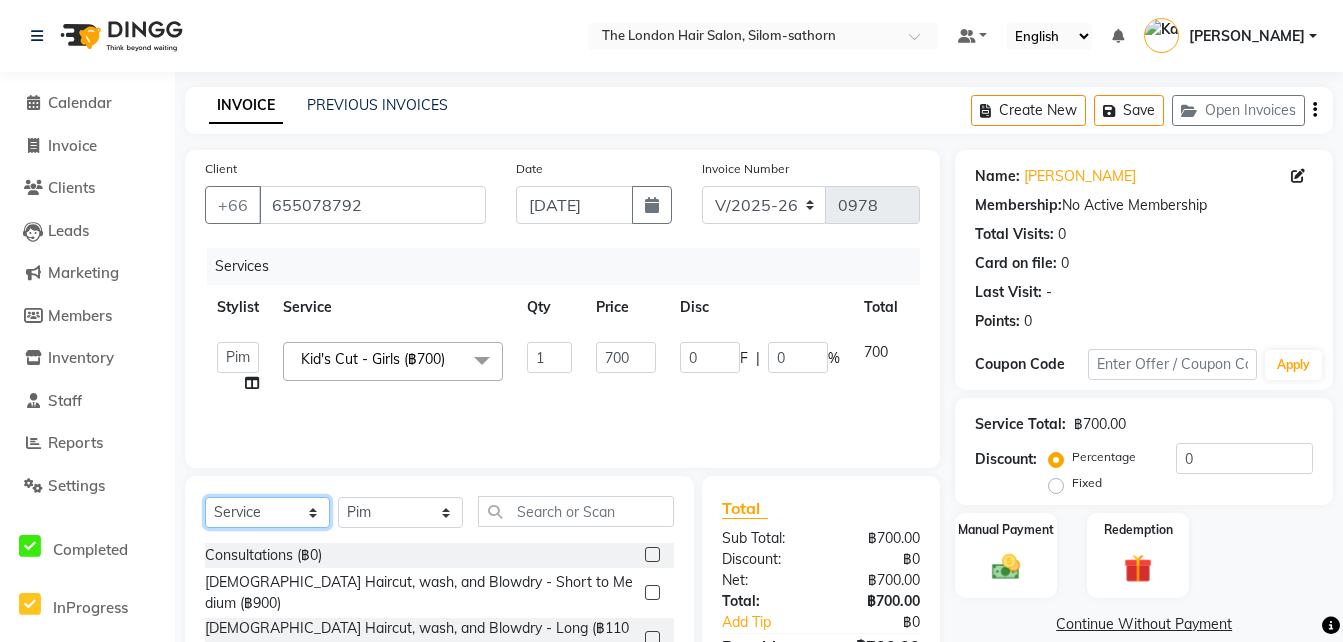 click on "Select  Service  Product  Membership  Package Voucher Prepaid Gift Card" 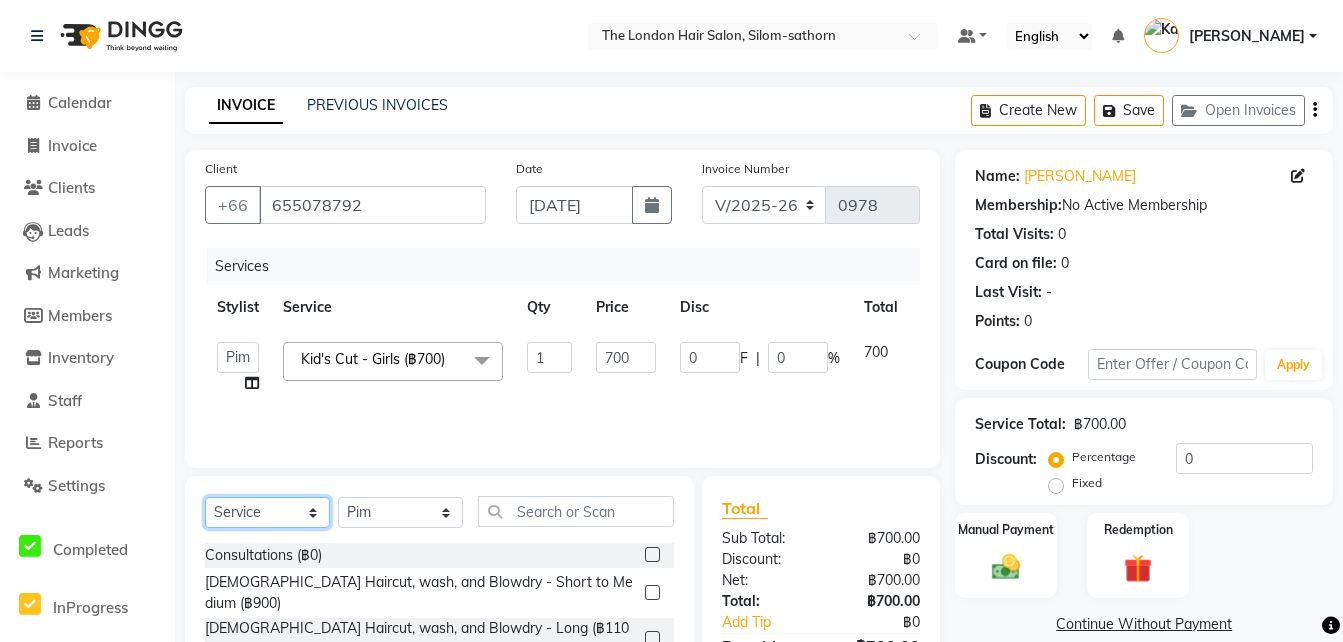select on "product" 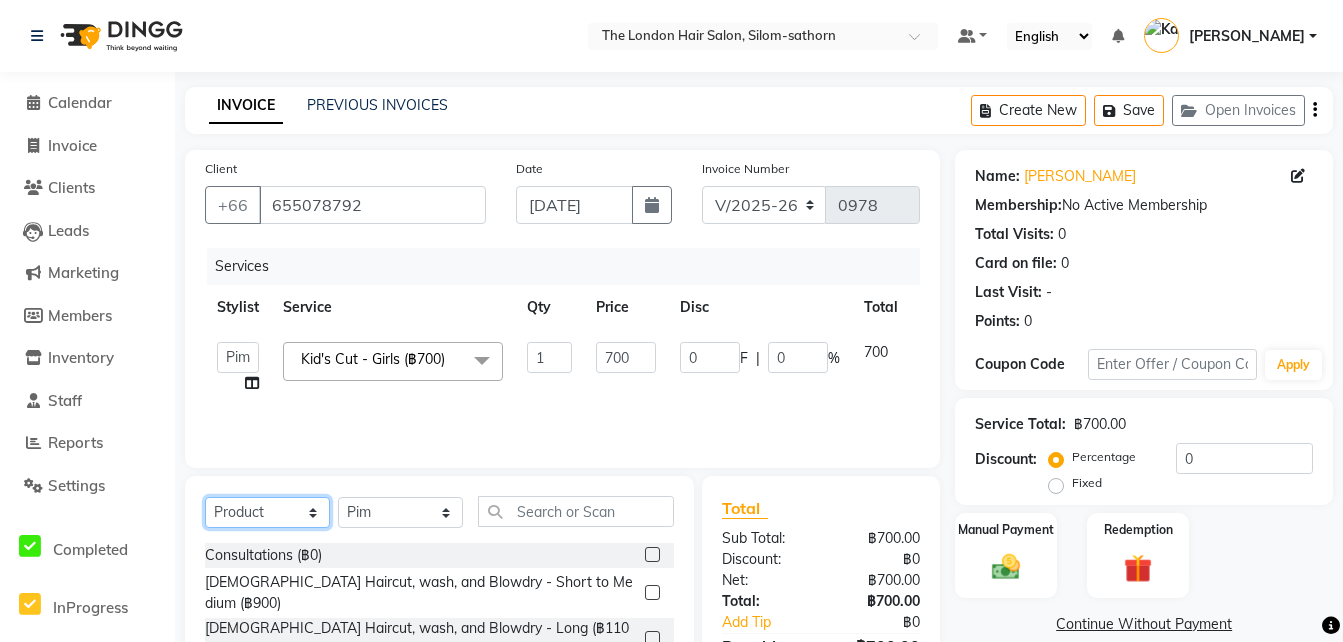click on "Select  Service  Product  Membership  Package Voucher Prepaid Gift Card" 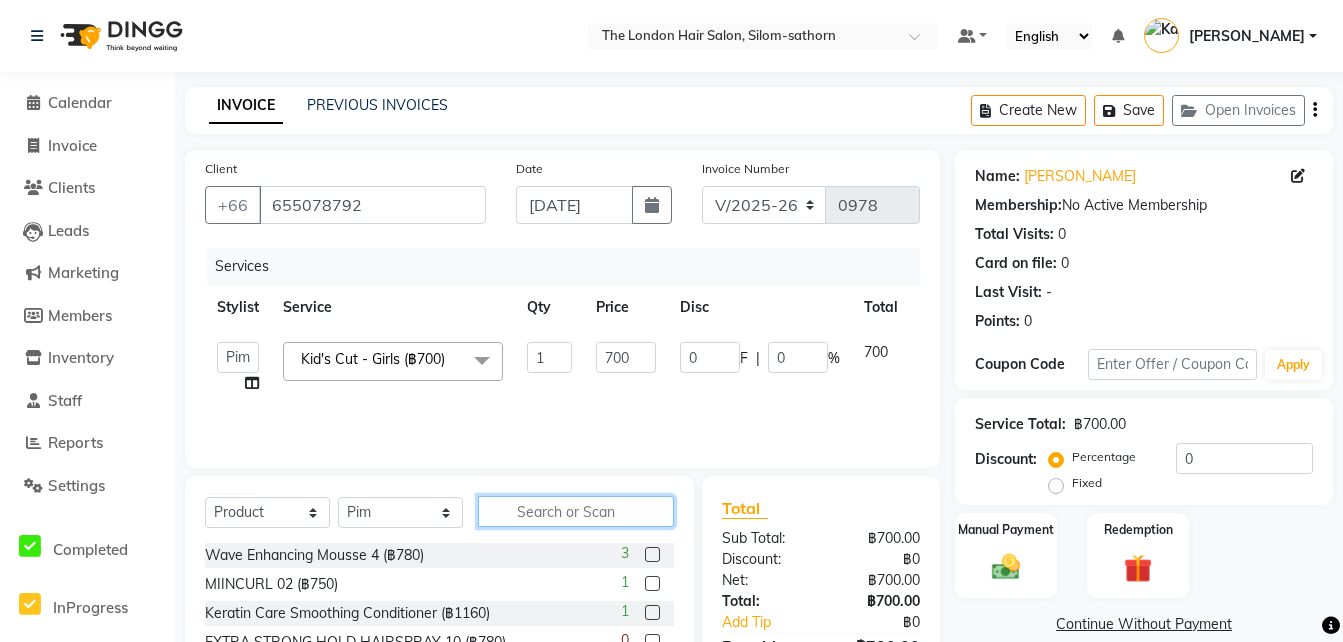 click 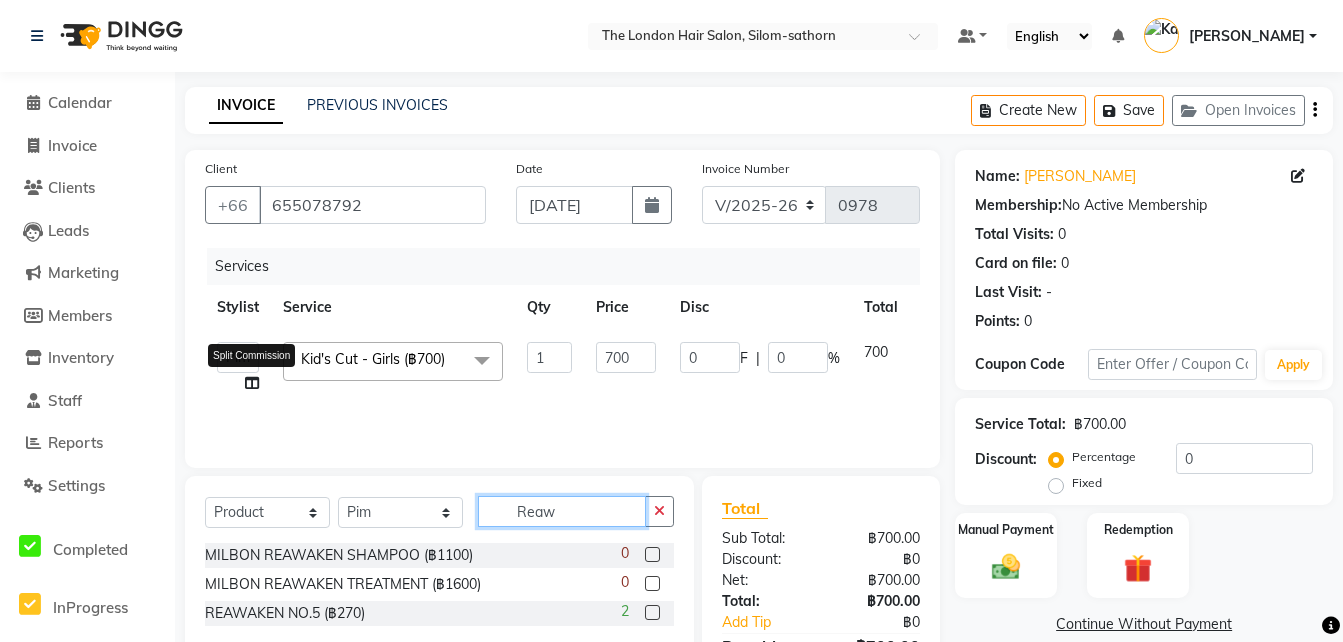 type on "Reaw" 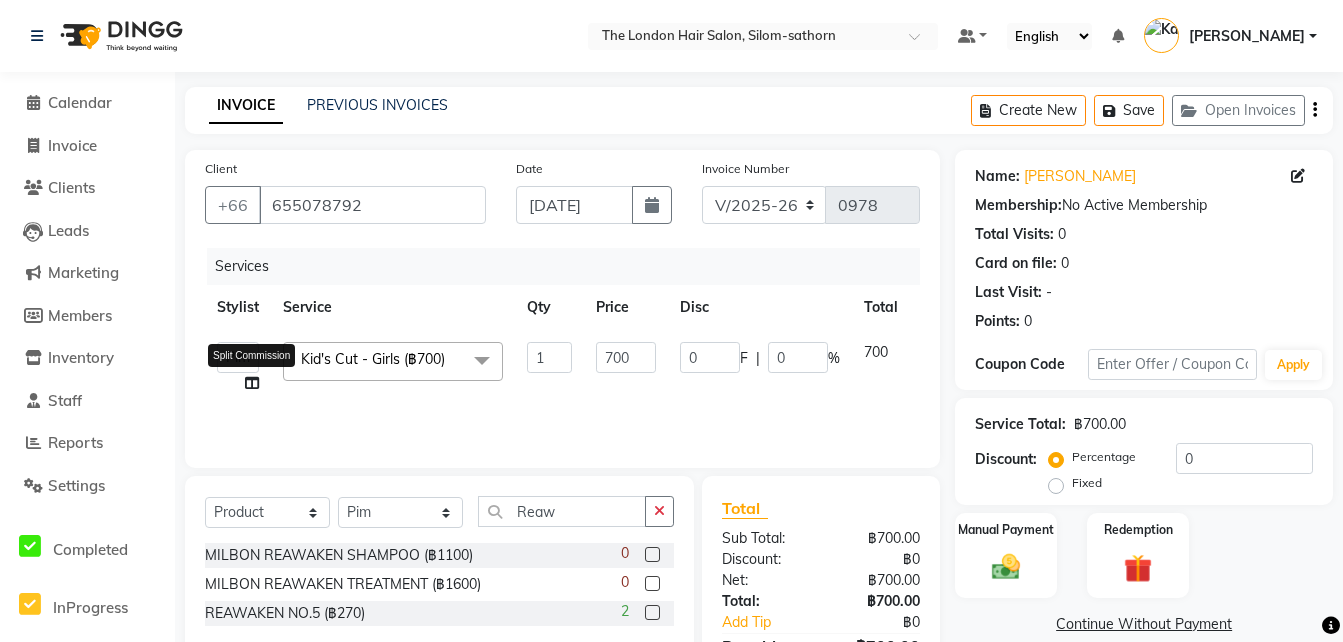 click 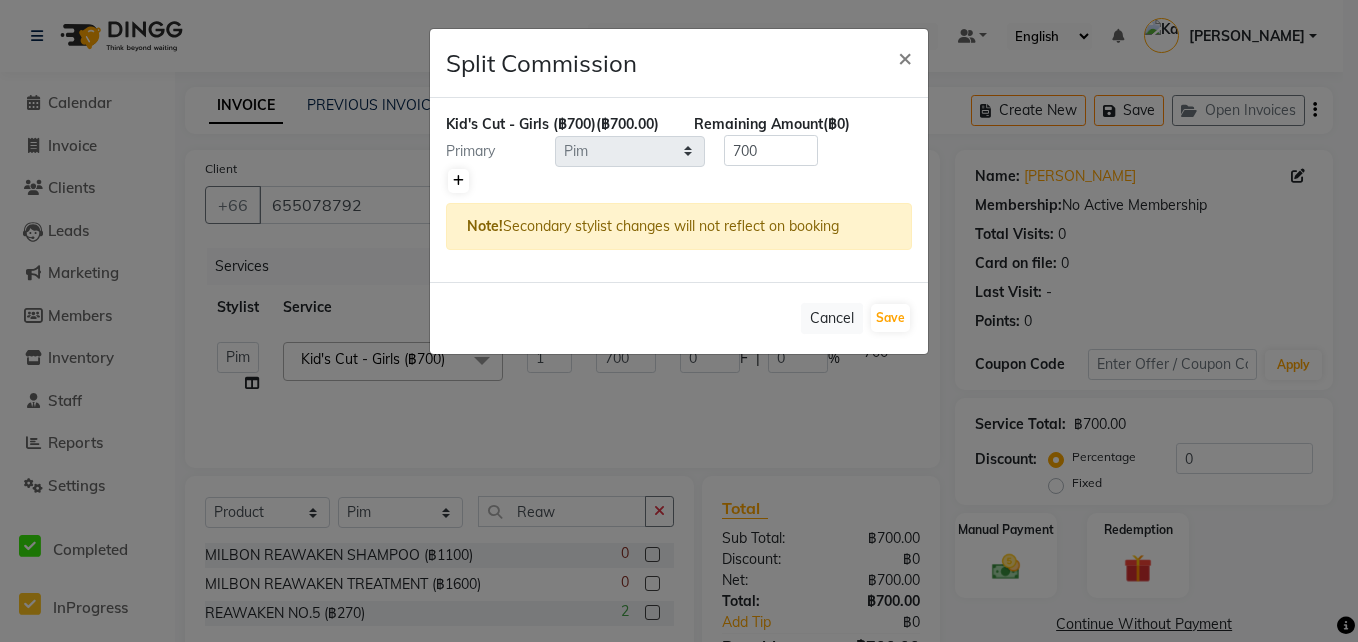 click 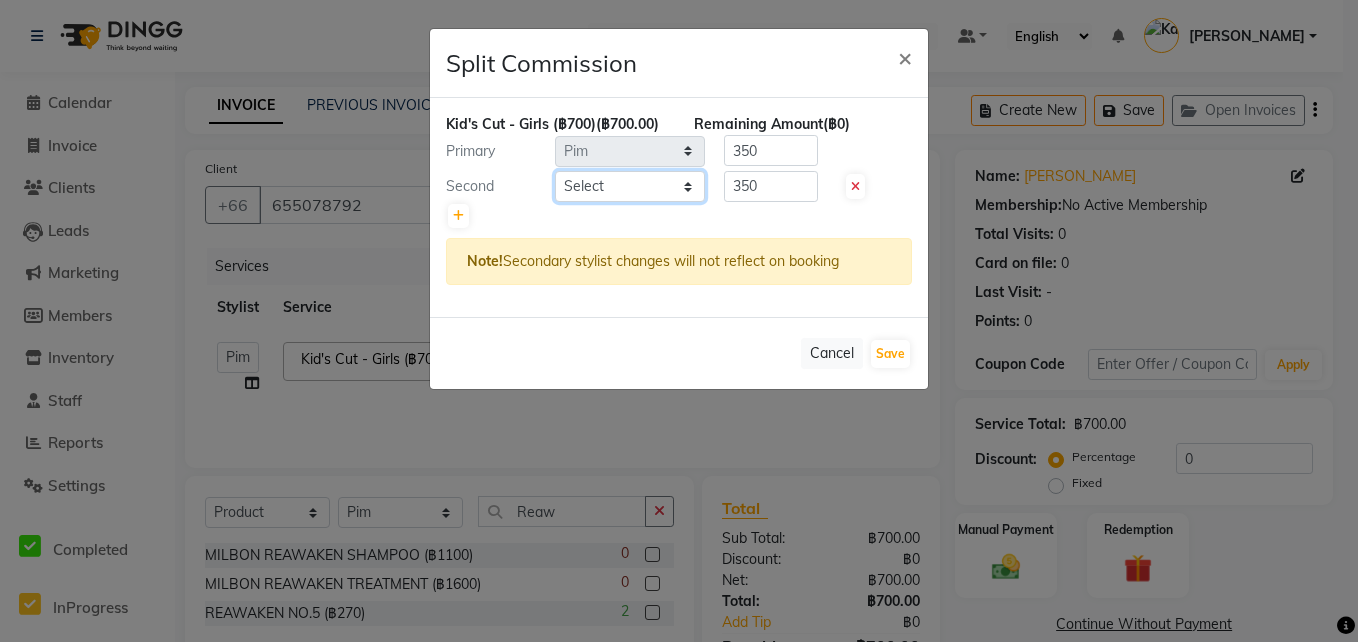 click on "Select  Aon   Apple     Boss [PERSON_NAME]    [PERSON_NAME]    Pim" 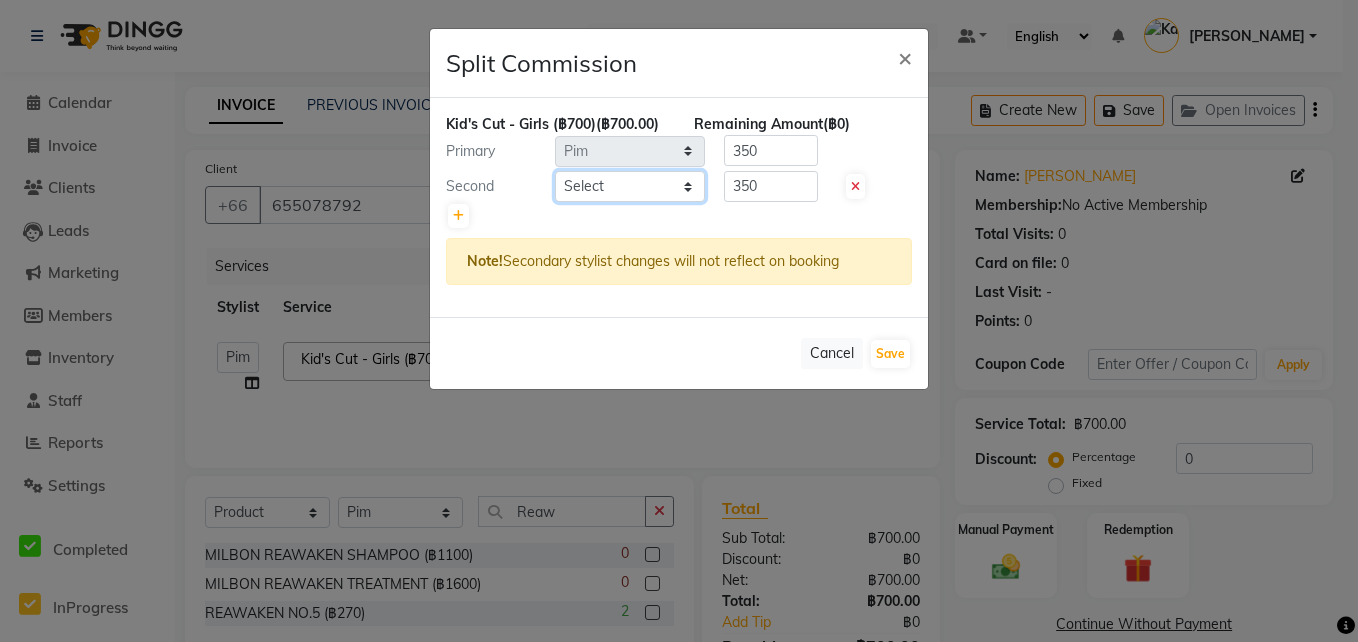 select on "83403" 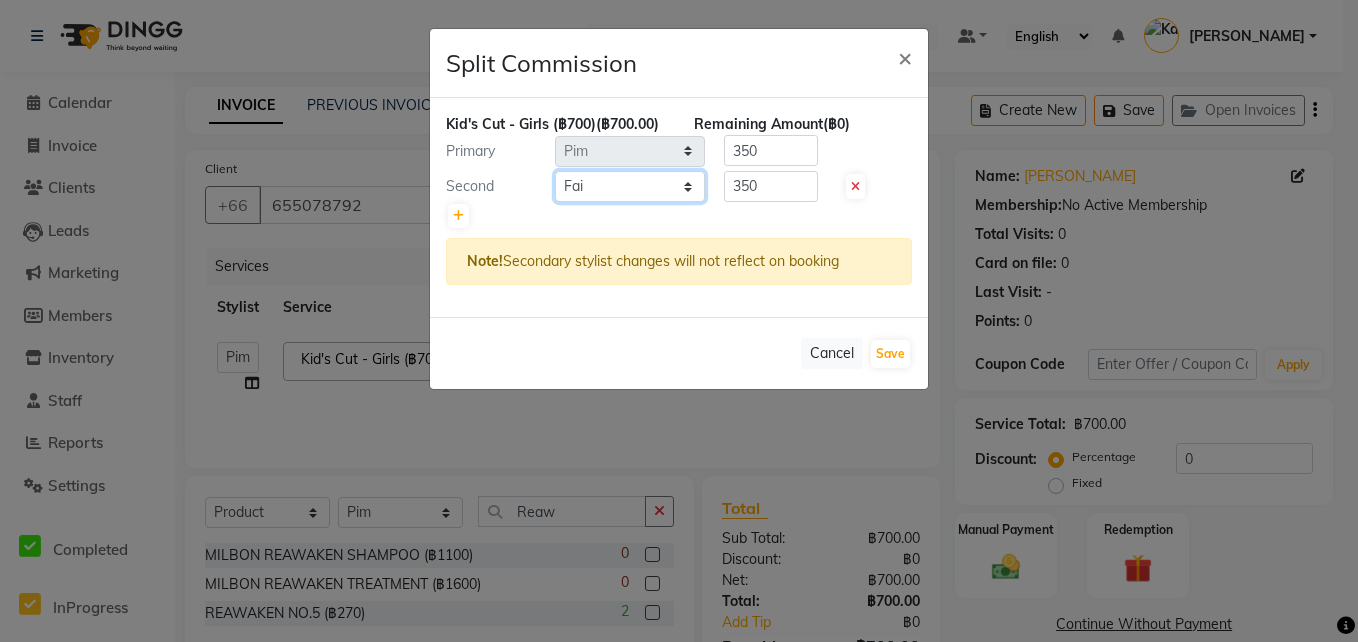 click on "Select  Aon   Apple     Boss [PERSON_NAME]    [PERSON_NAME]    Pim" 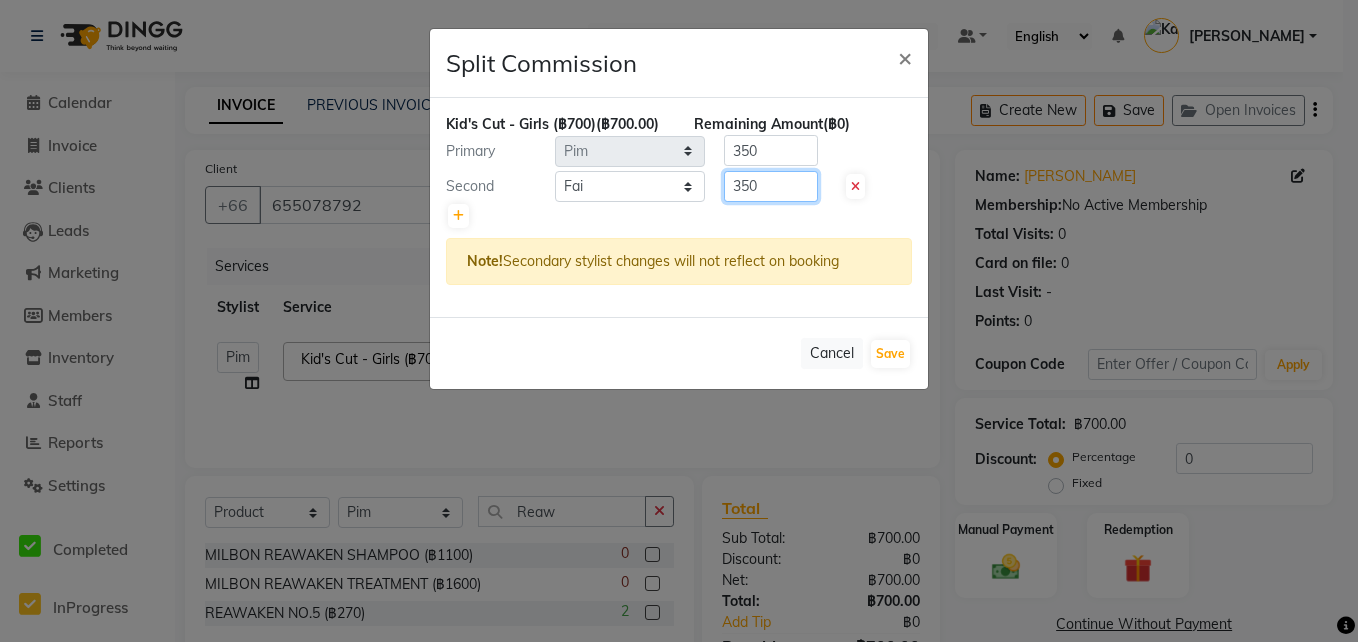 click on "350" 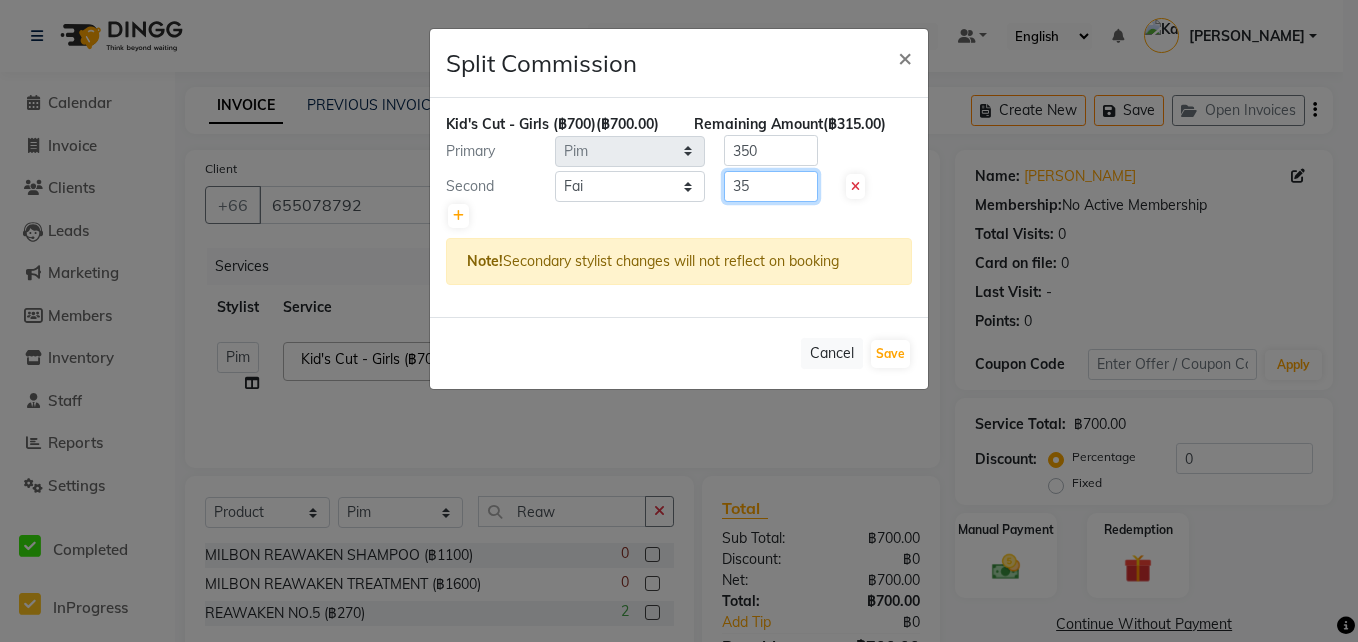 type on "3" 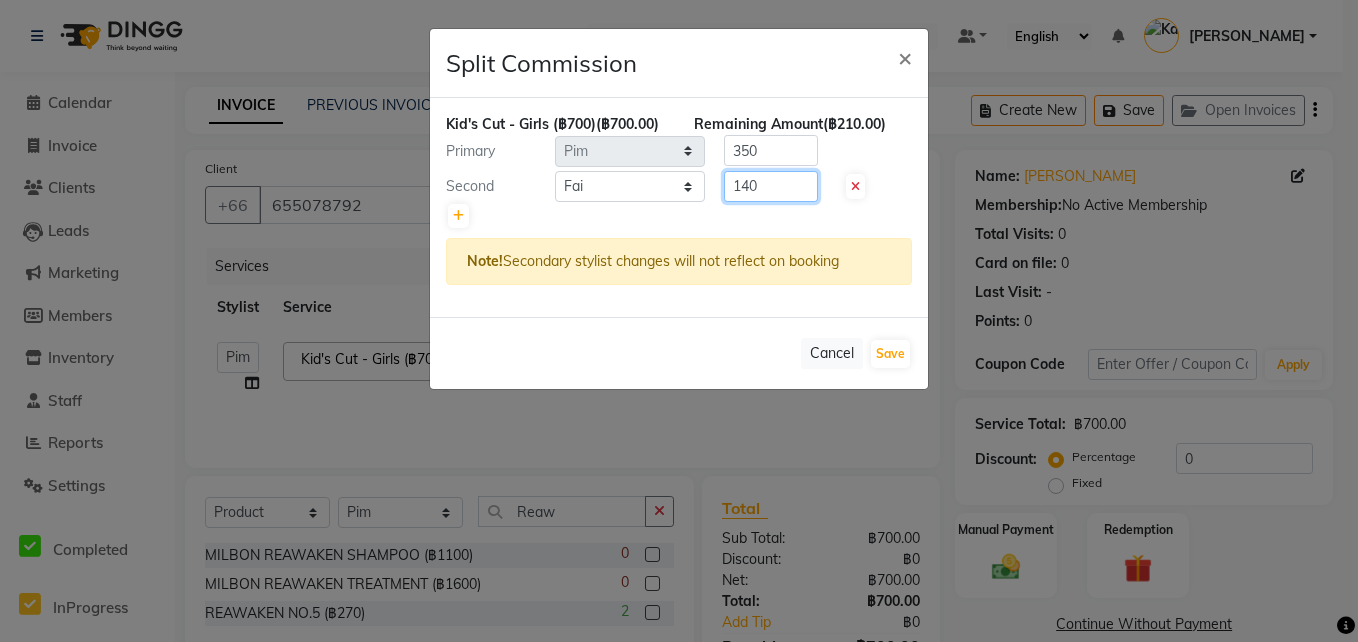 type on "140" 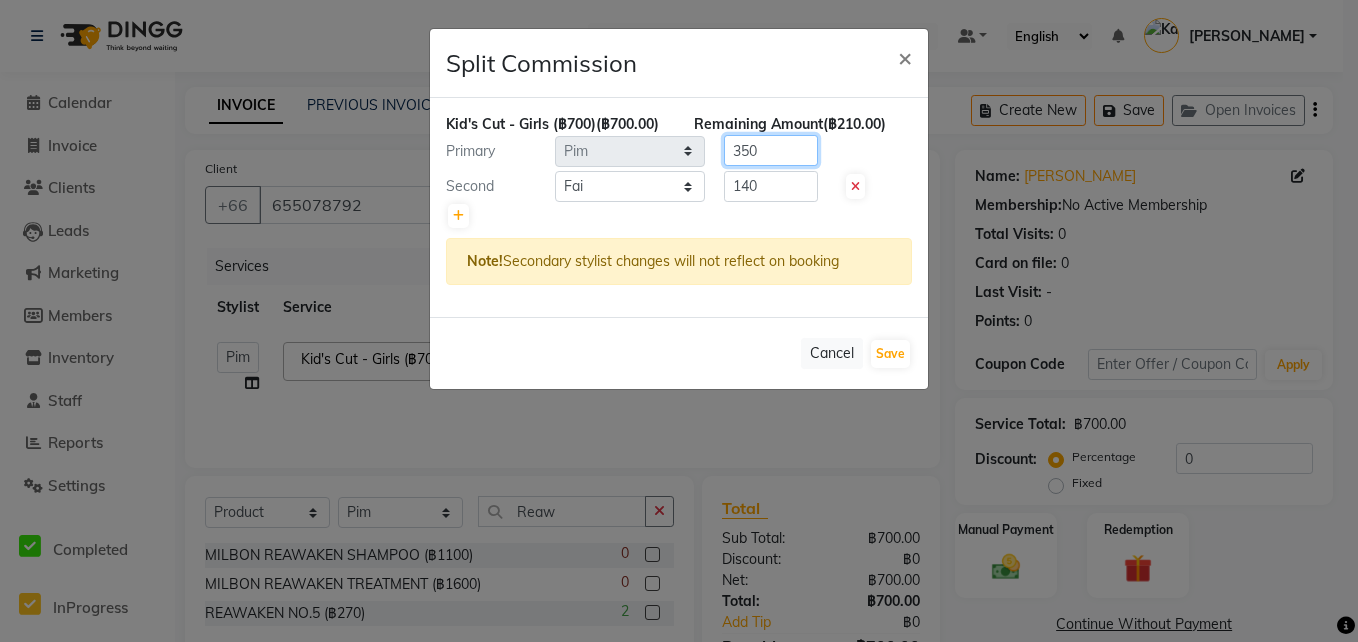 click on "350" 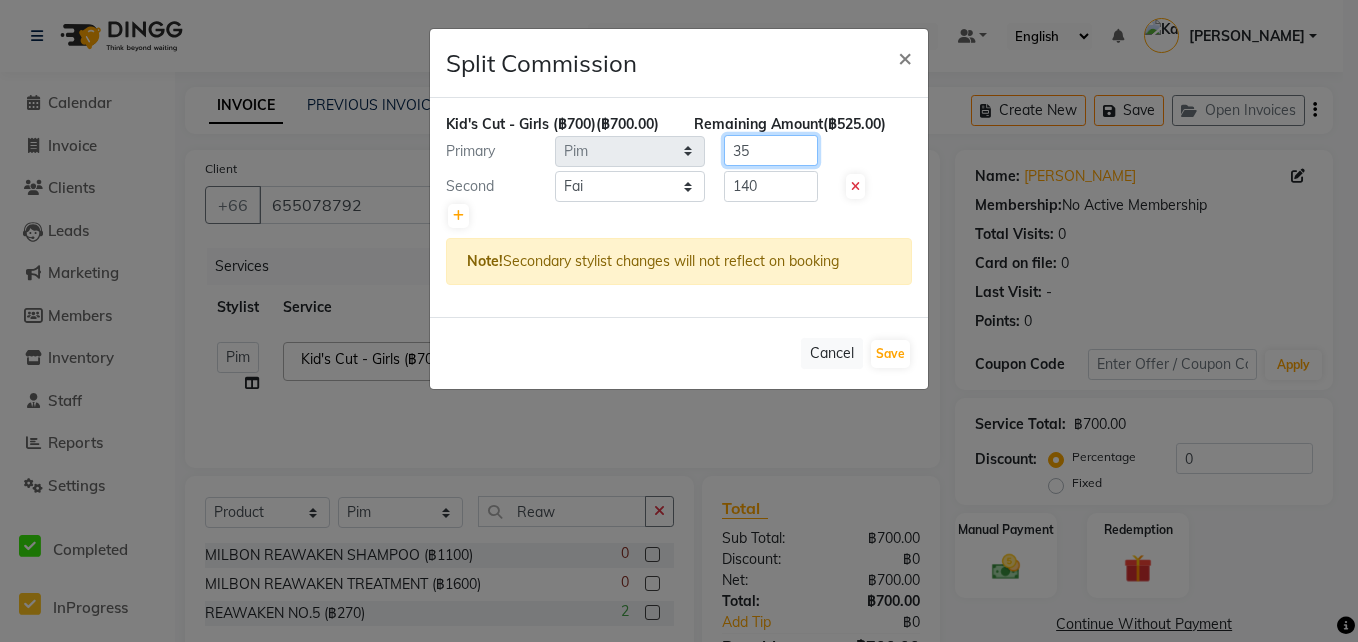 type on "3" 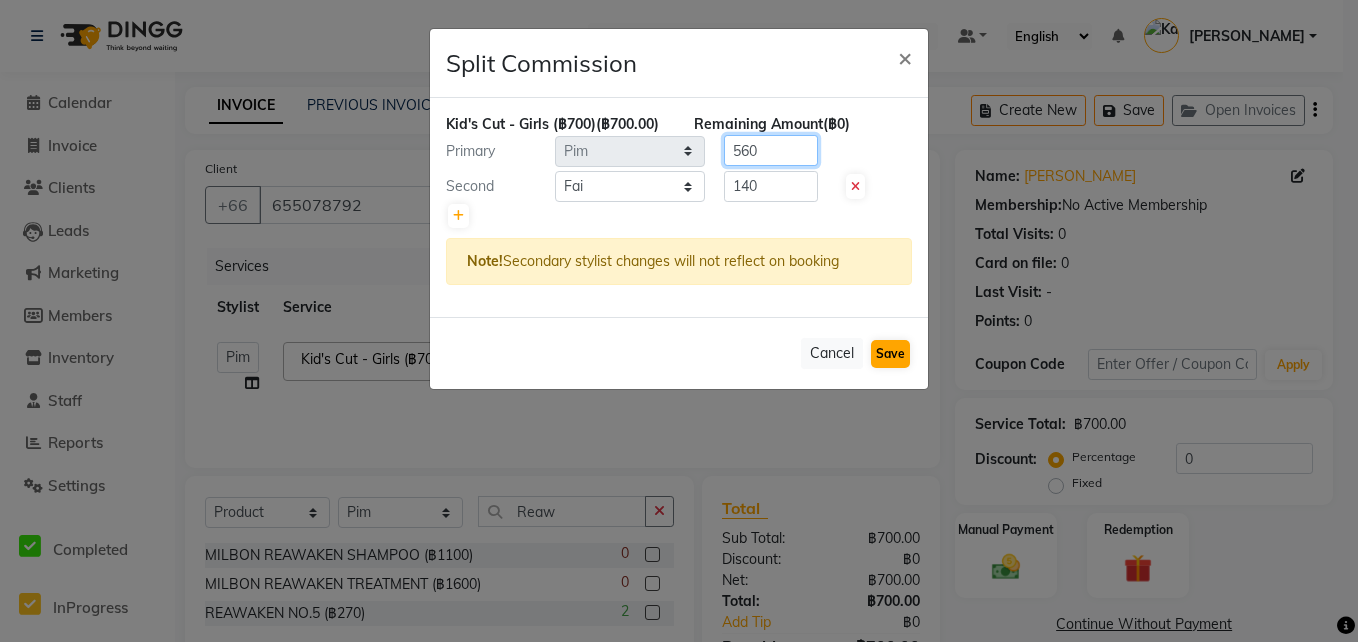 type on "560" 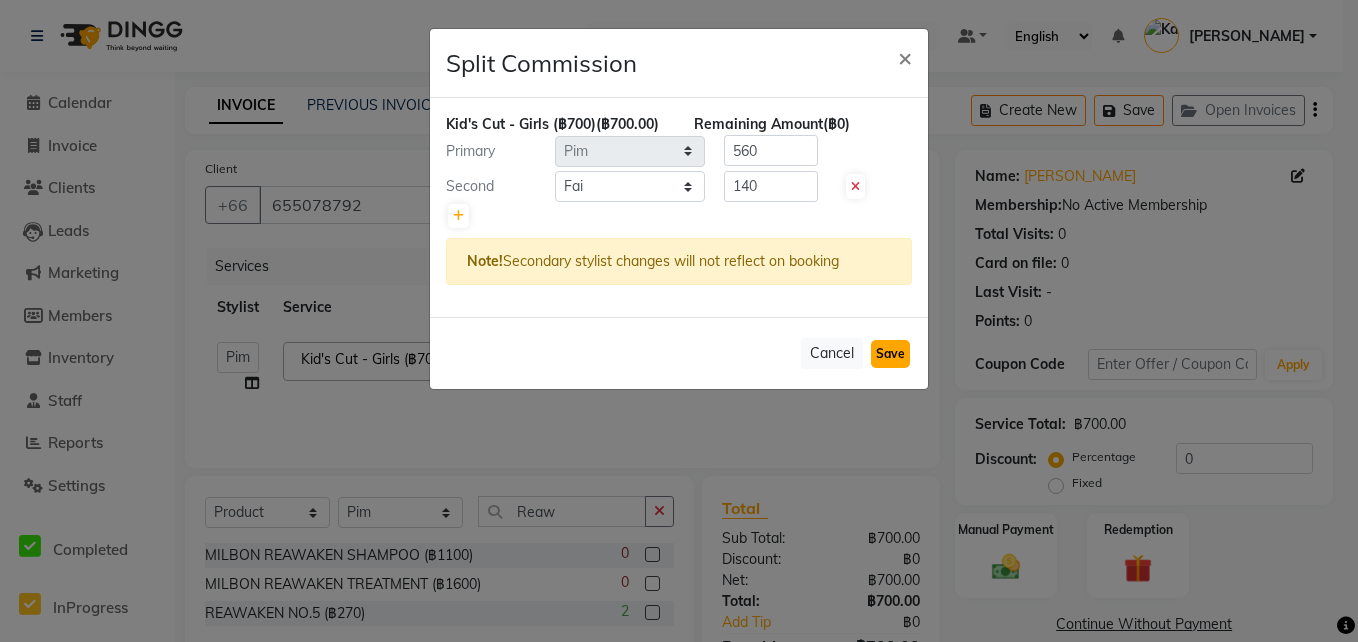 click on "Save" 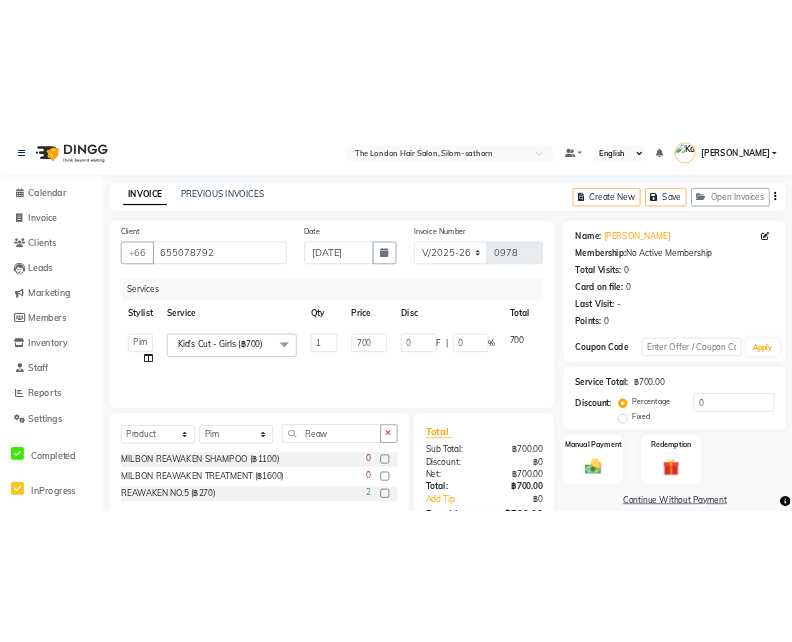 scroll, scrollTop: 116, scrollLeft: 0, axis: vertical 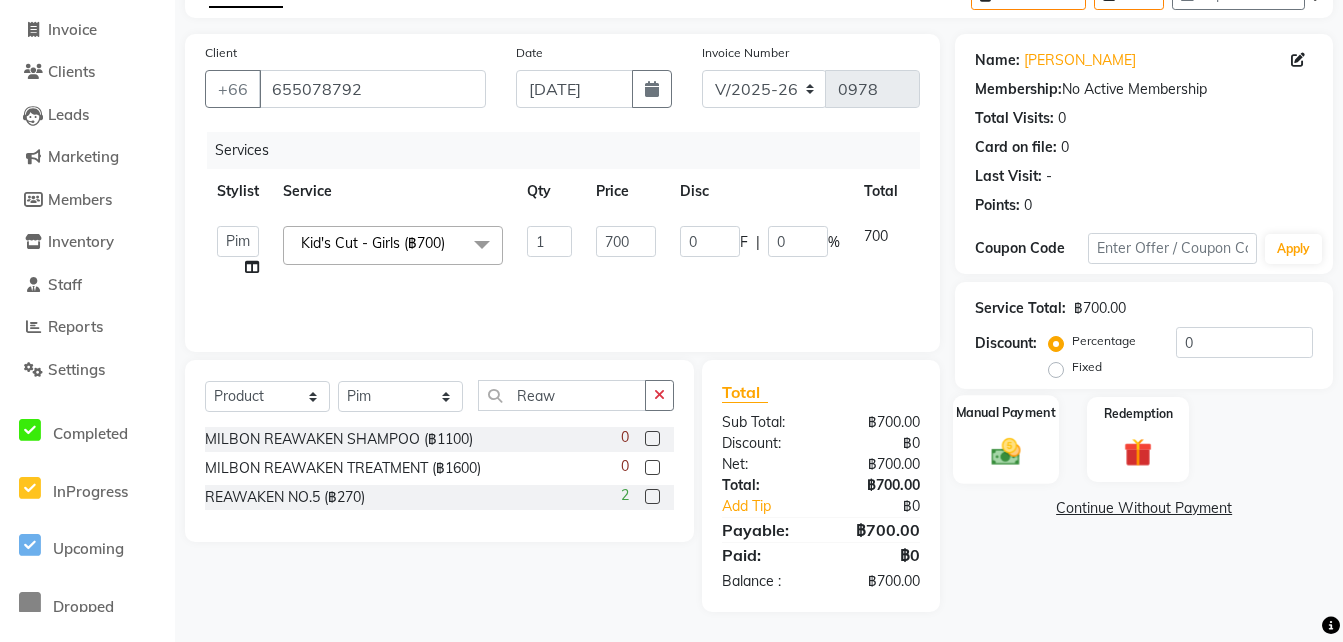 click 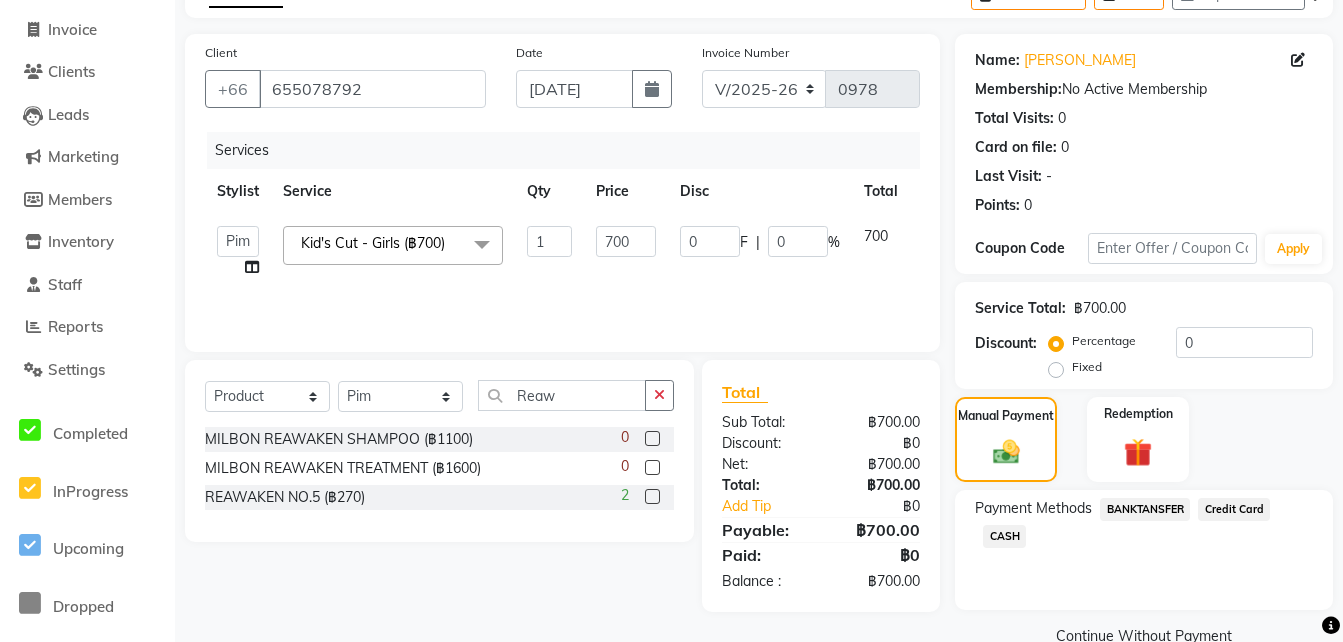 click on "BANKTANSFER" 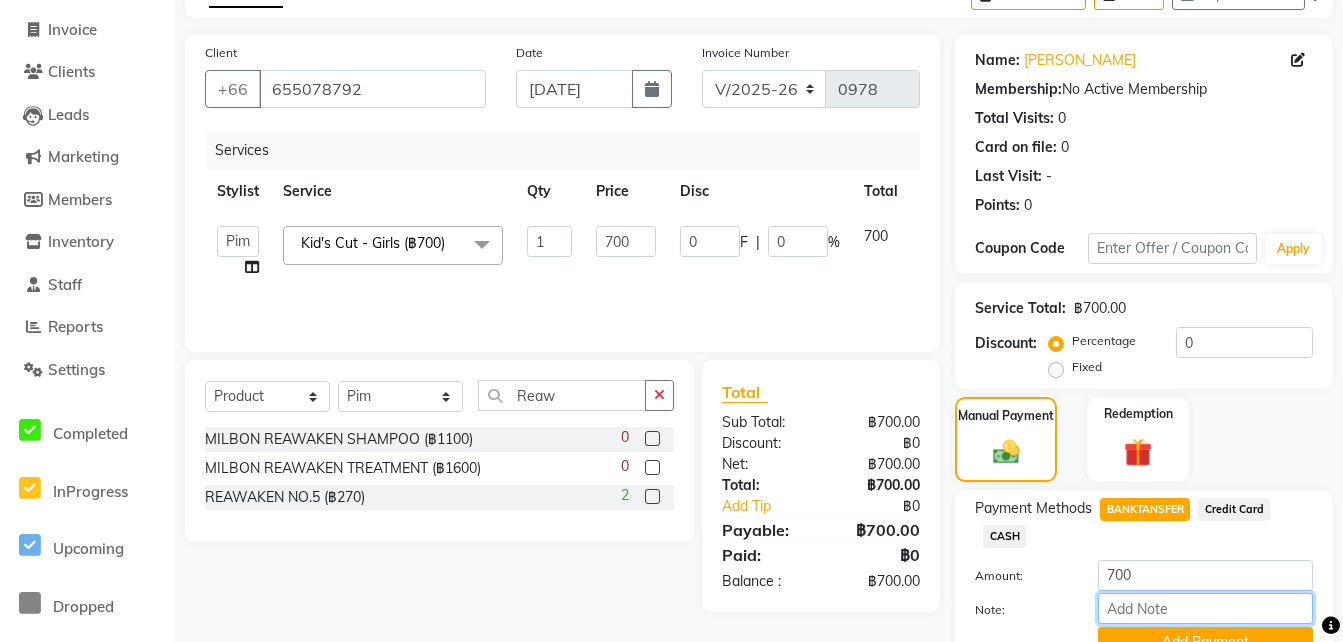 click on "Note:" at bounding box center [1205, 608] 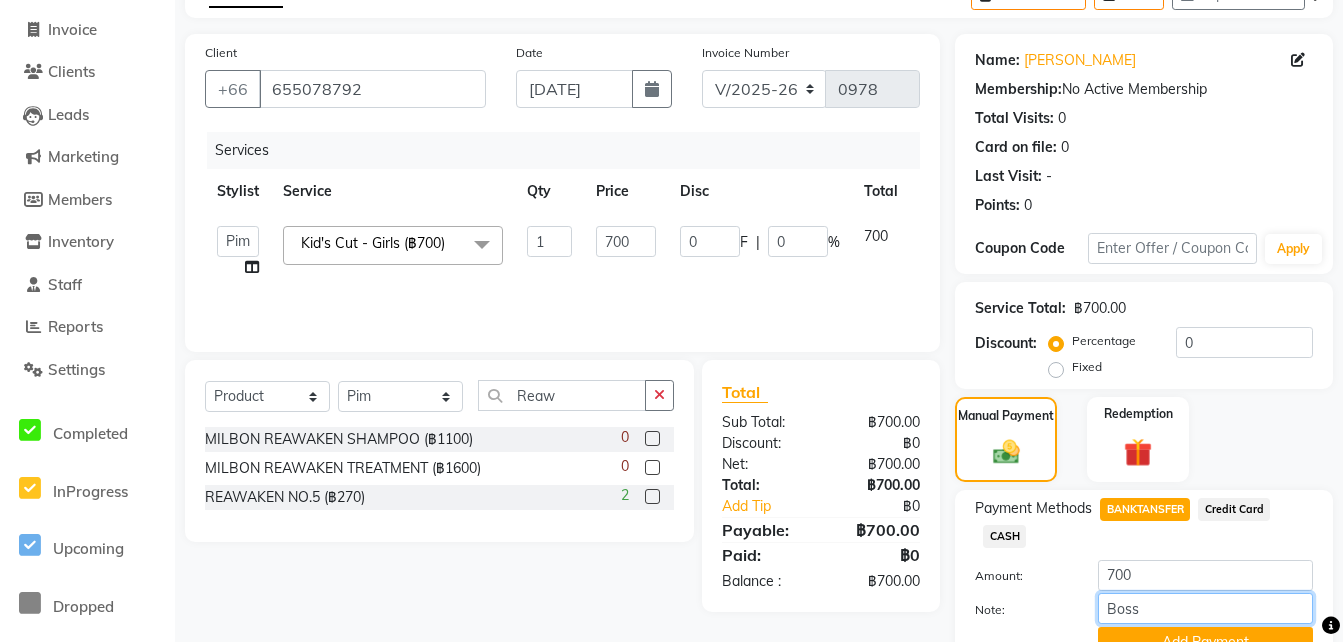click on "Boss" at bounding box center (1205, 608) 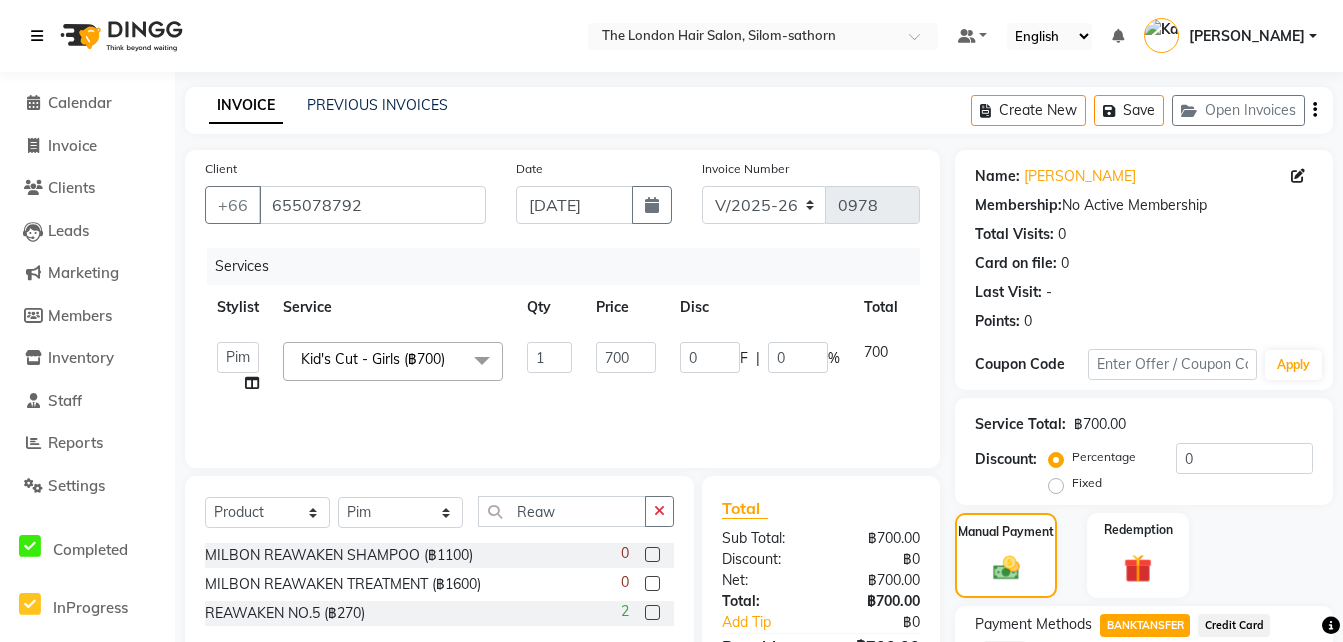 scroll, scrollTop: 211, scrollLeft: 0, axis: vertical 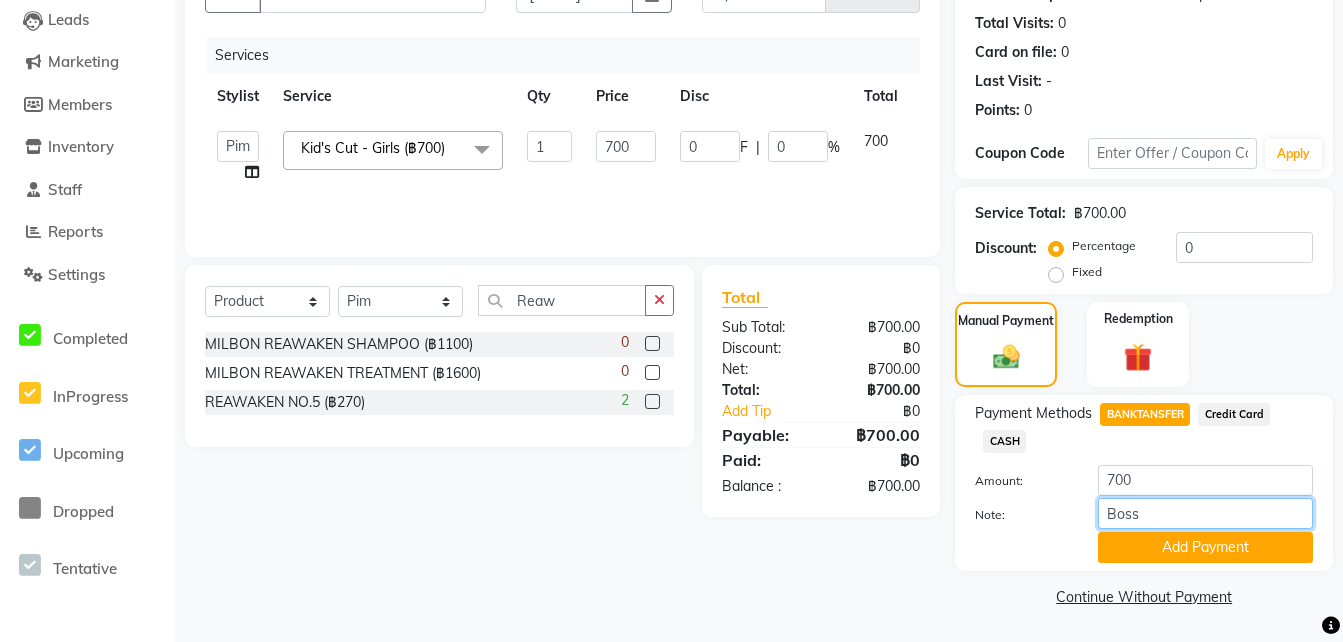 click on "Boss" at bounding box center (1205, 513) 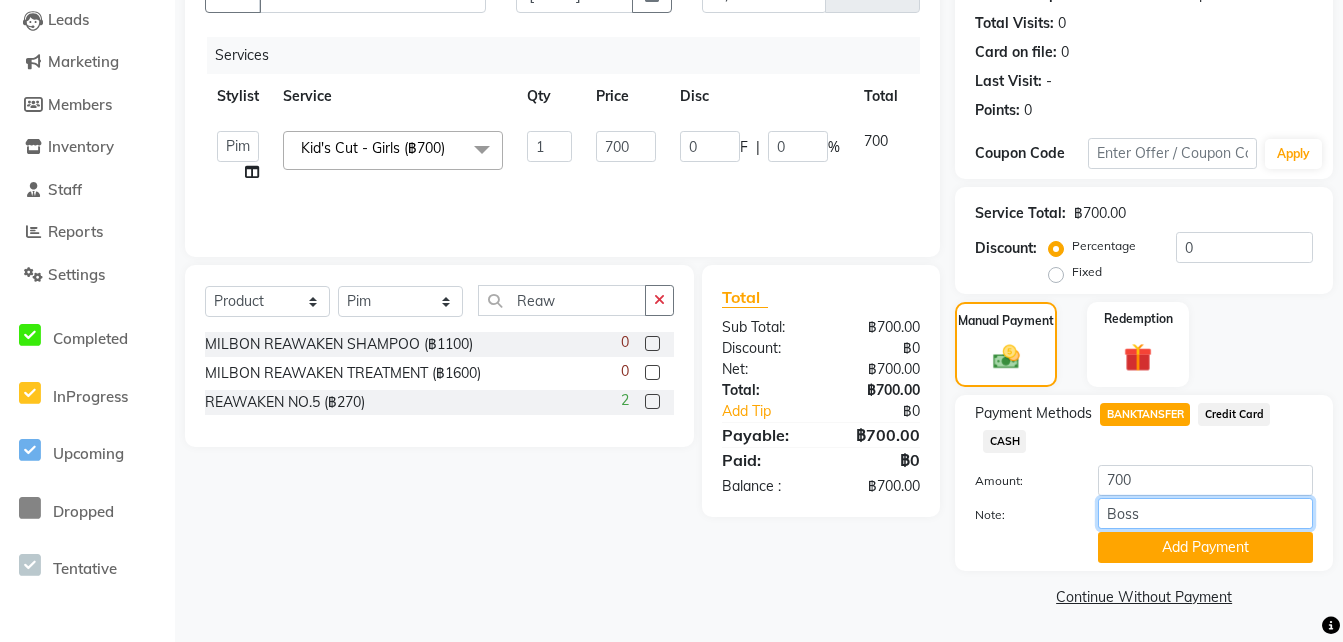 type on "Boss's Acc" 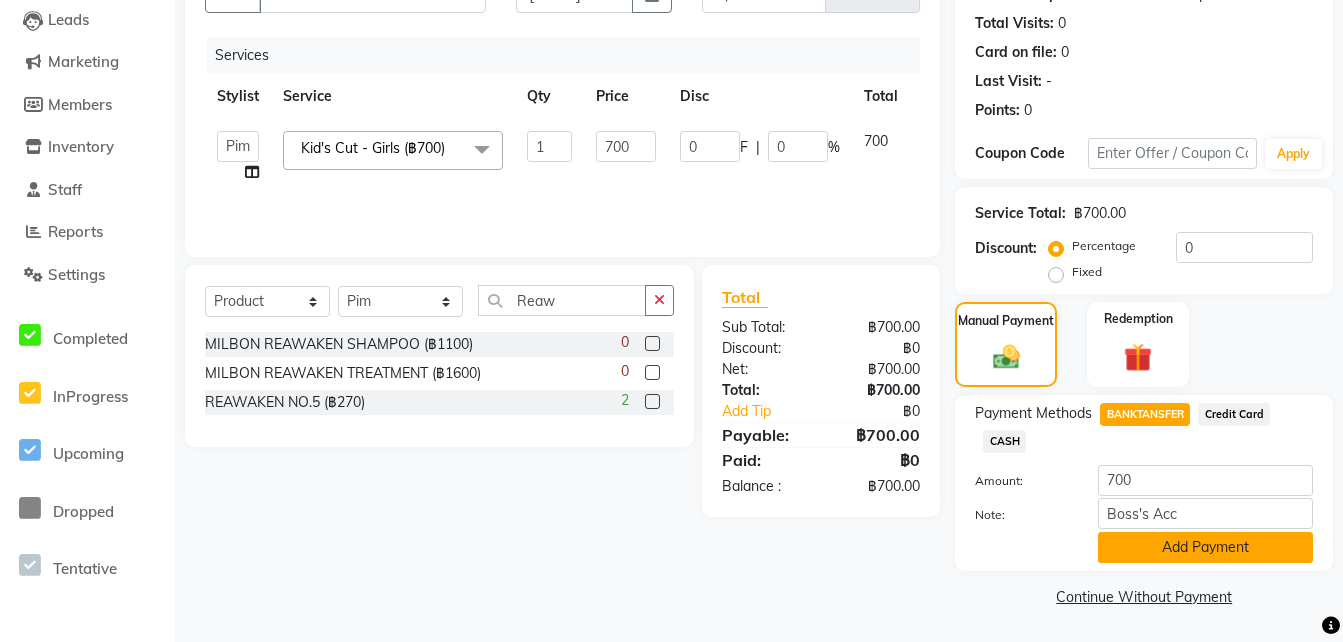 click on "Add Payment" 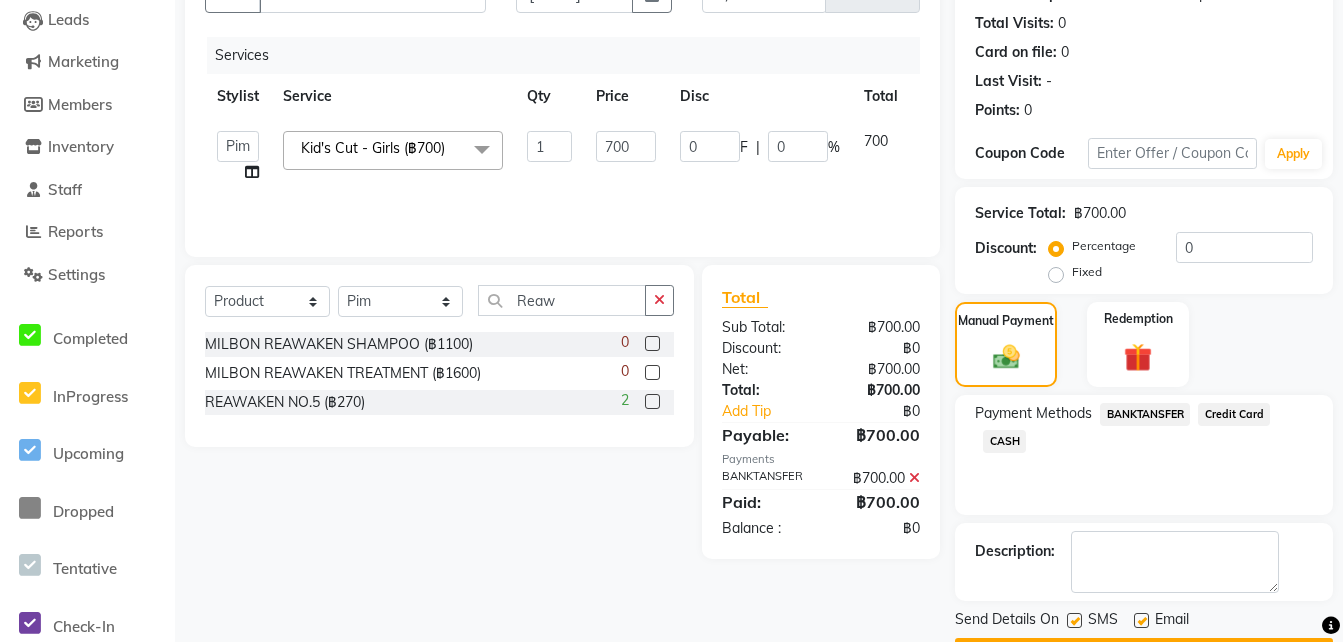 scroll, scrollTop: 268, scrollLeft: 0, axis: vertical 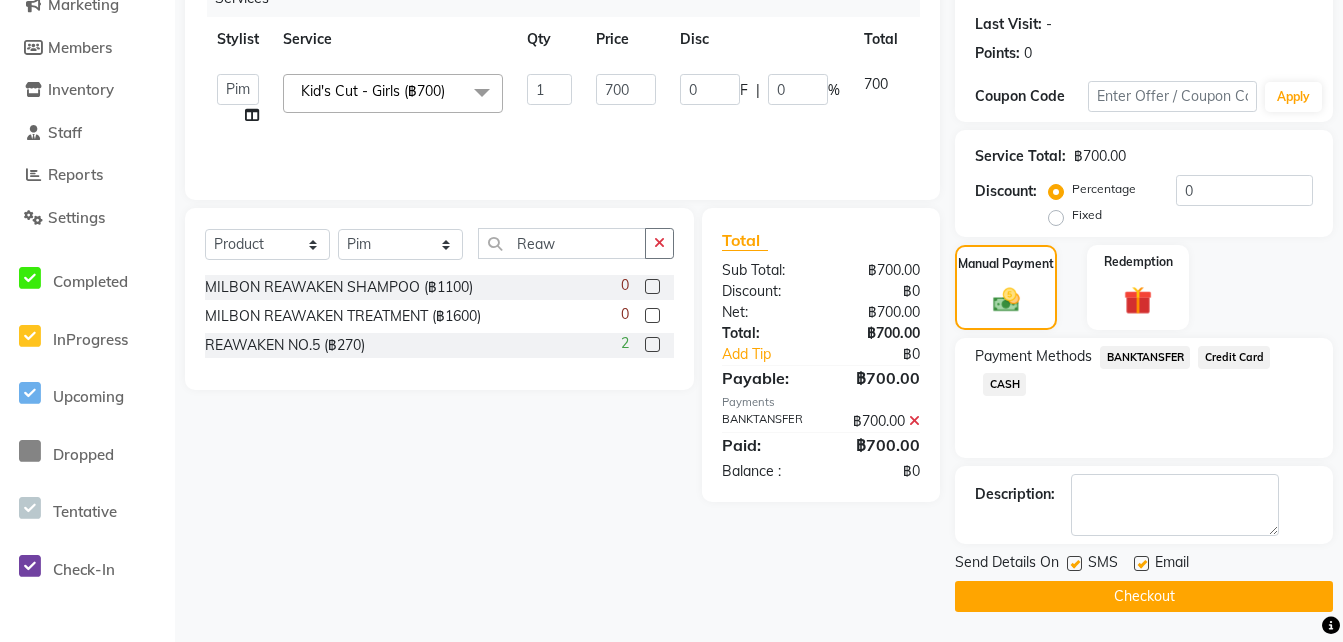 click on "Checkout" 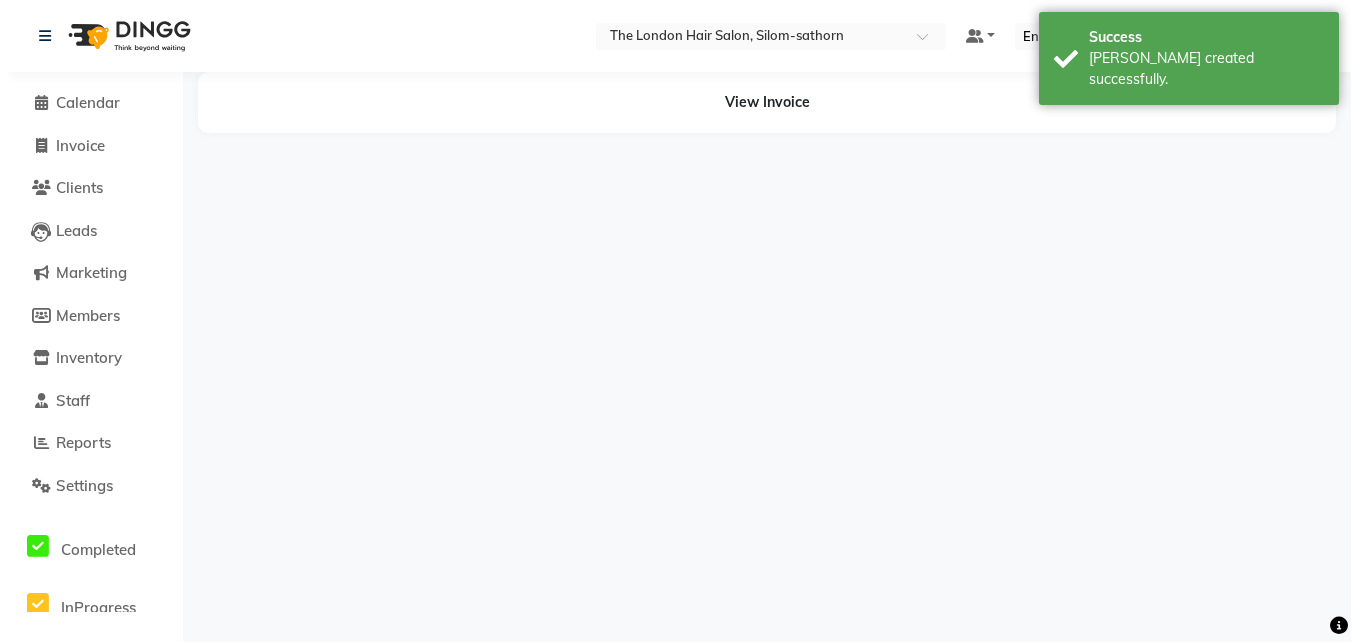 scroll, scrollTop: 0, scrollLeft: 0, axis: both 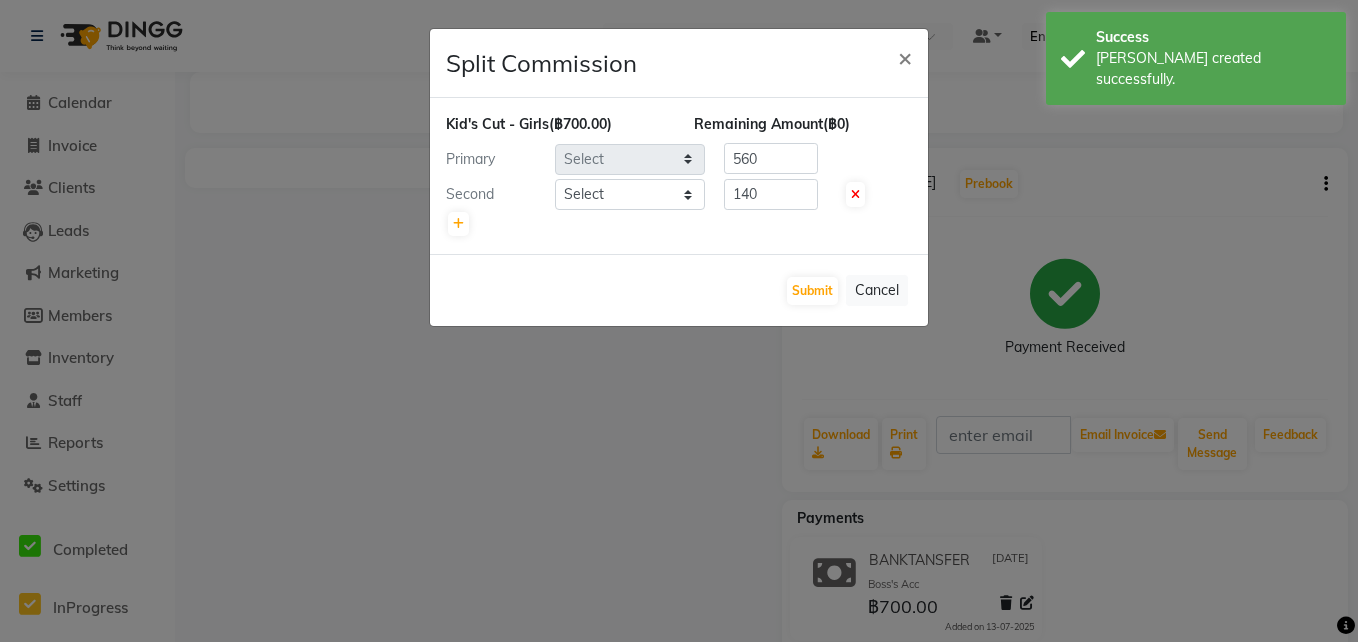 select on "65351" 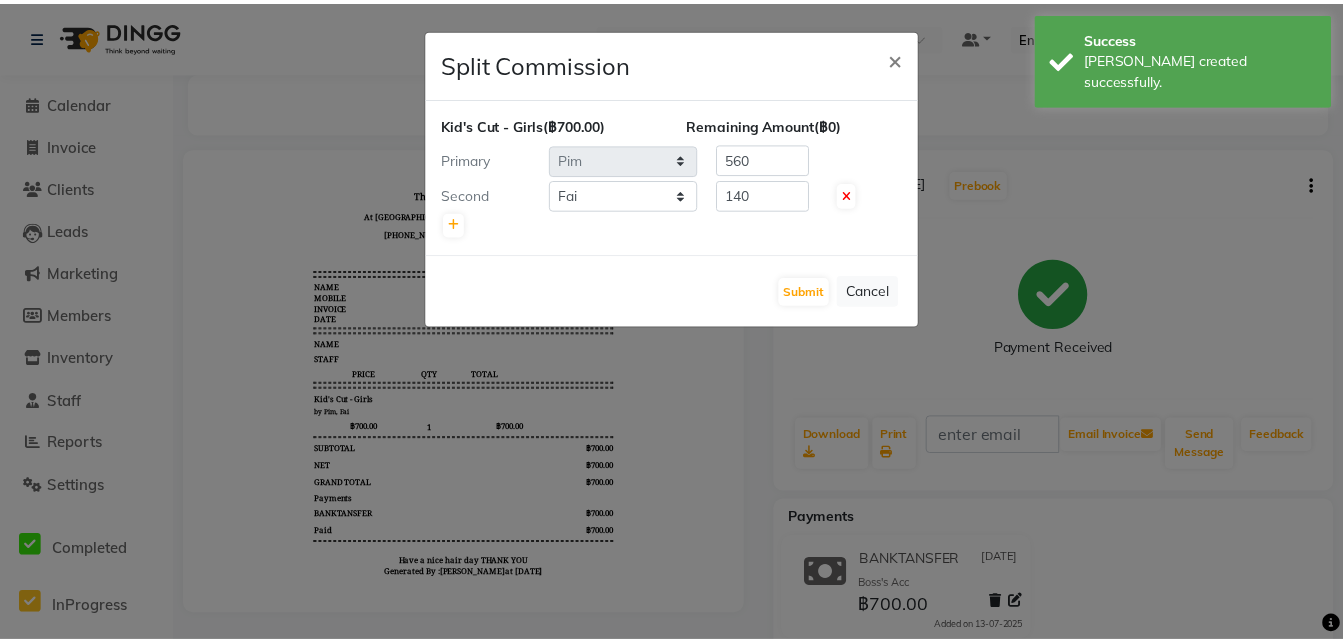 scroll, scrollTop: 0, scrollLeft: 0, axis: both 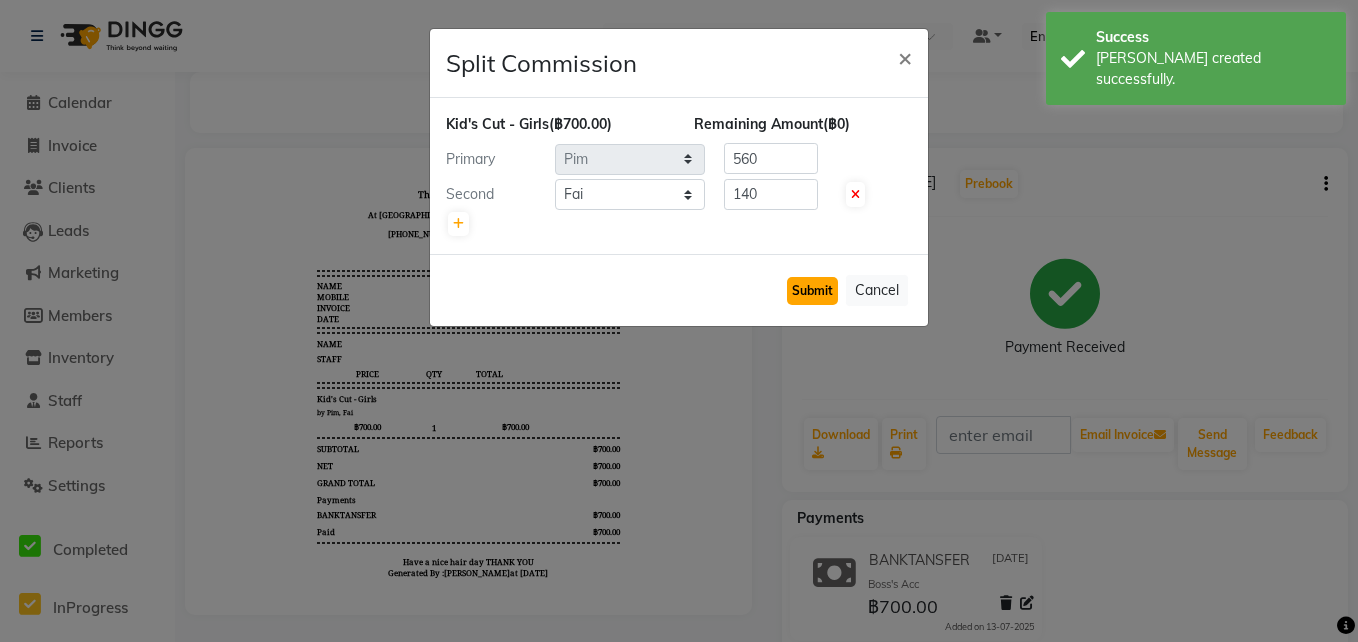 click on "Submit" 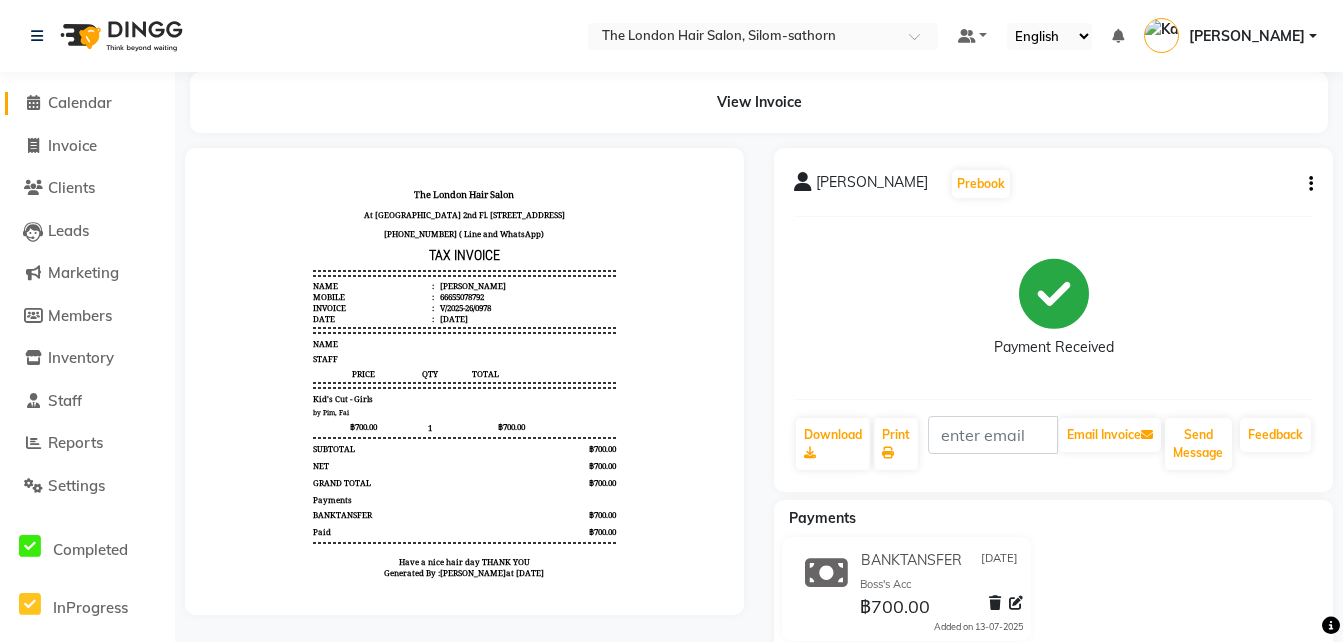 click on "Calendar" 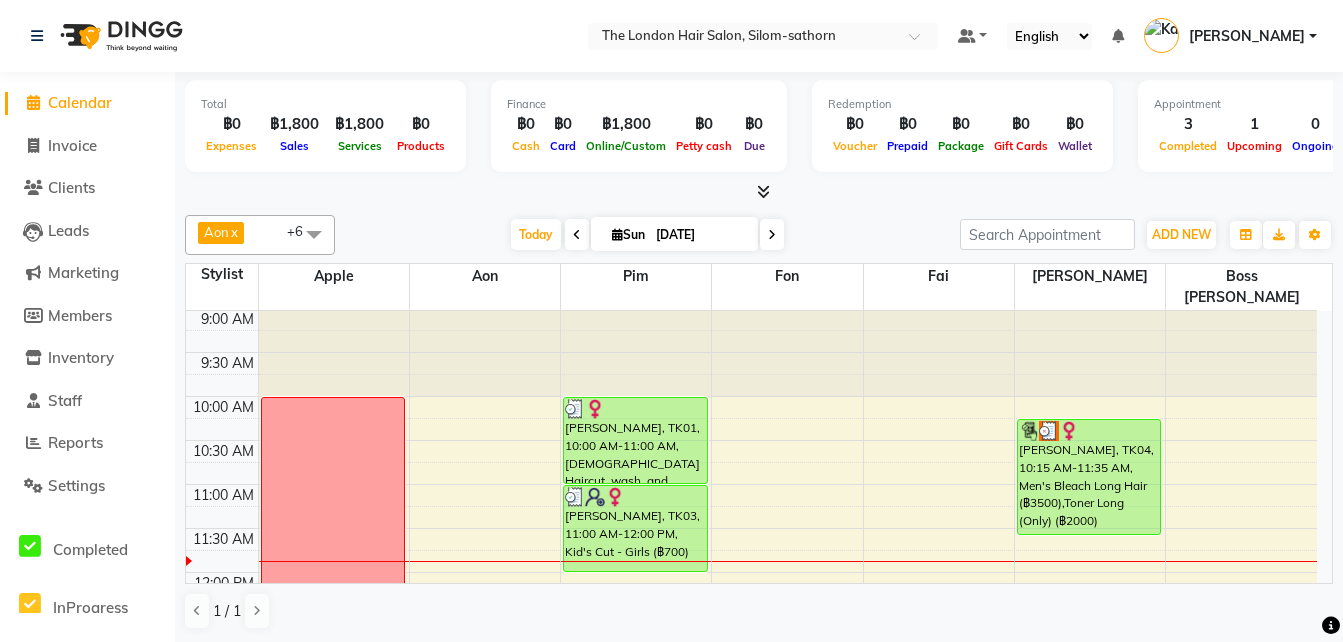 scroll, scrollTop: 0, scrollLeft: 0, axis: both 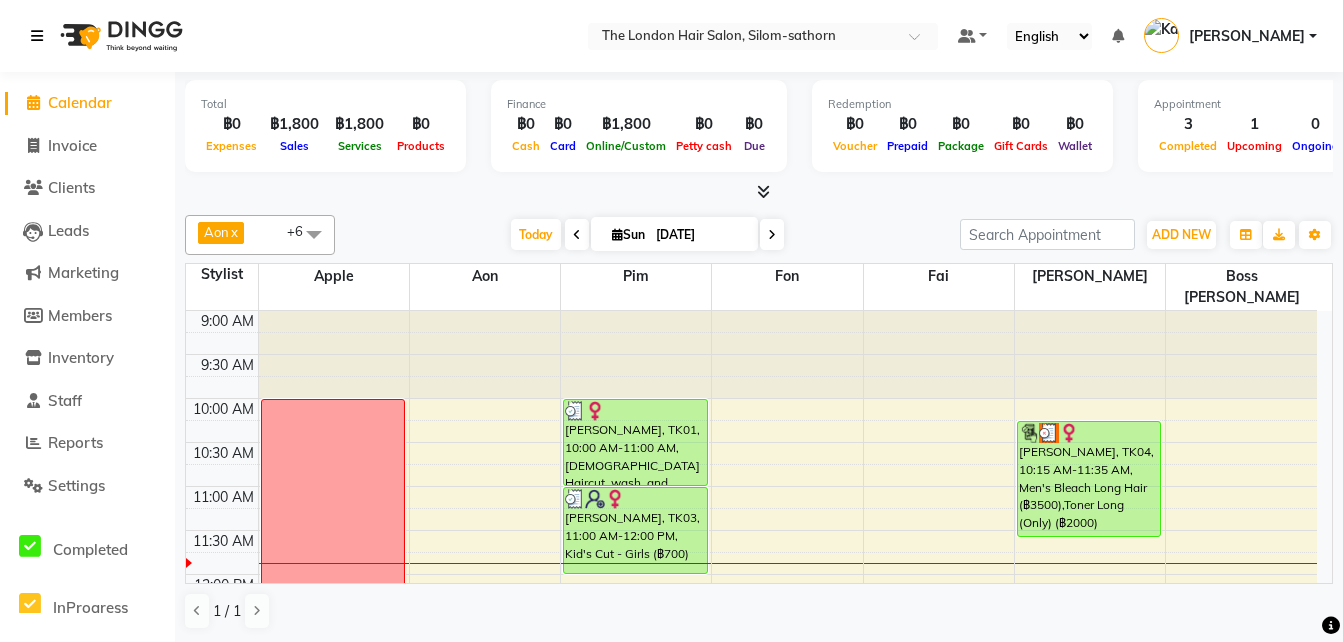 click at bounding box center [37, 36] 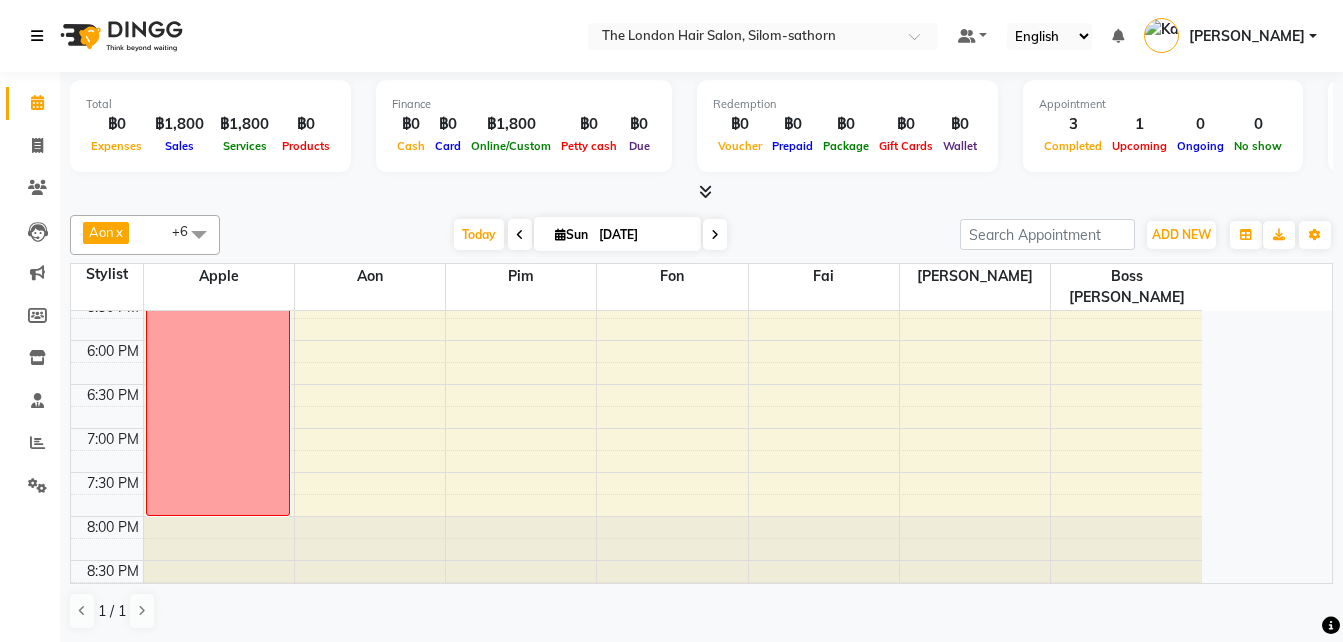 scroll, scrollTop: 0, scrollLeft: 0, axis: both 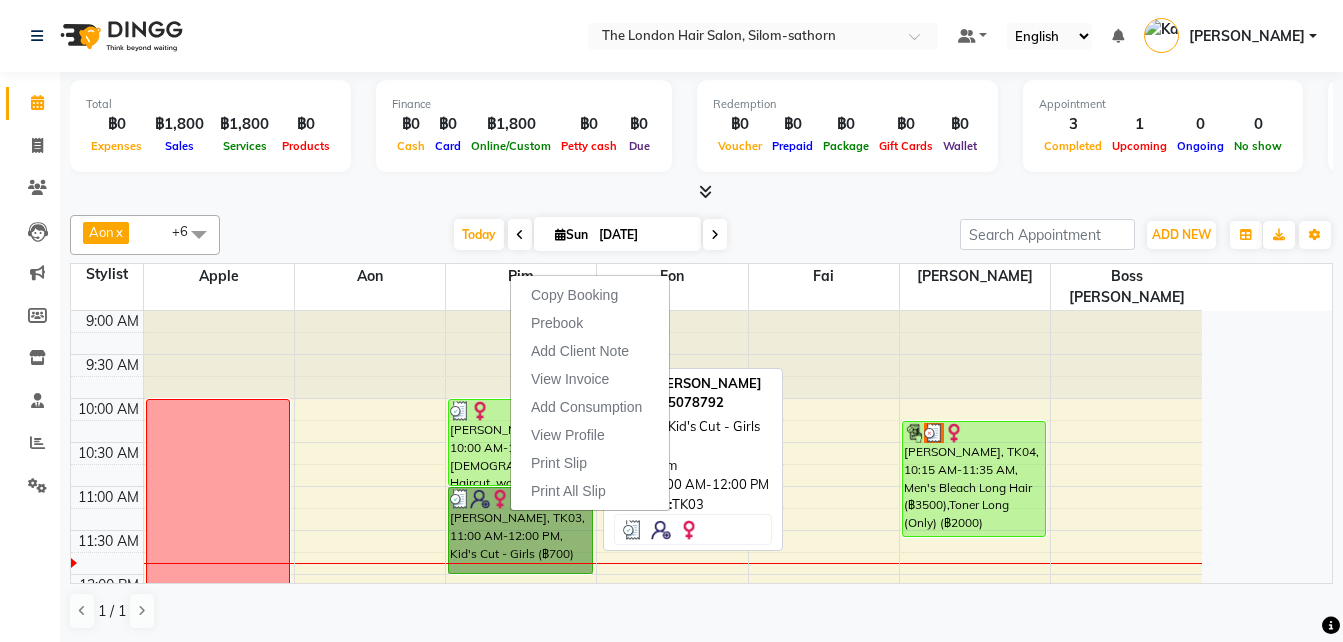 click on "[PERSON_NAME], TK03, 11:00 AM-12:00 PM, Kid's Cut - Girls (฿700)" at bounding box center (520, 530) 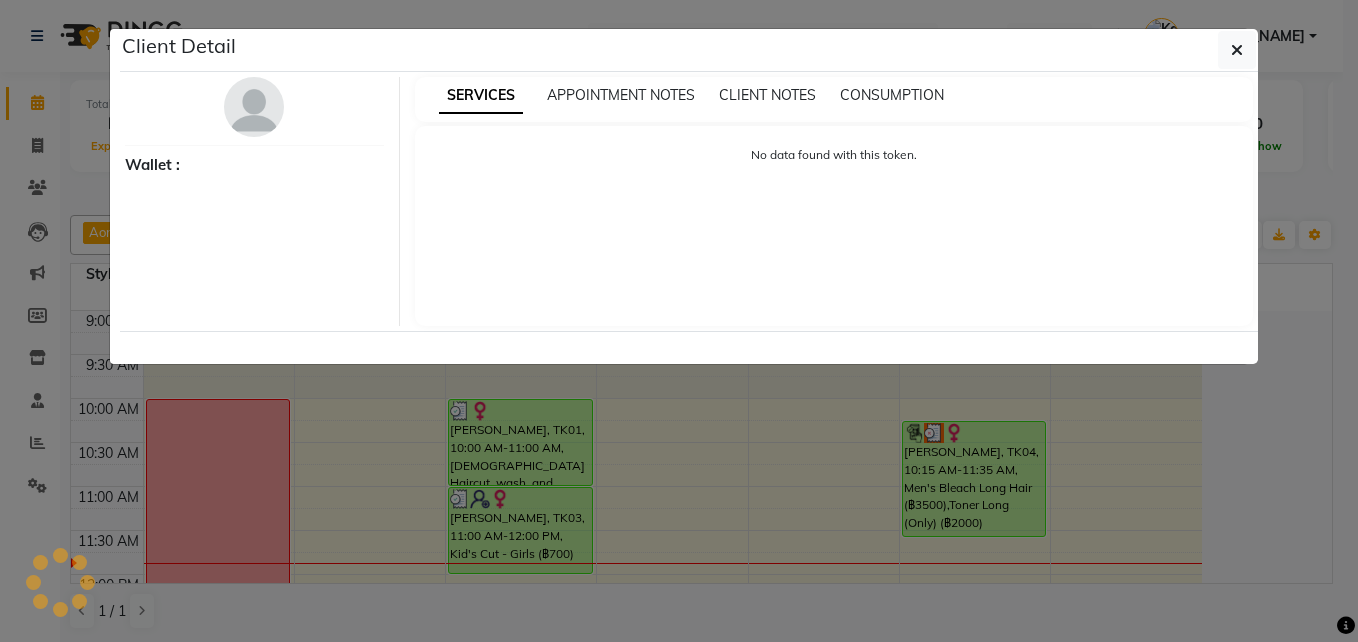 select on "3" 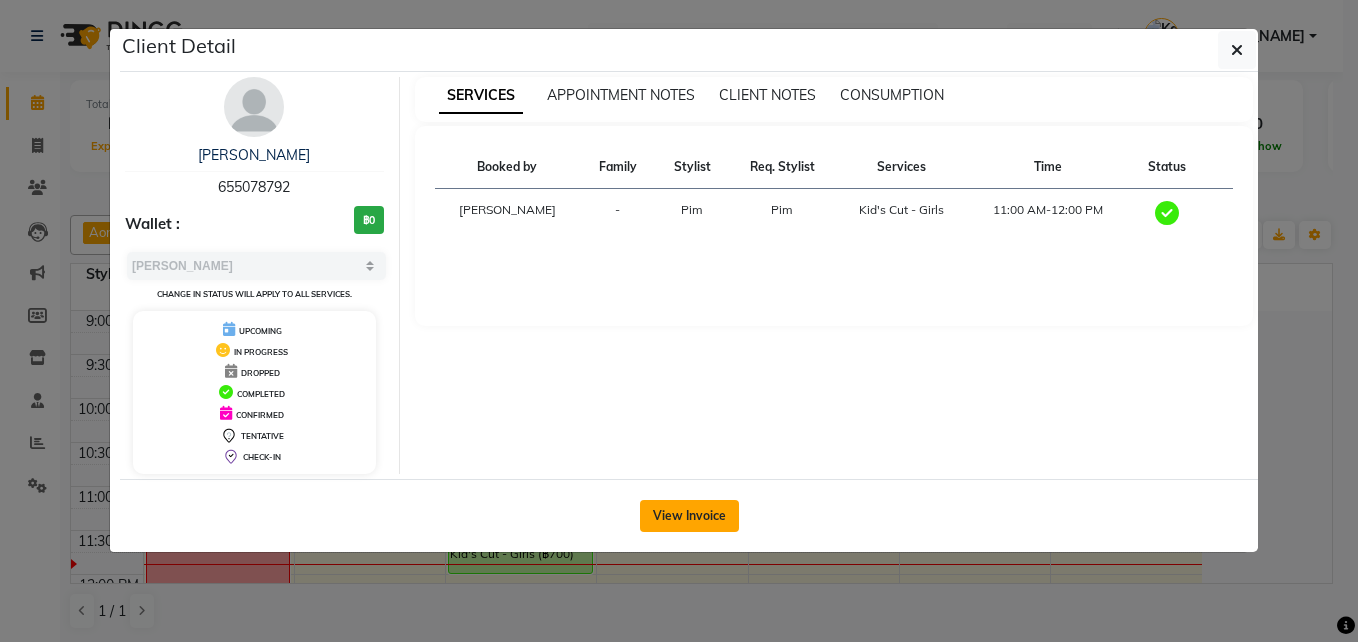 click on "View Invoice" 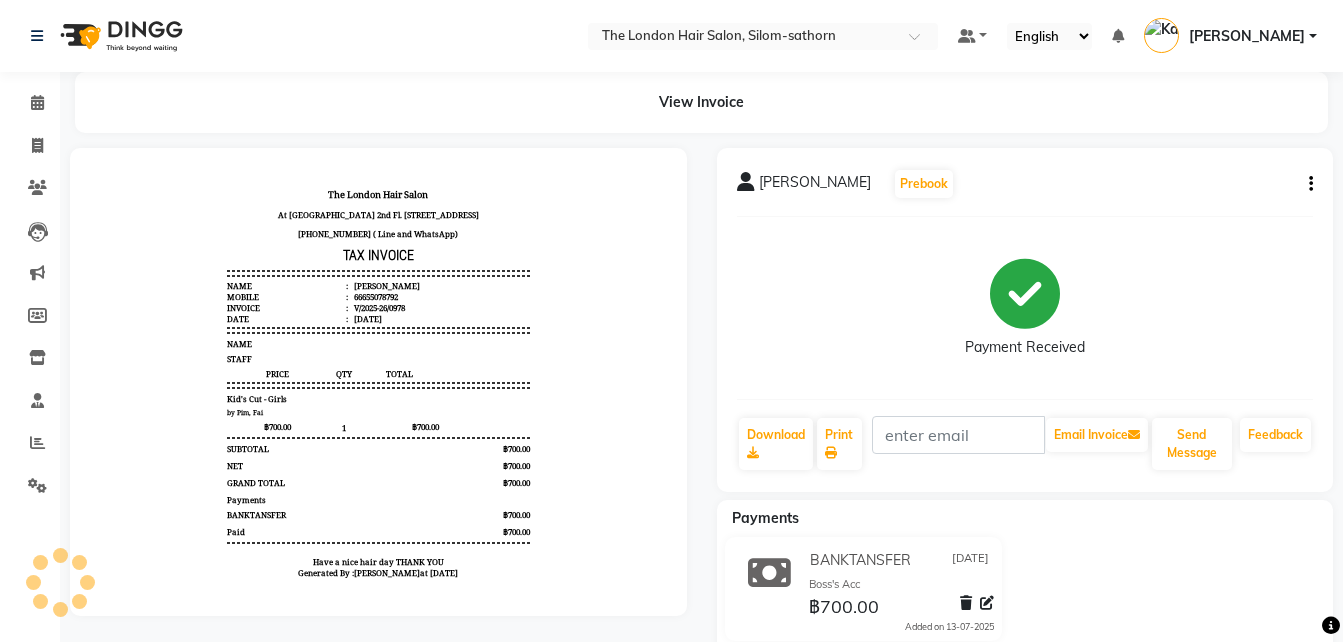 scroll, scrollTop: 0, scrollLeft: 0, axis: both 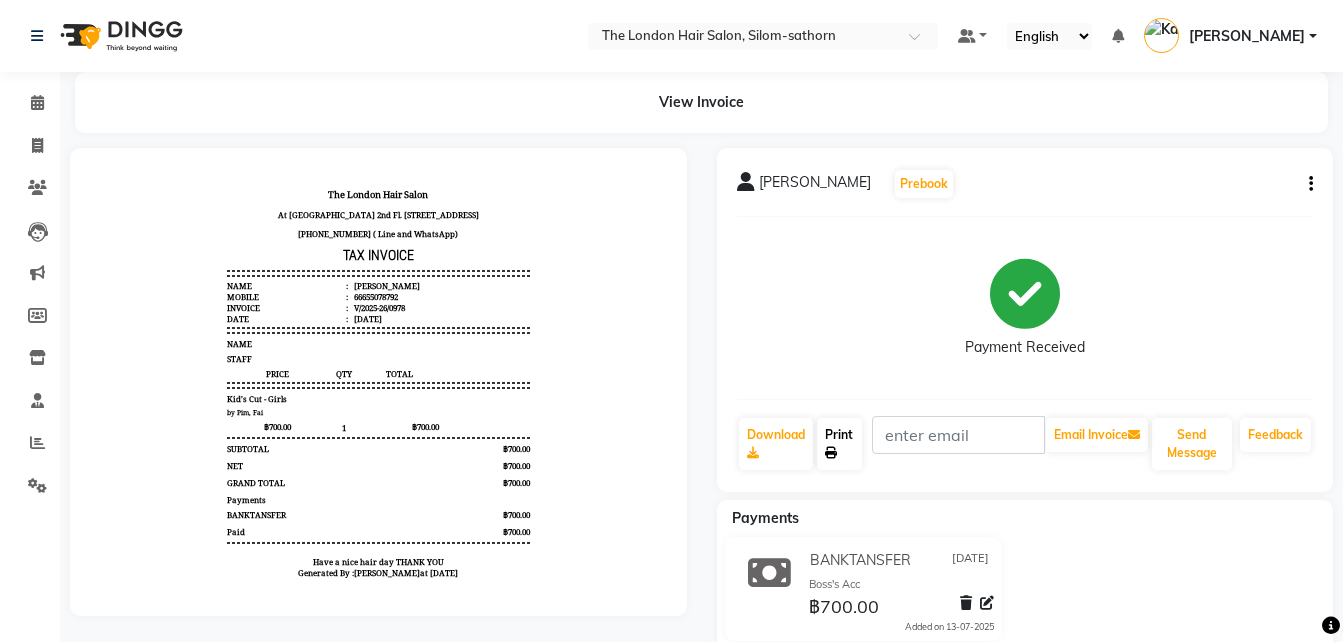 click on "Print" 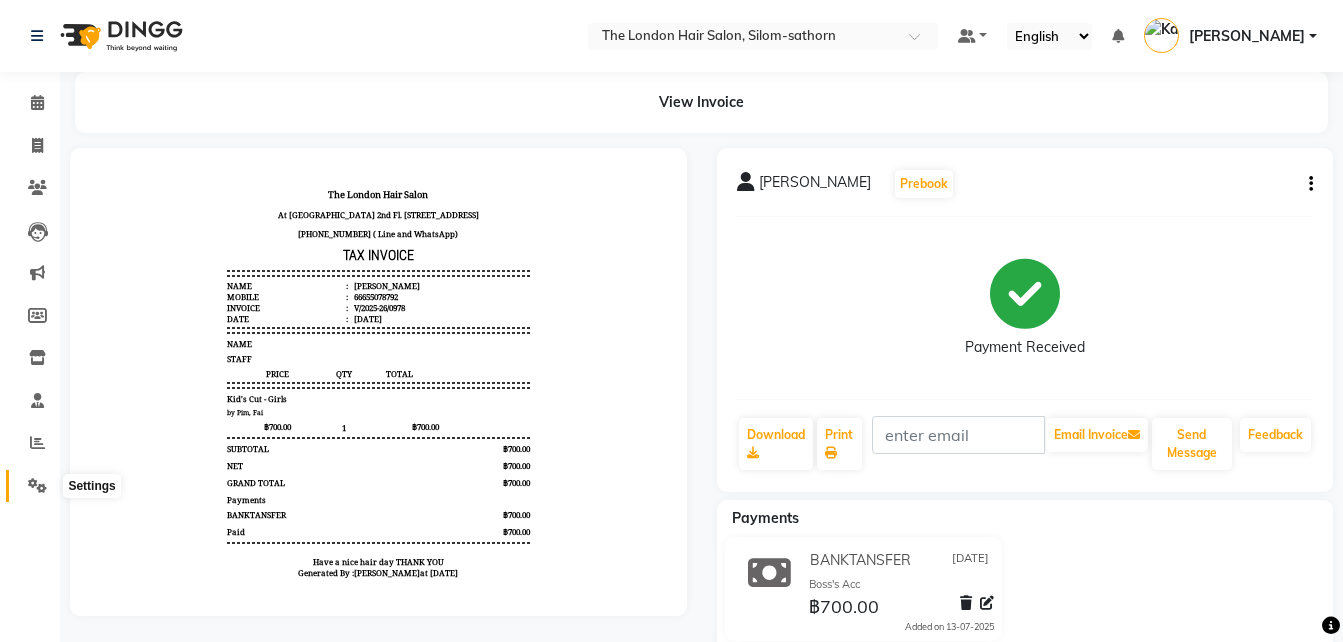 click 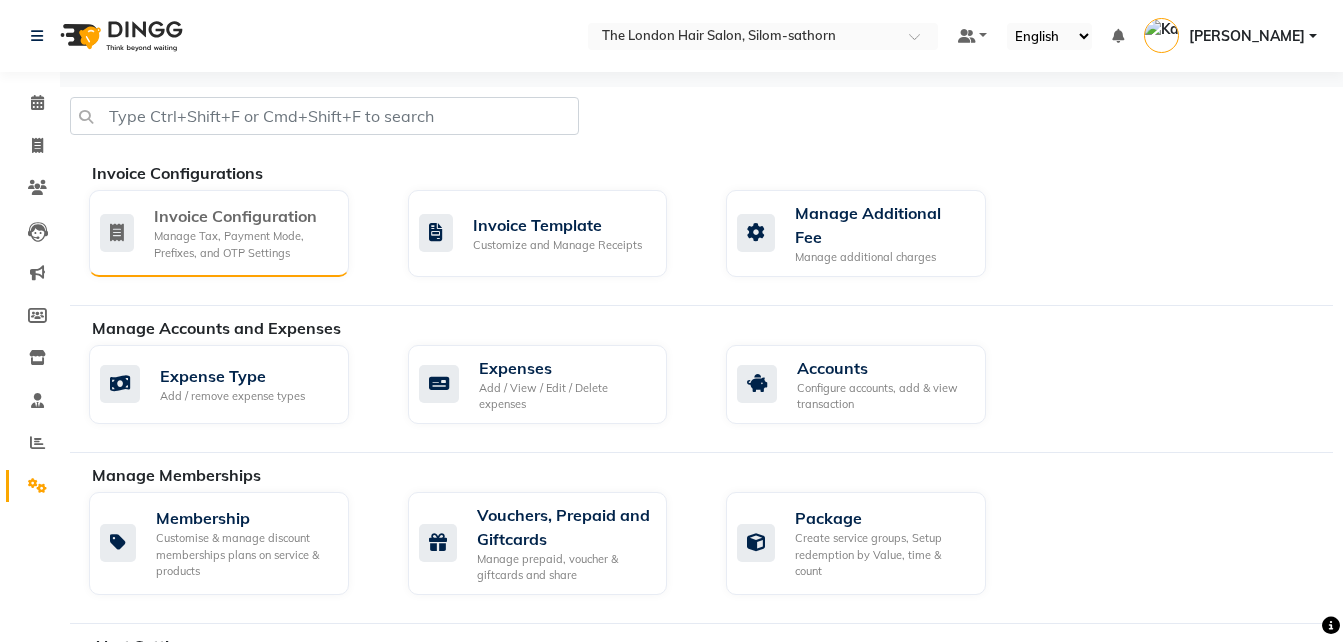 click on "Manage Tax, Payment Mode, Prefixes, and OTP Settings" 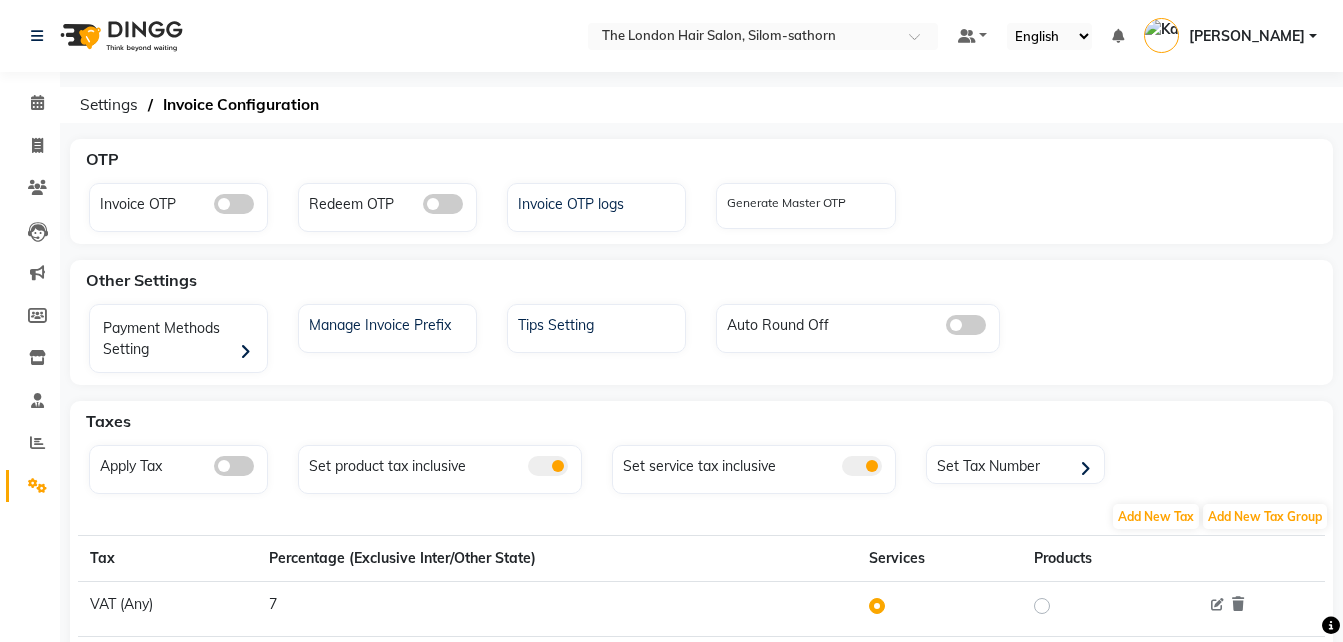 click 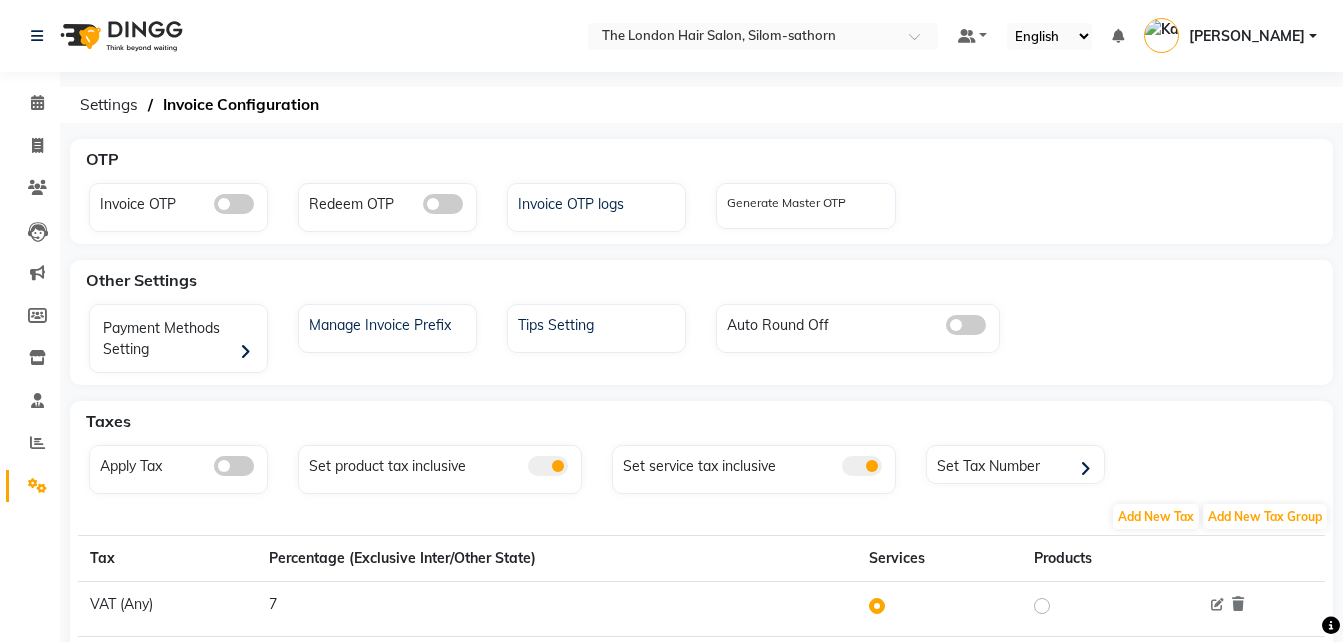click 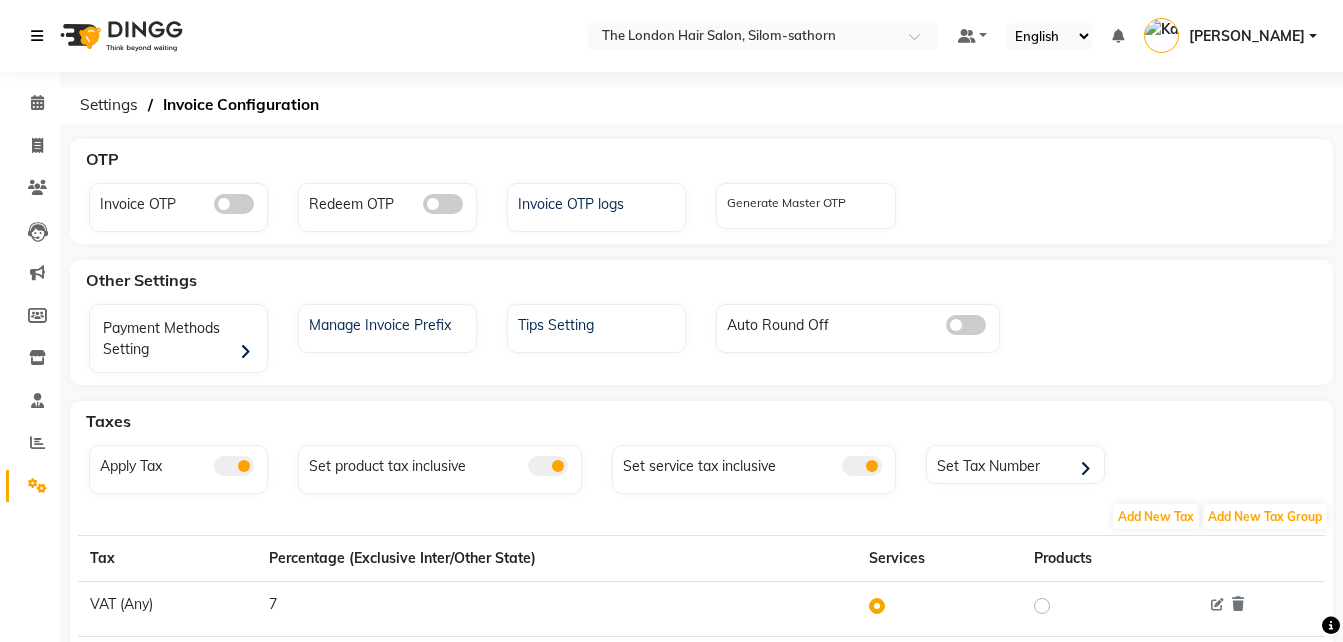 click at bounding box center (37, 36) 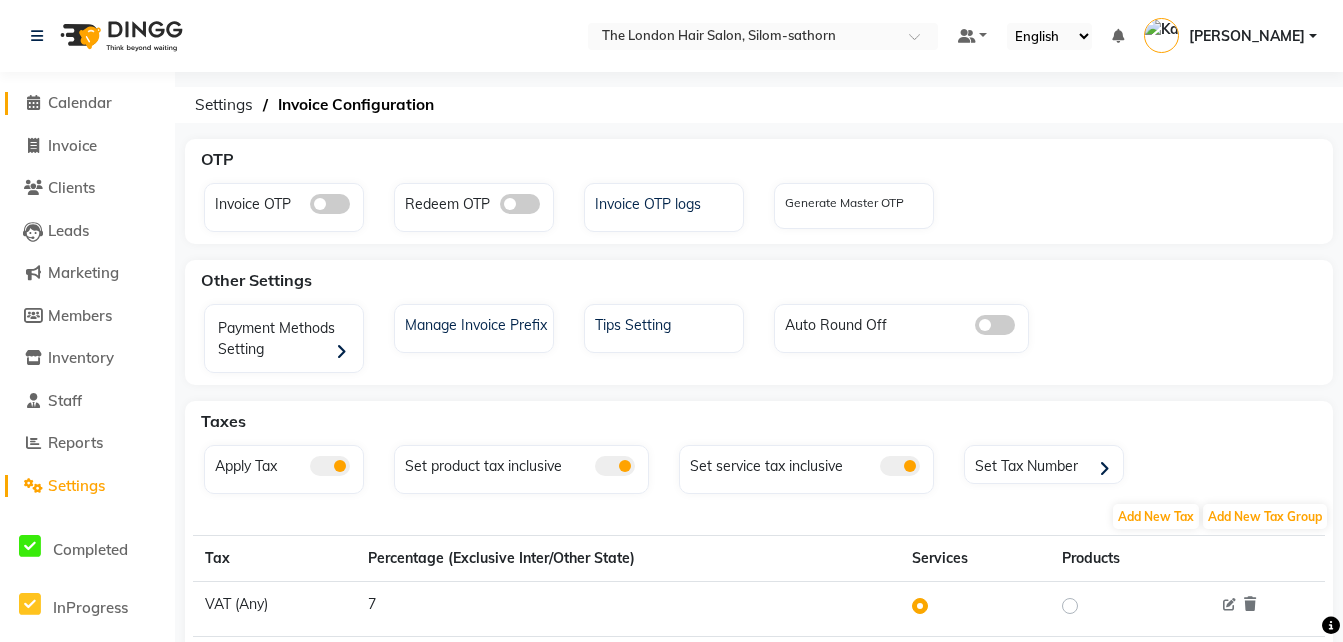 click on "Calendar" 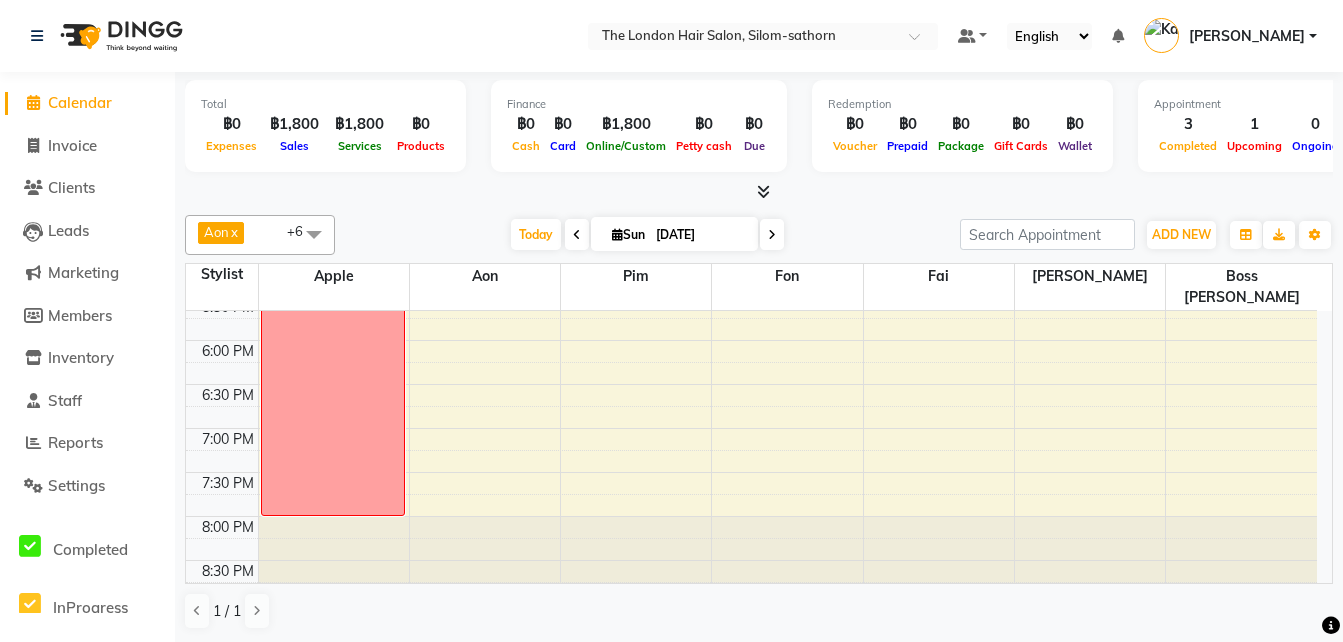 scroll, scrollTop: 0, scrollLeft: 0, axis: both 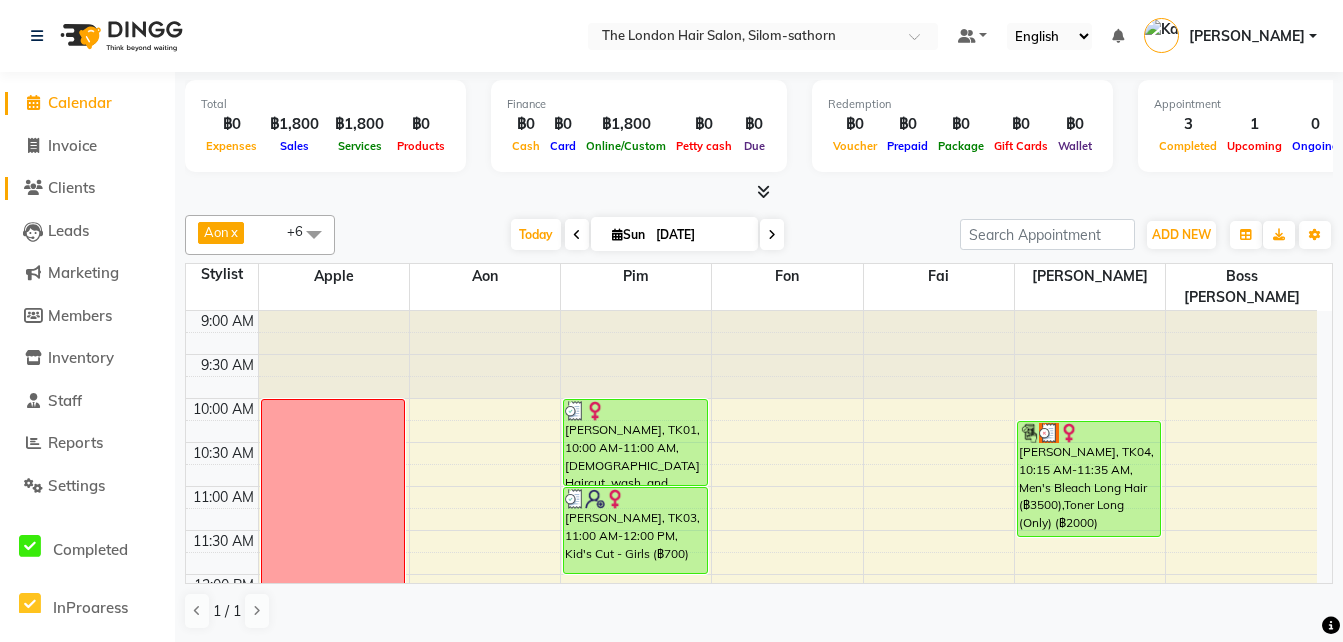 drag, startPoint x: 62, startPoint y: 189, endPoint x: 79, endPoint y: 188, distance: 17.029387 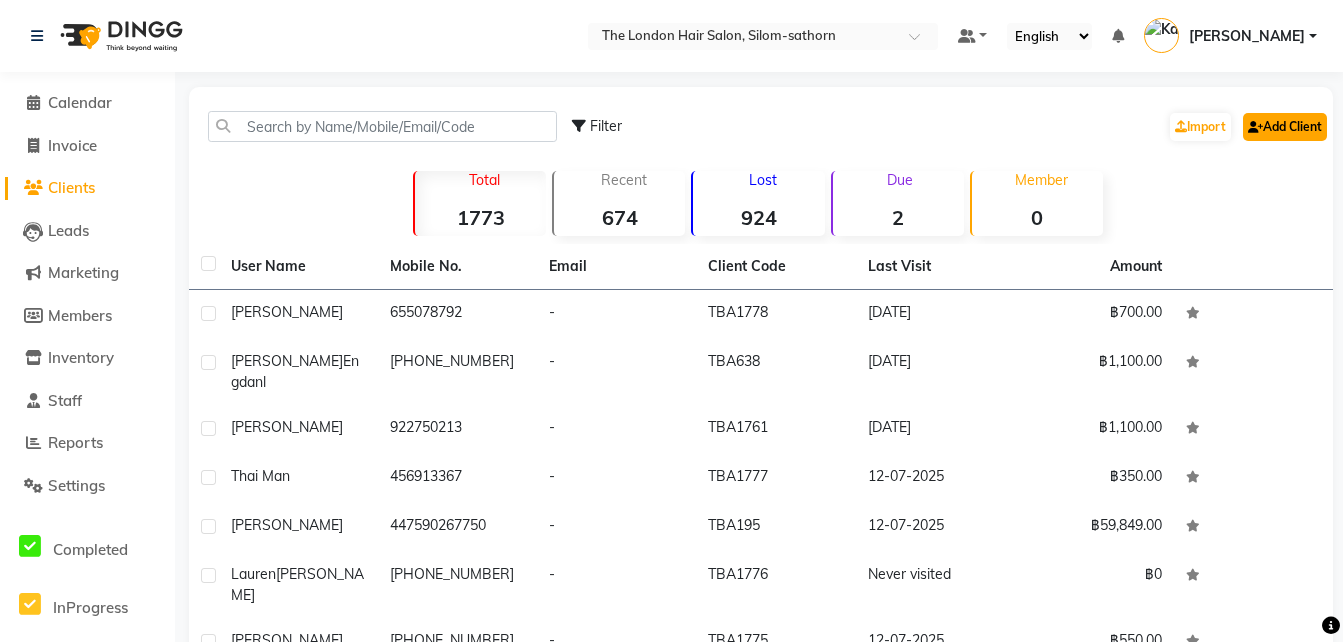 click on "Add Client" 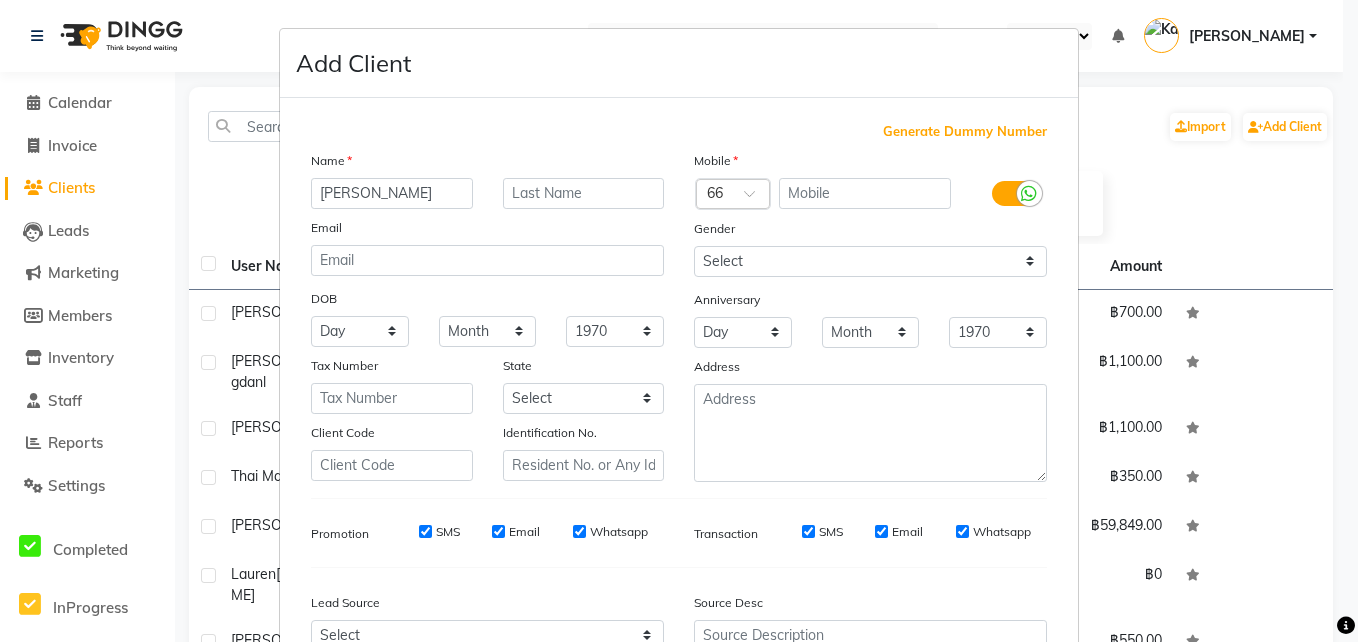 type on "[PERSON_NAME]" 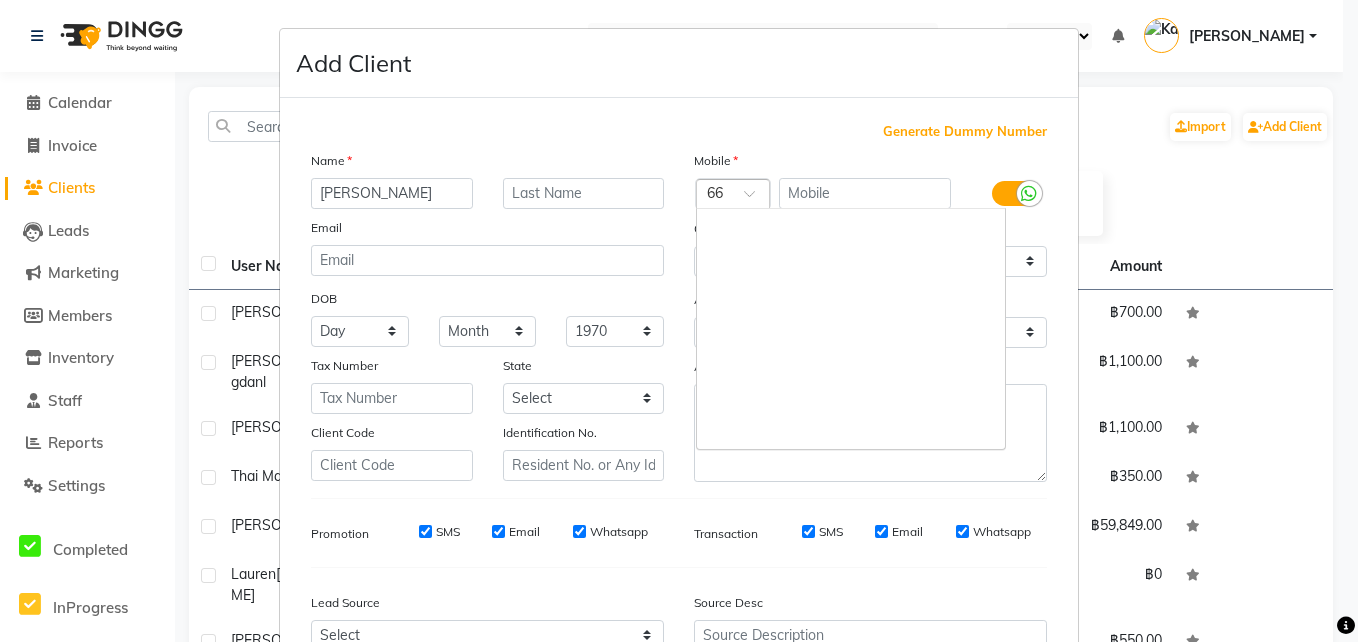 click at bounding box center (733, 195) 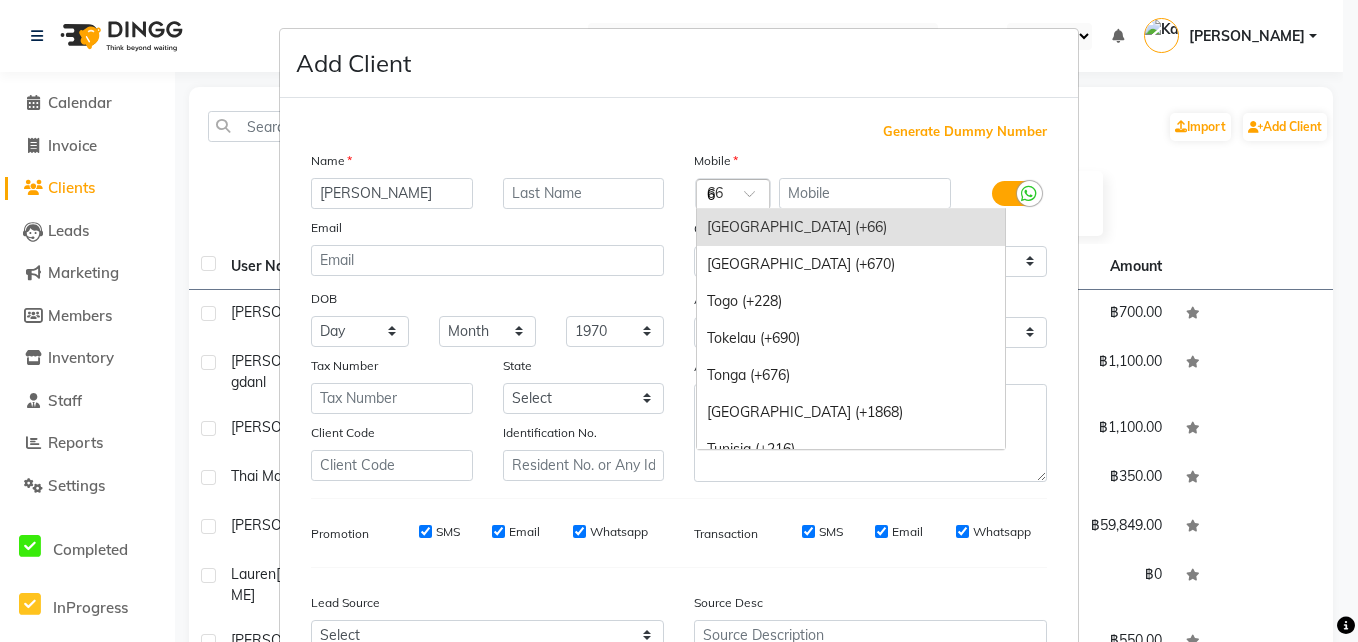 scroll, scrollTop: 2720, scrollLeft: 0, axis: vertical 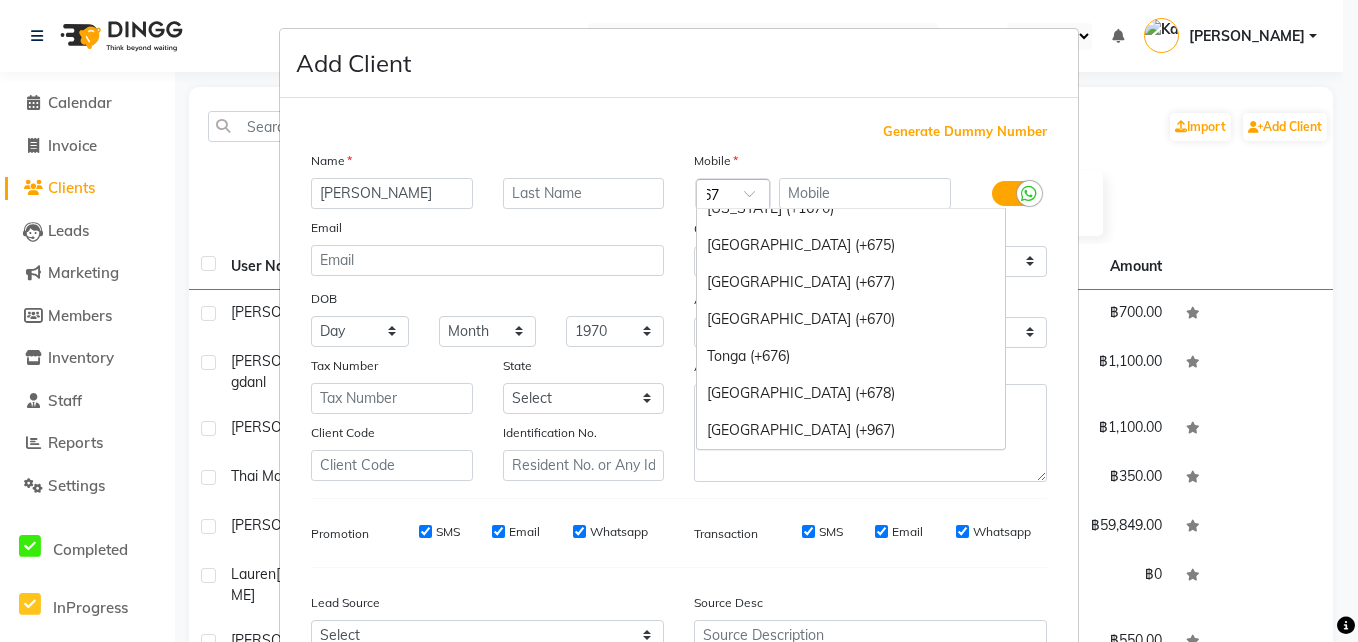 type on "679" 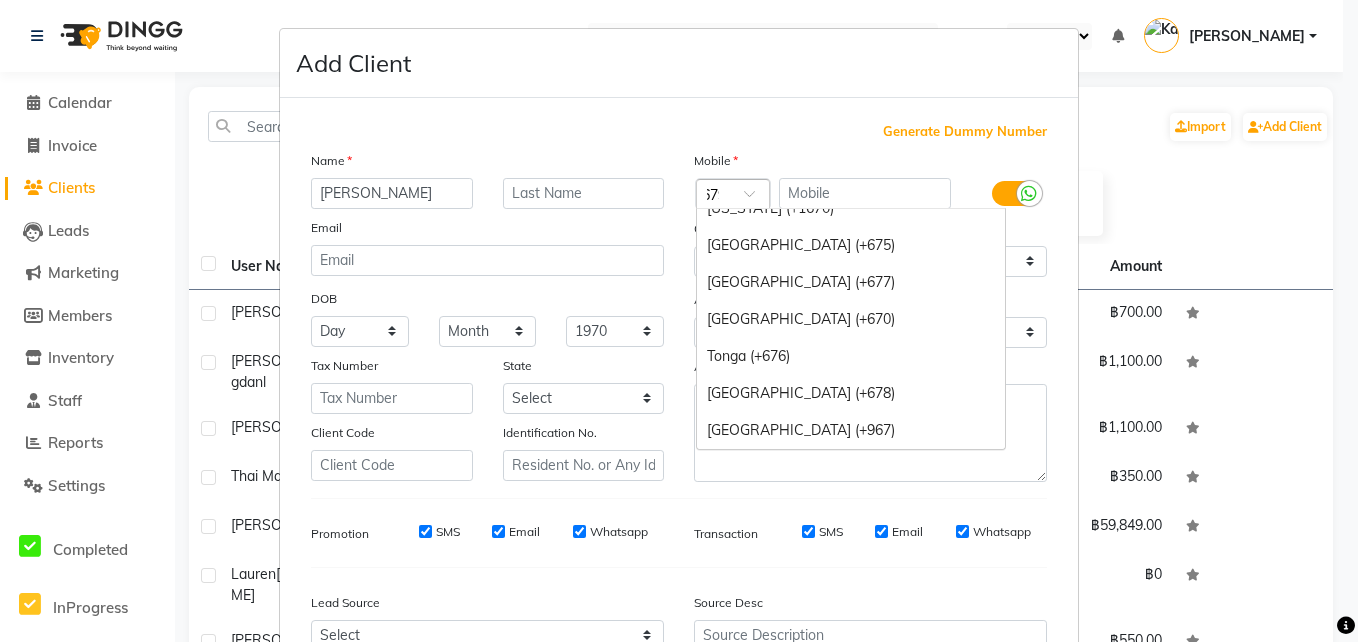 scroll, scrollTop: 0, scrollLeft: 13, axis: horizontal 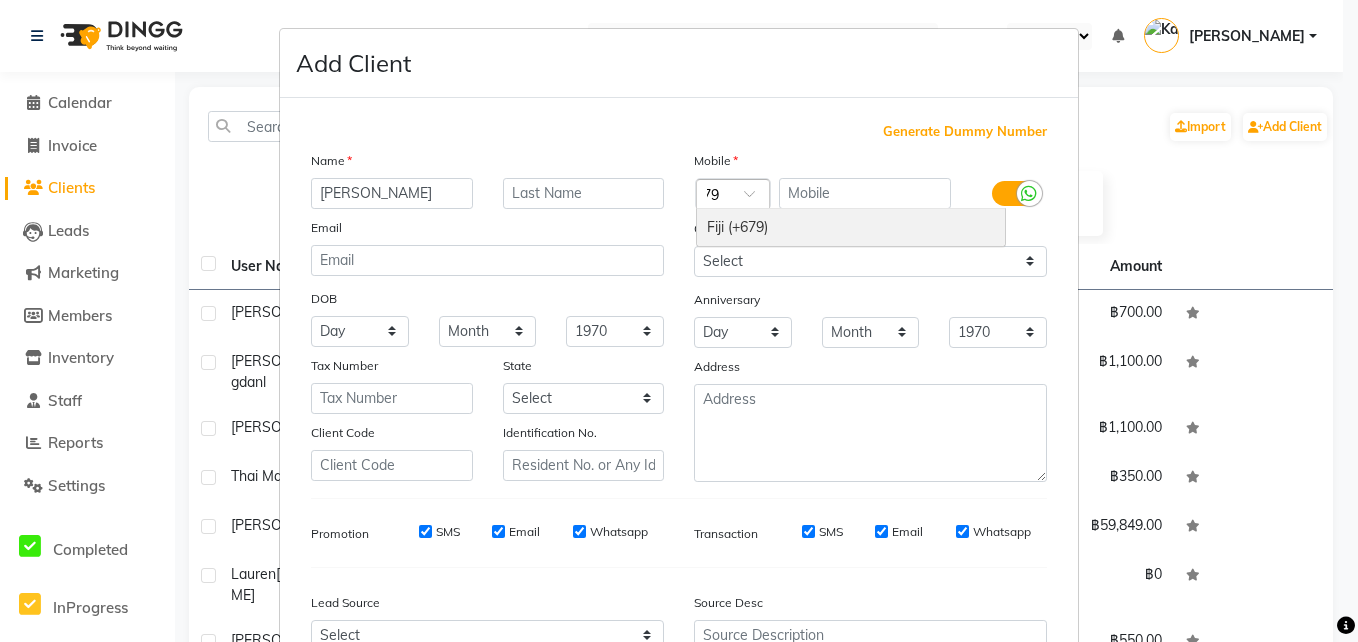 click on "Fiji (+679)" at bounding box center [851, 227] 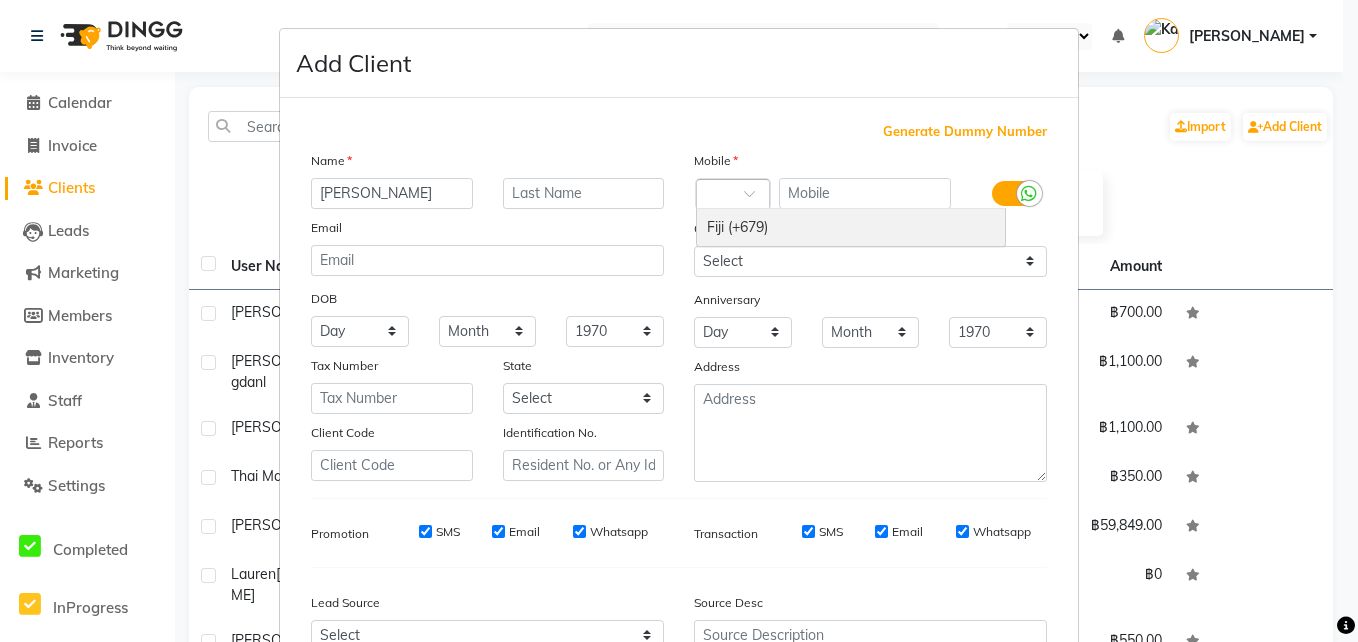 scroll, scrollTop: 0, scrollLeft: 0, axis: both 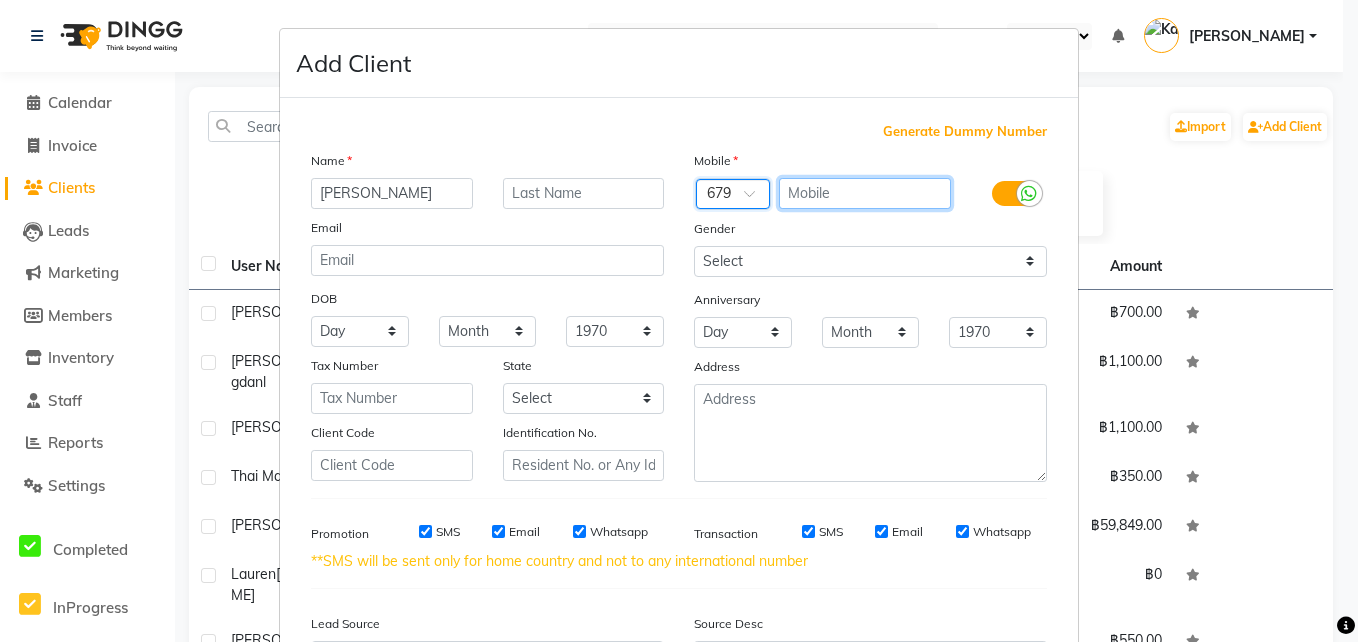 click at bounding box center (865, 193) 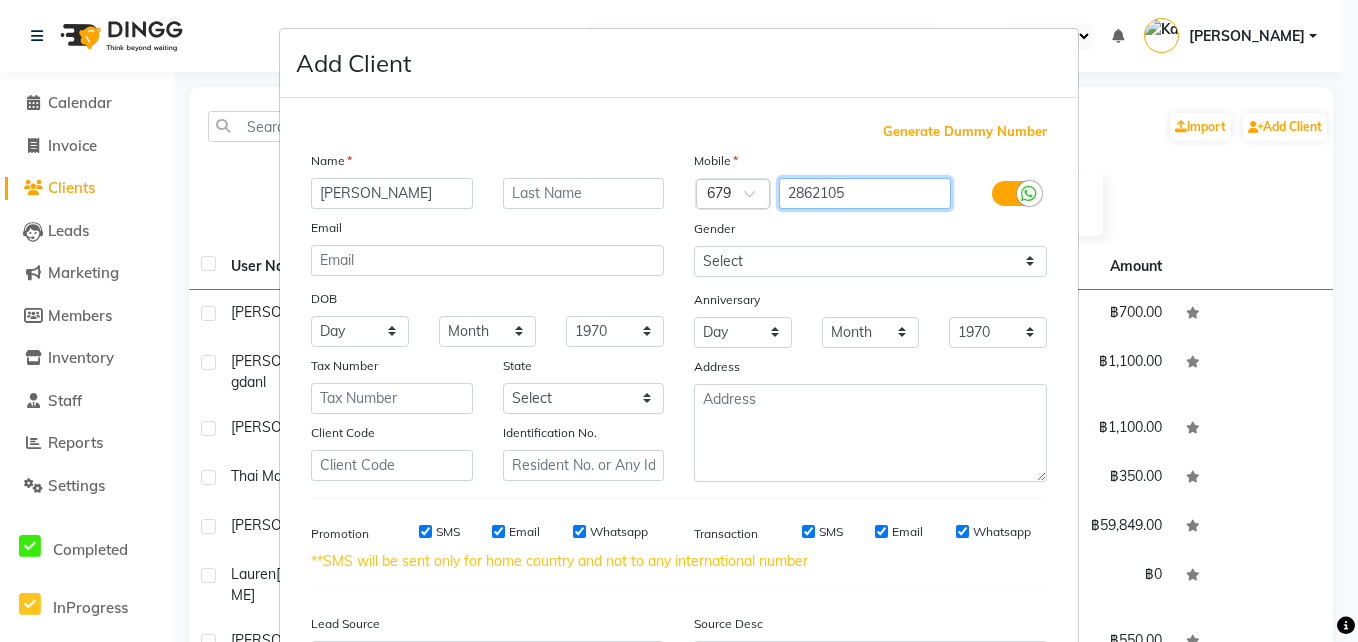 type on "2862105" 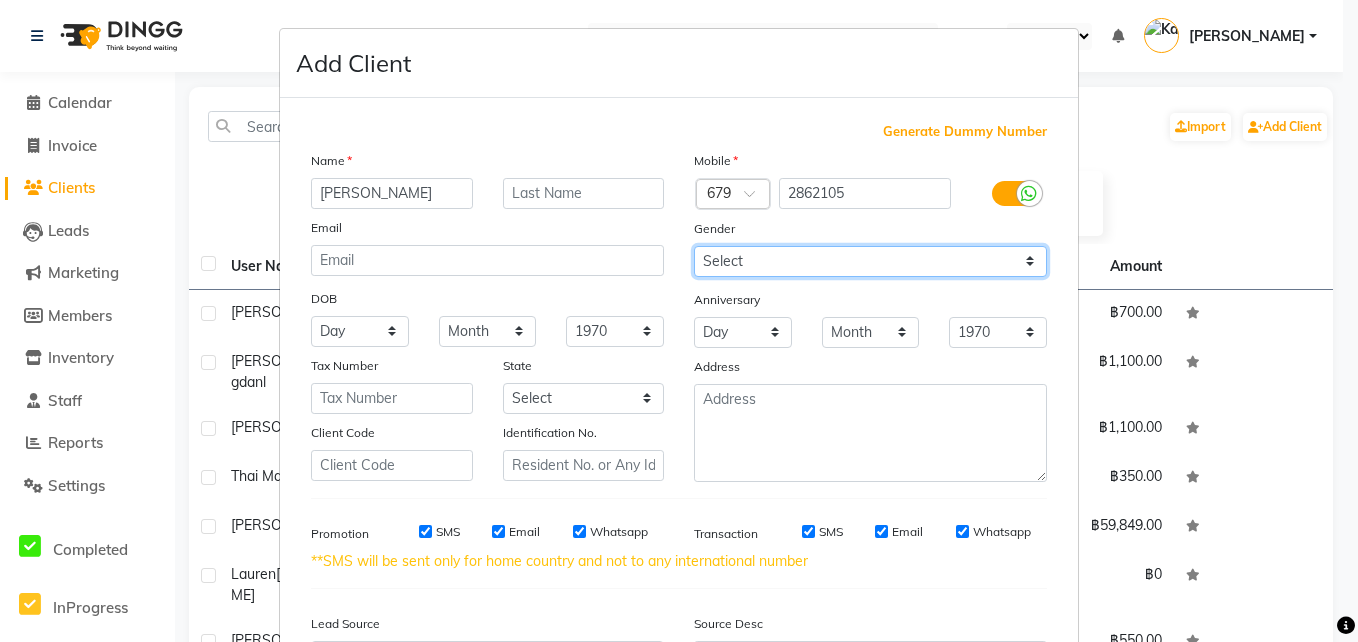 click on "Select [DEMOGRAPHIC_DATA] [DEMOGRAPHIC_DATA] Other Prefer Not To Say" at bounding box center [870, 261] 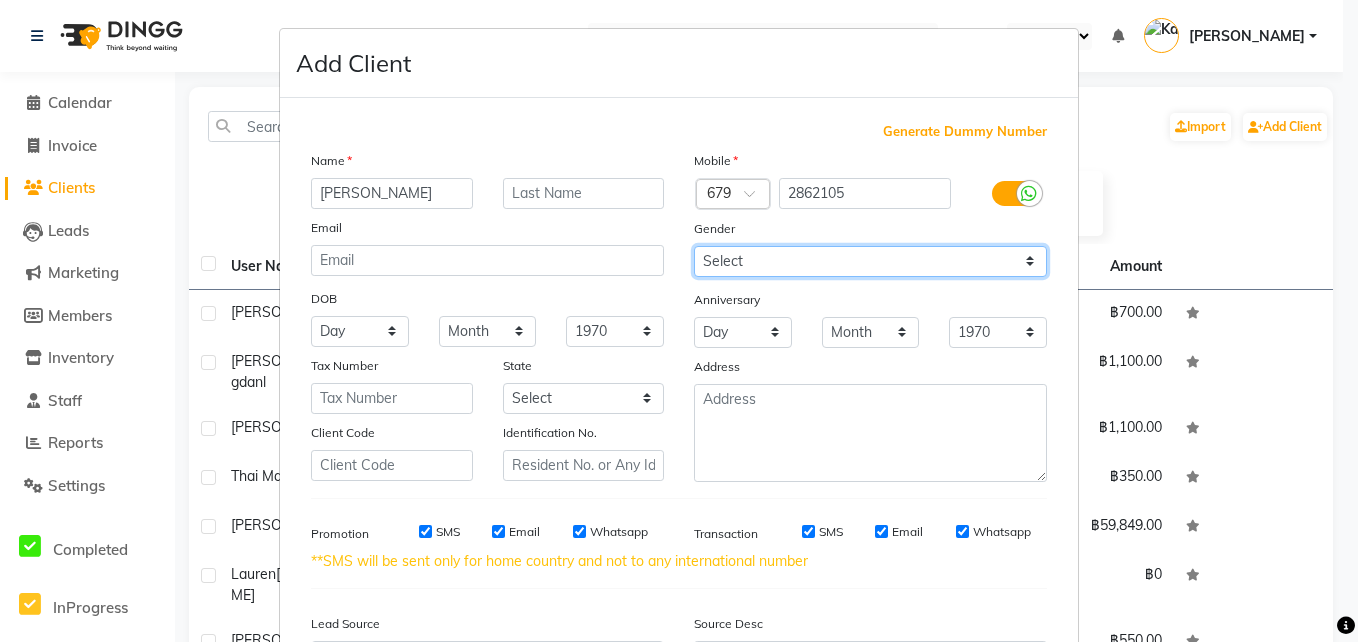 select on "[DEMOGRAPHIC_DATA]" 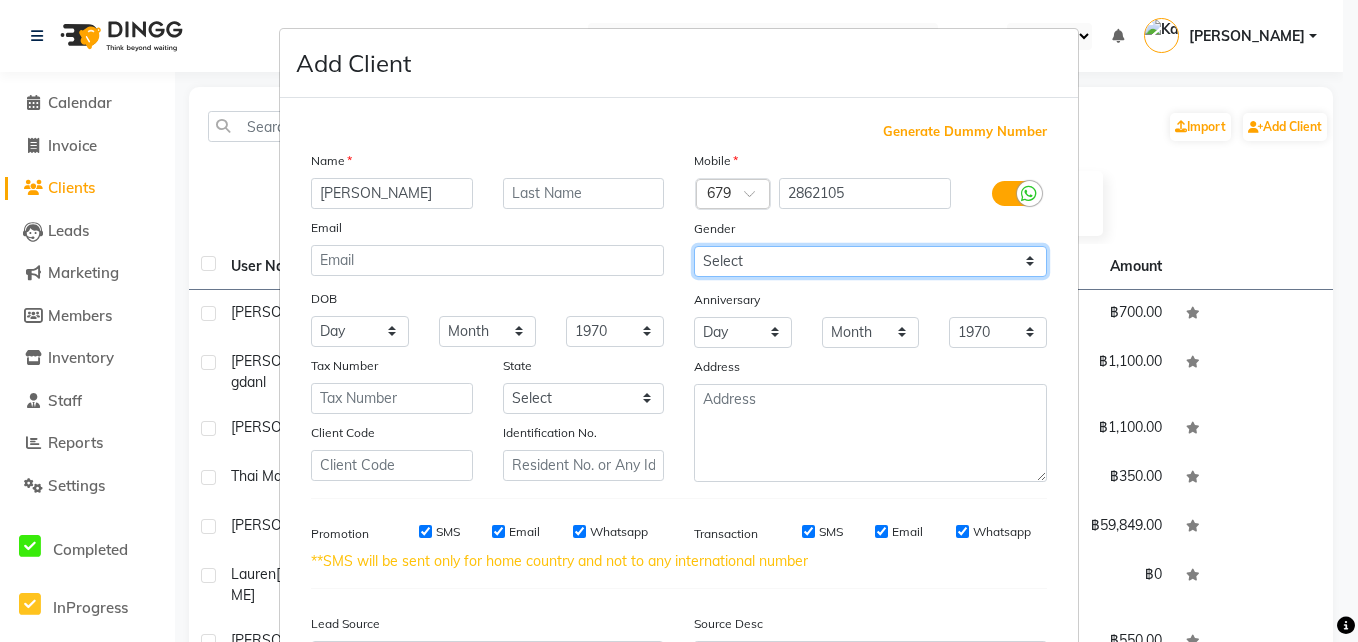 click on "Select [DEMOGRAPHIC_DATA] [DEMOGRAPHIC_DATA] Other Prefer Not To Say" at bounding box center (870, 261) 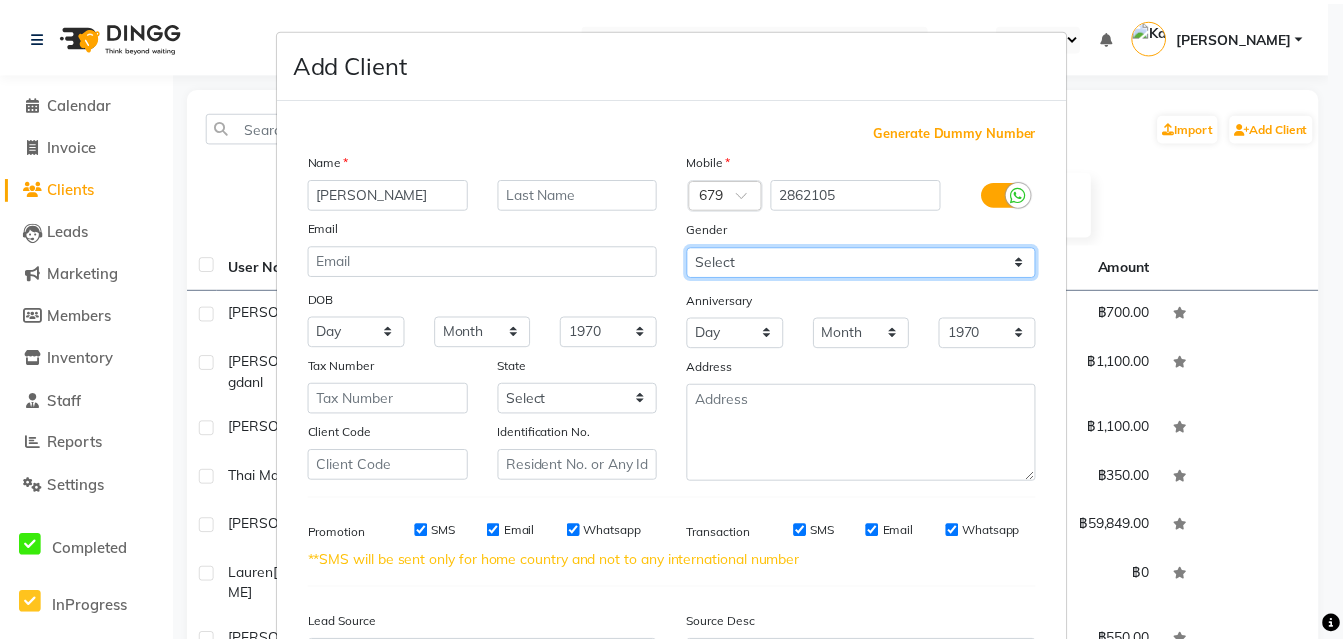 scroll, scrollTop: 228, scrollLeft: 0, axis: vertical 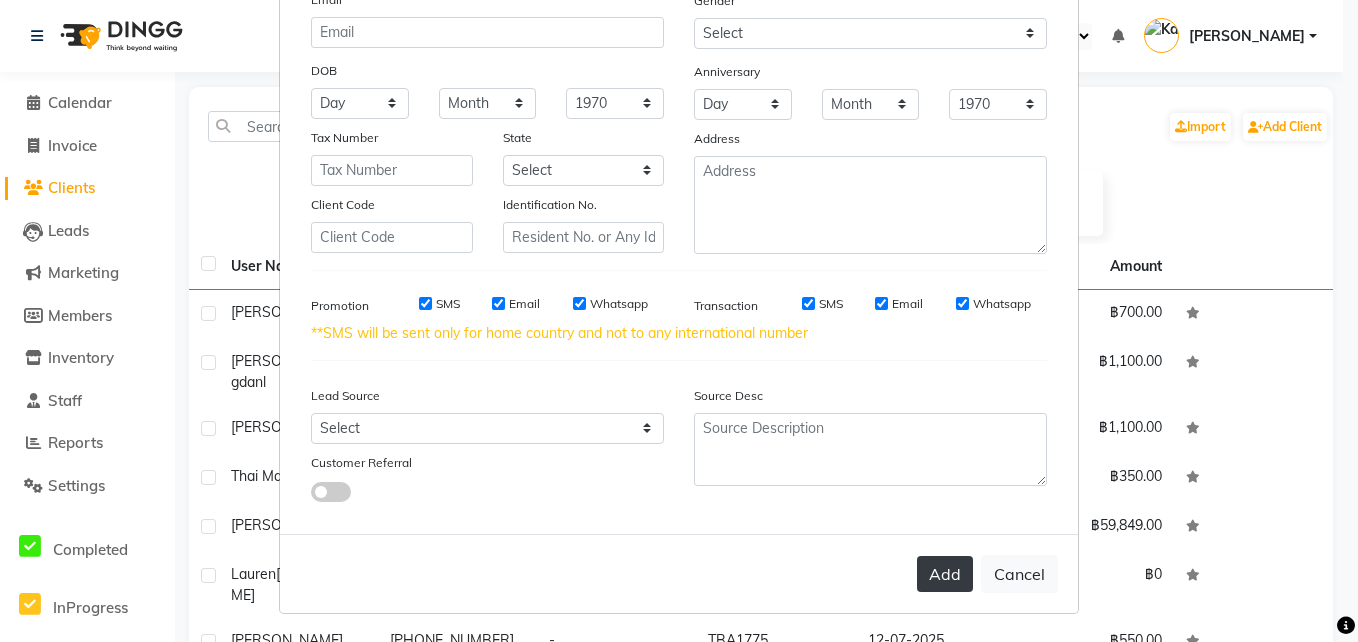 click on "Add" at bounding box center (945, 574) 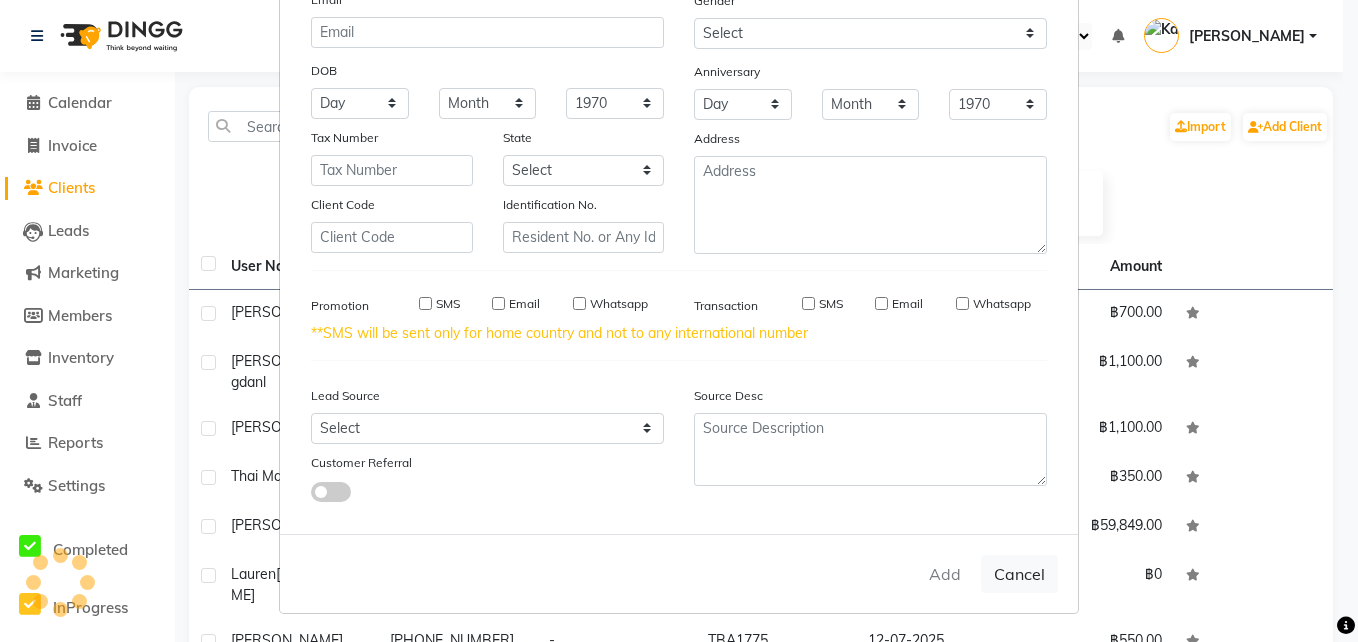 type 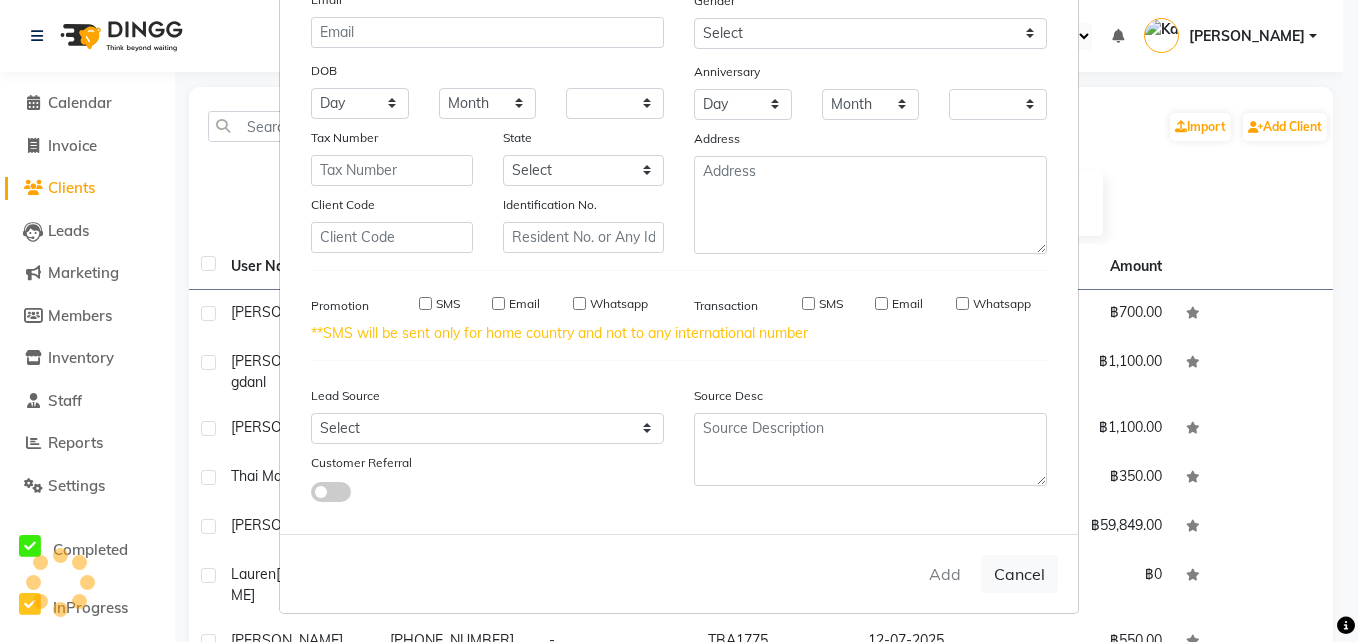 checkbox on "false" 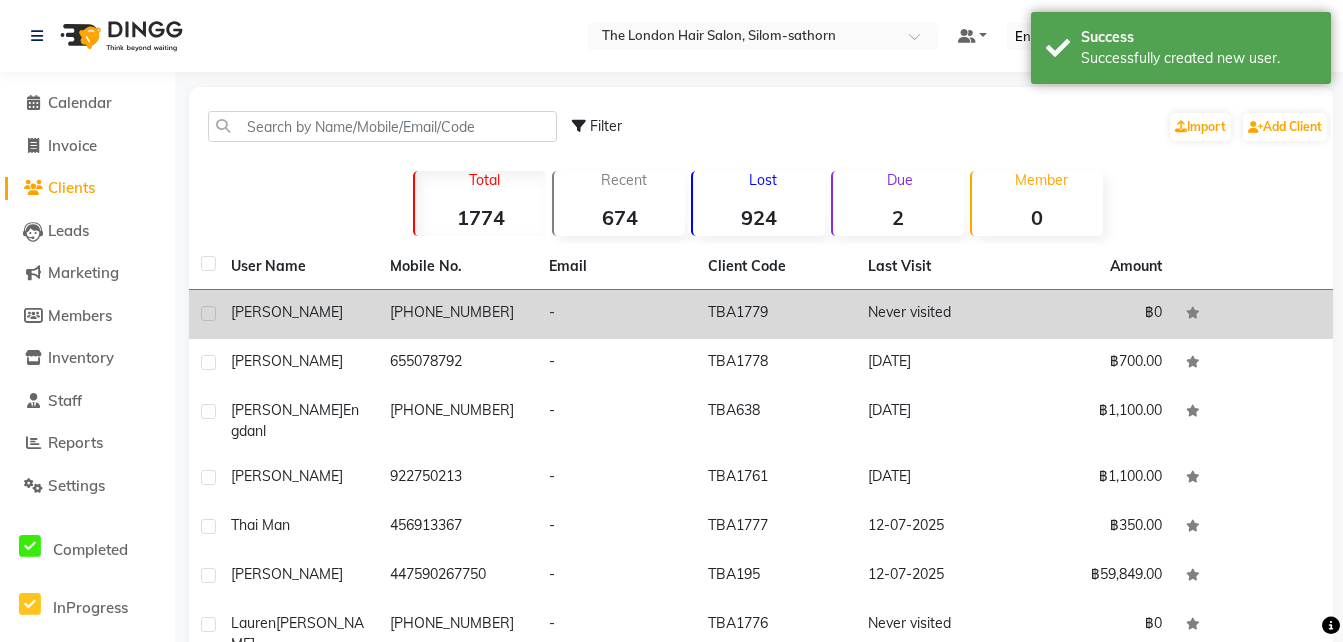 click on "TBA1779" 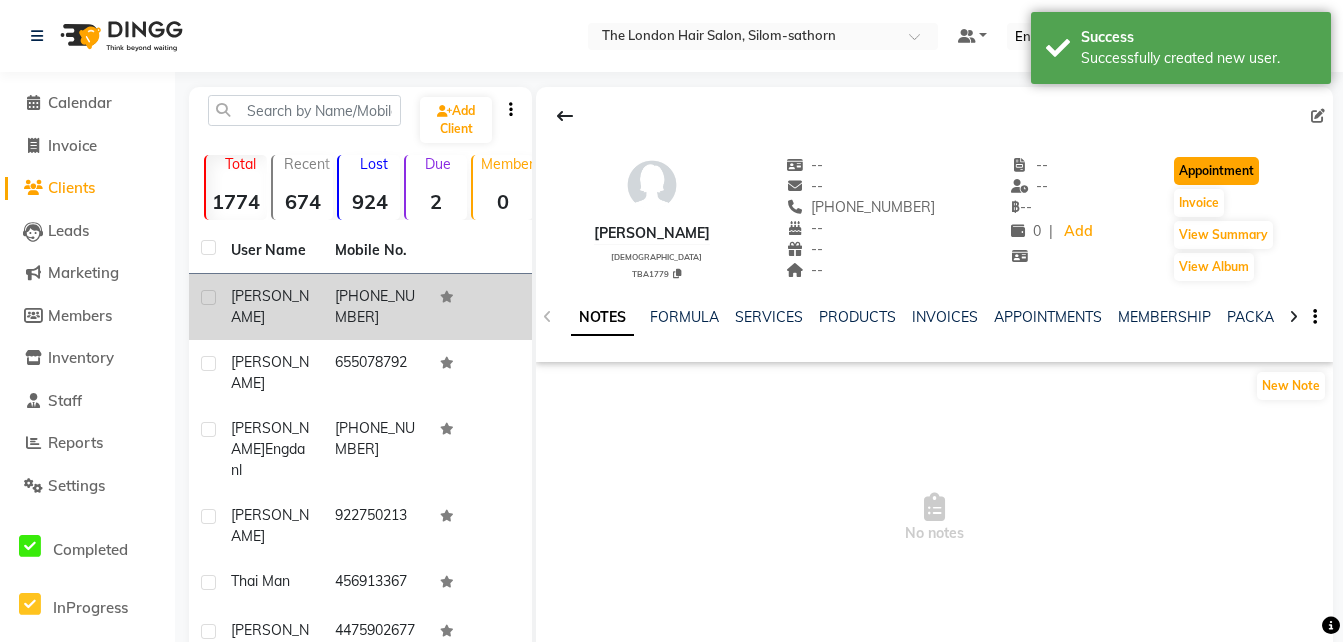 click on "Appointment" 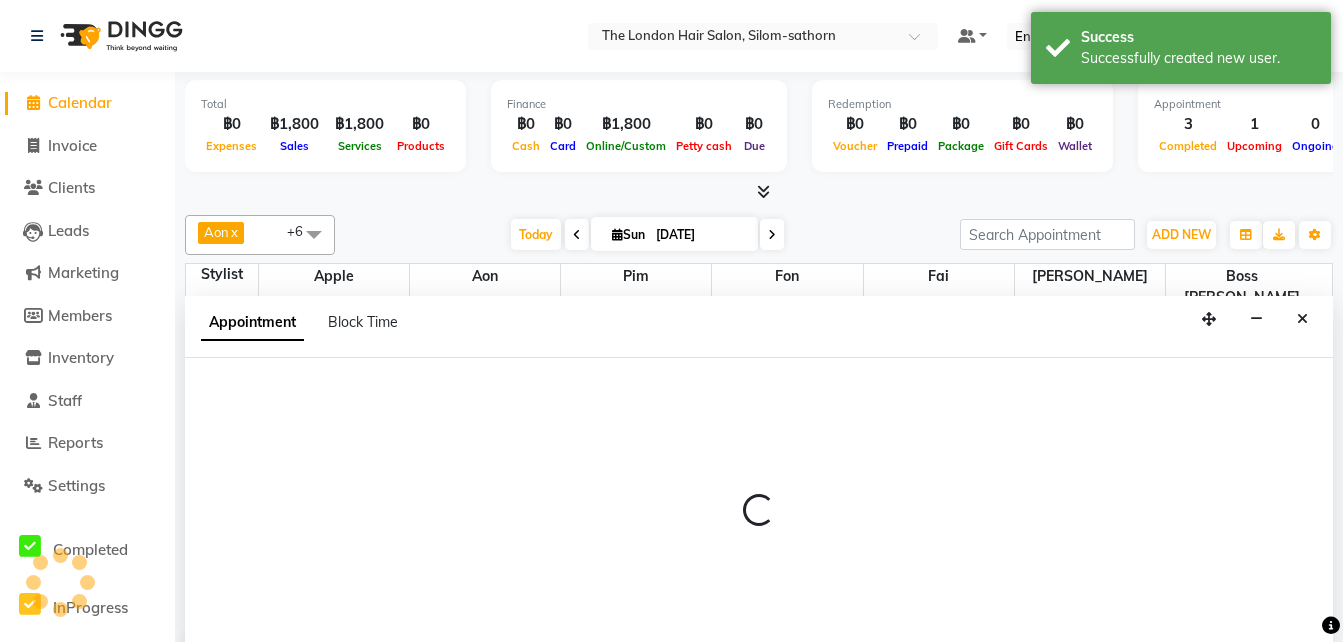 scroll, scrollTop: 0, scrollLeft: 0, axis: both 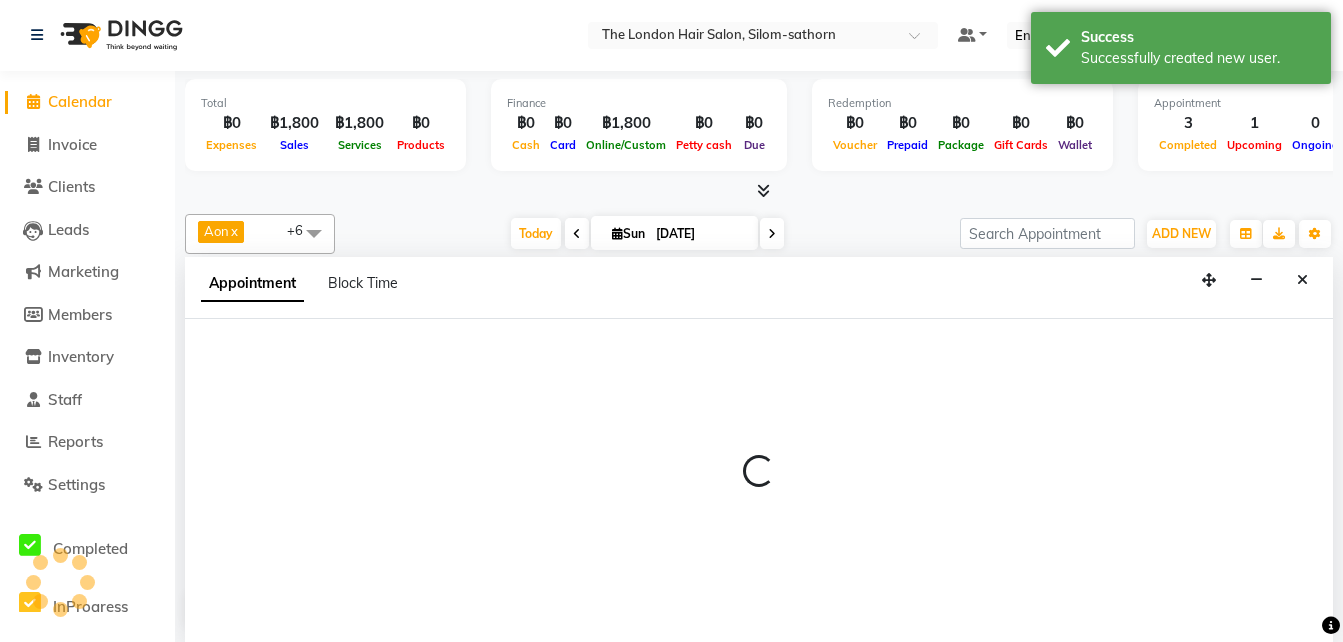 select on "600" 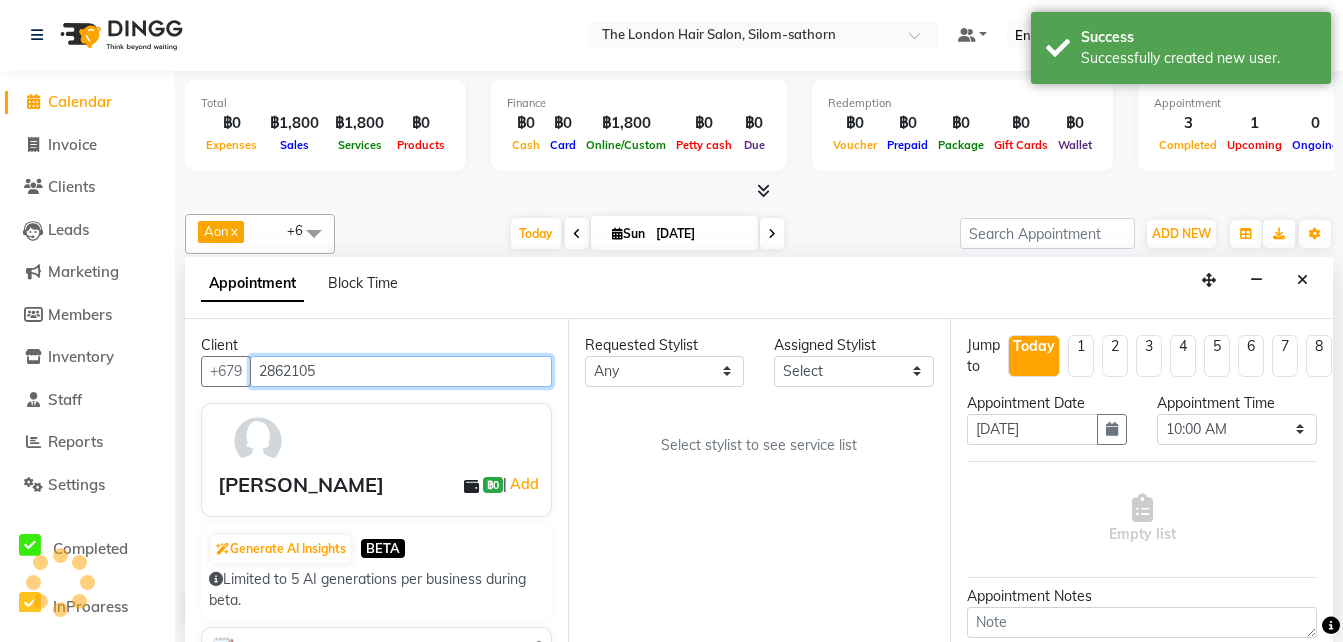 scroll, scrollTop: 265, scrollLeft: 0, axis: vertical 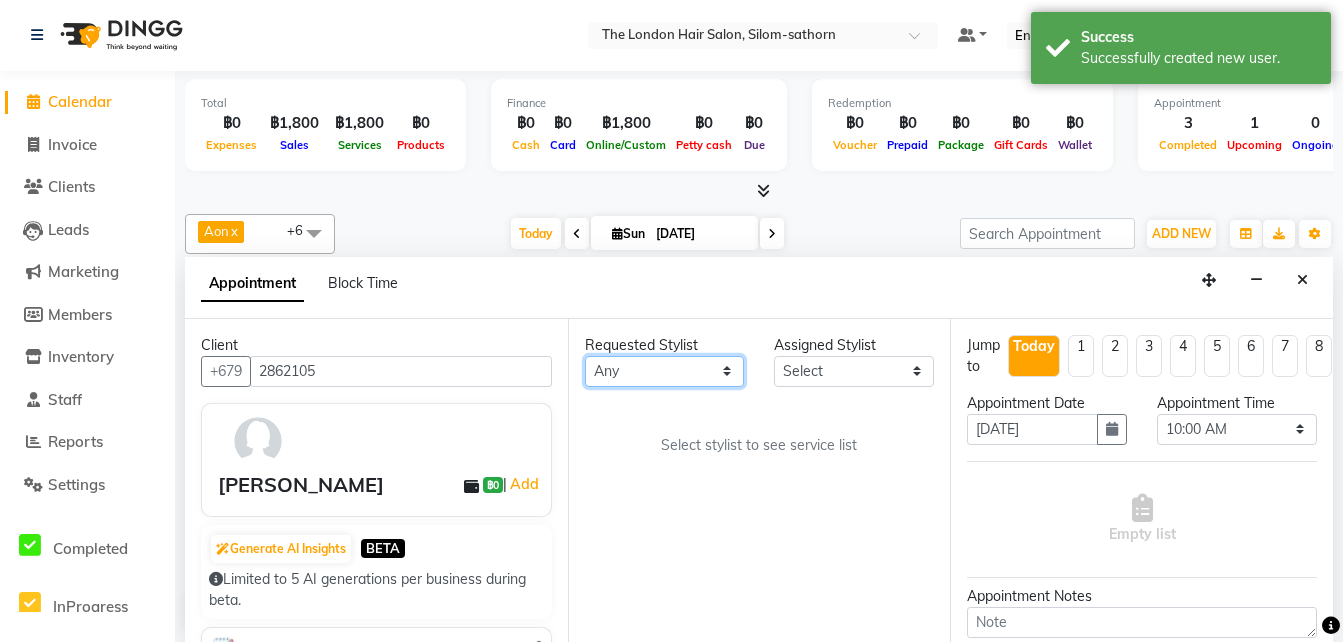 click on "Any Aon Apple   Boss [PERSON_NAME]  [PERSON_NAME]" at bounding box center [665, 371] 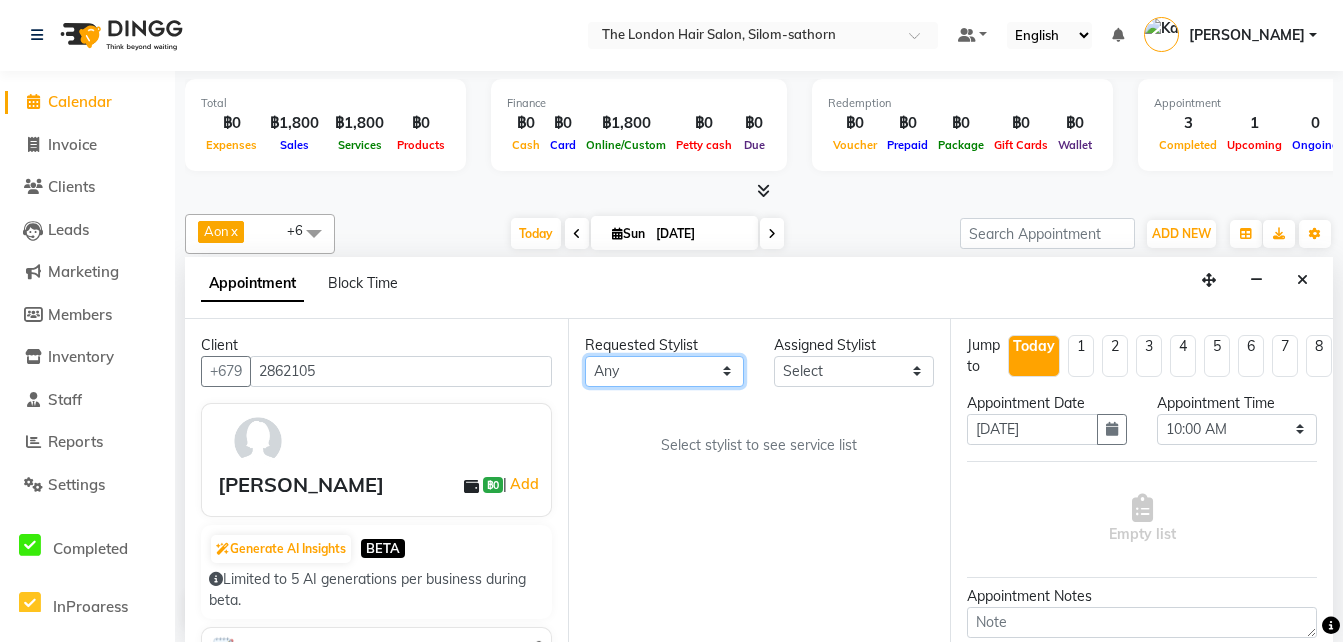 select on "65351" 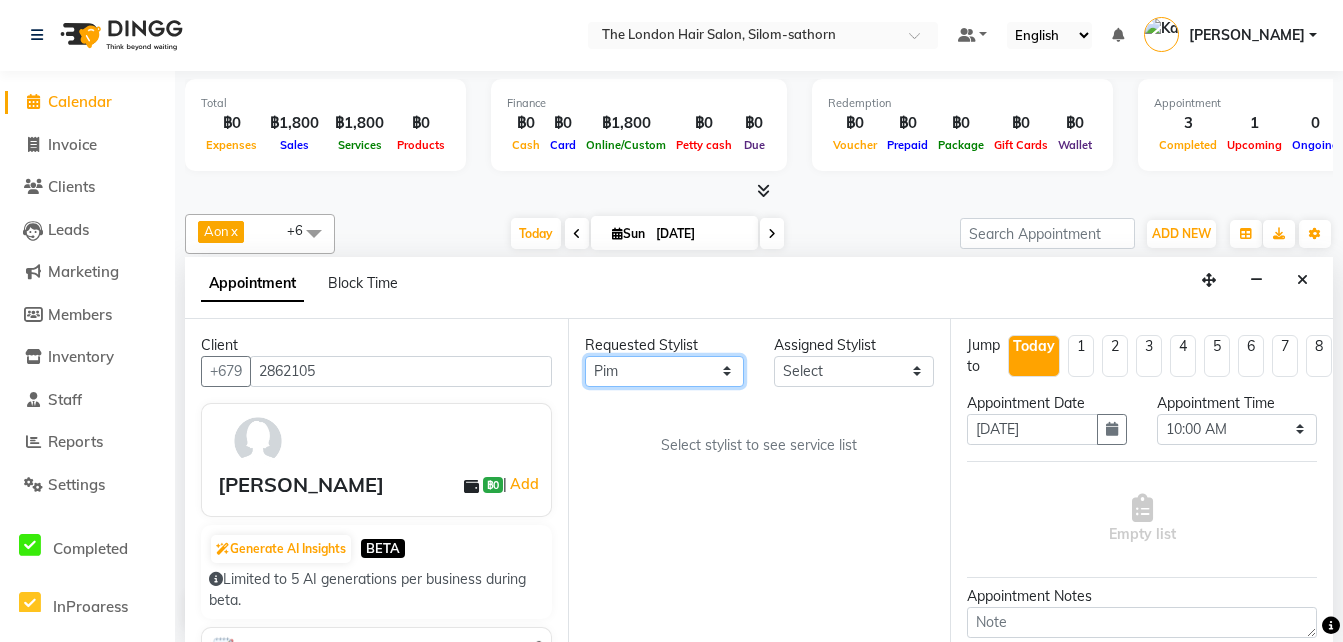 click on "Any Aon Apple   Boss [PERSON_NAME]  [PERSON_NAME]" at bounding box center (665, 371) 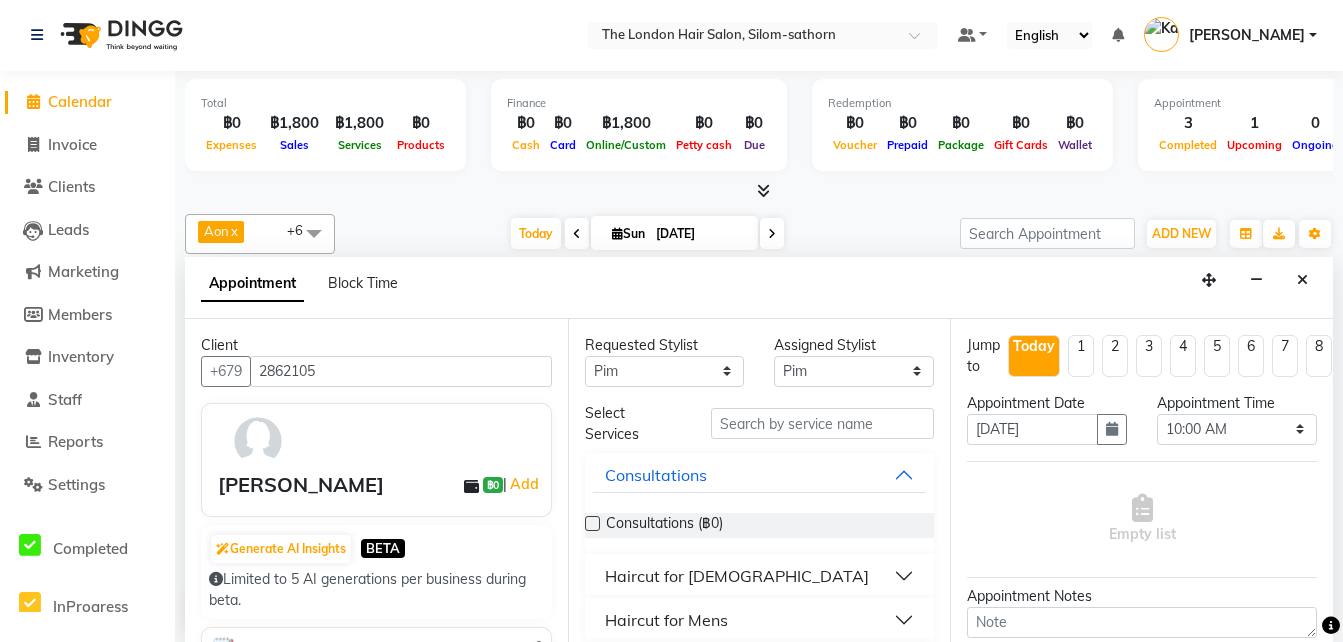 click on "Haircut for [DEMOGRAPHIC_DATA]" at bounding box center [737, 576] 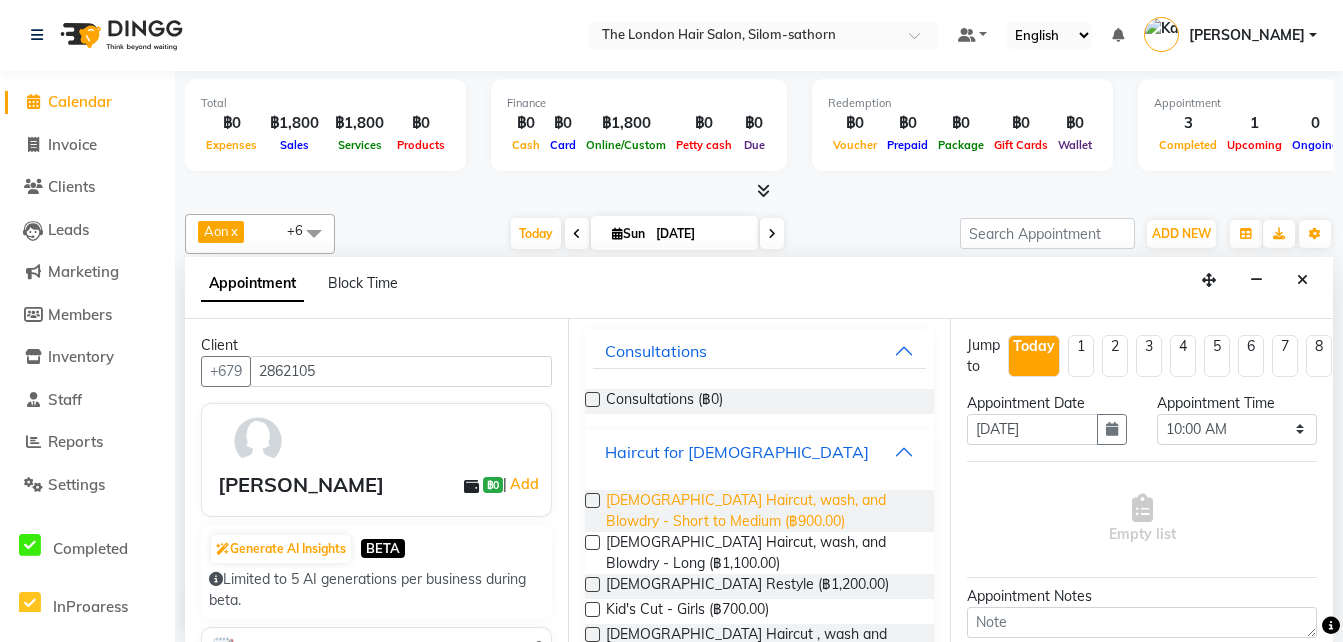 scroll, scrollTop: 125, scrollLeft: 0, axis: vertical 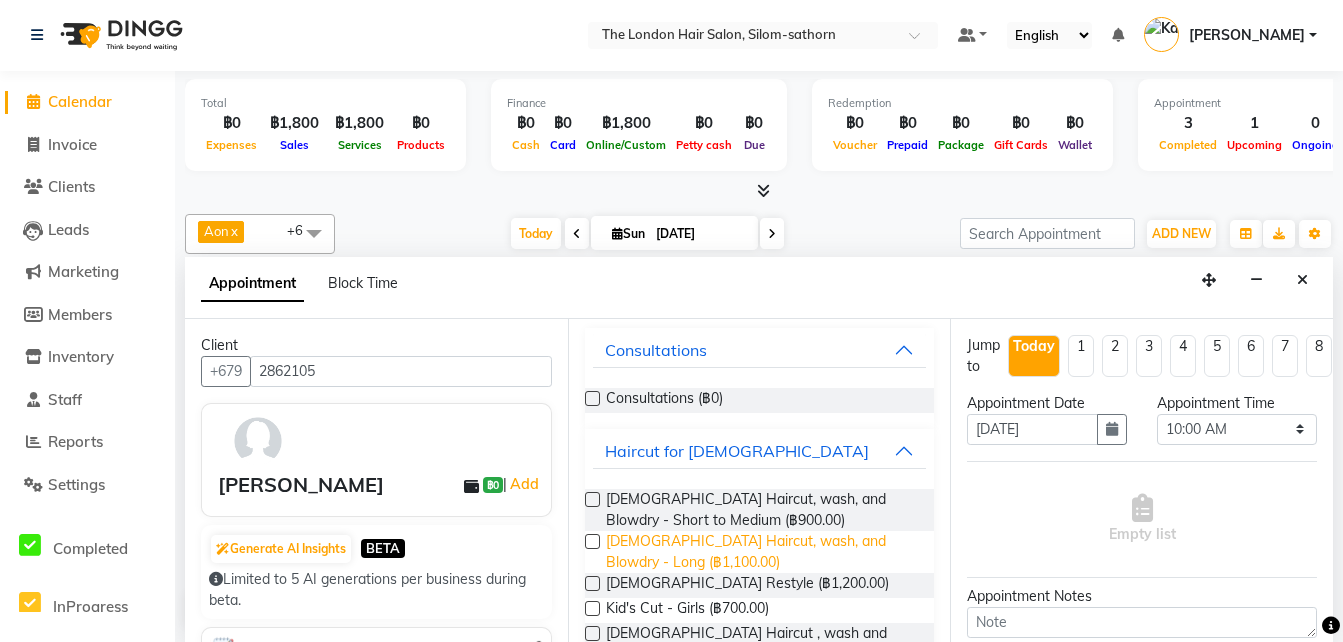 click on "[DEMOGRAPHIC_DATA] Haircut, wash, and Blowdry - Long (฿1,100.00)" at bounding box center (762, 552) 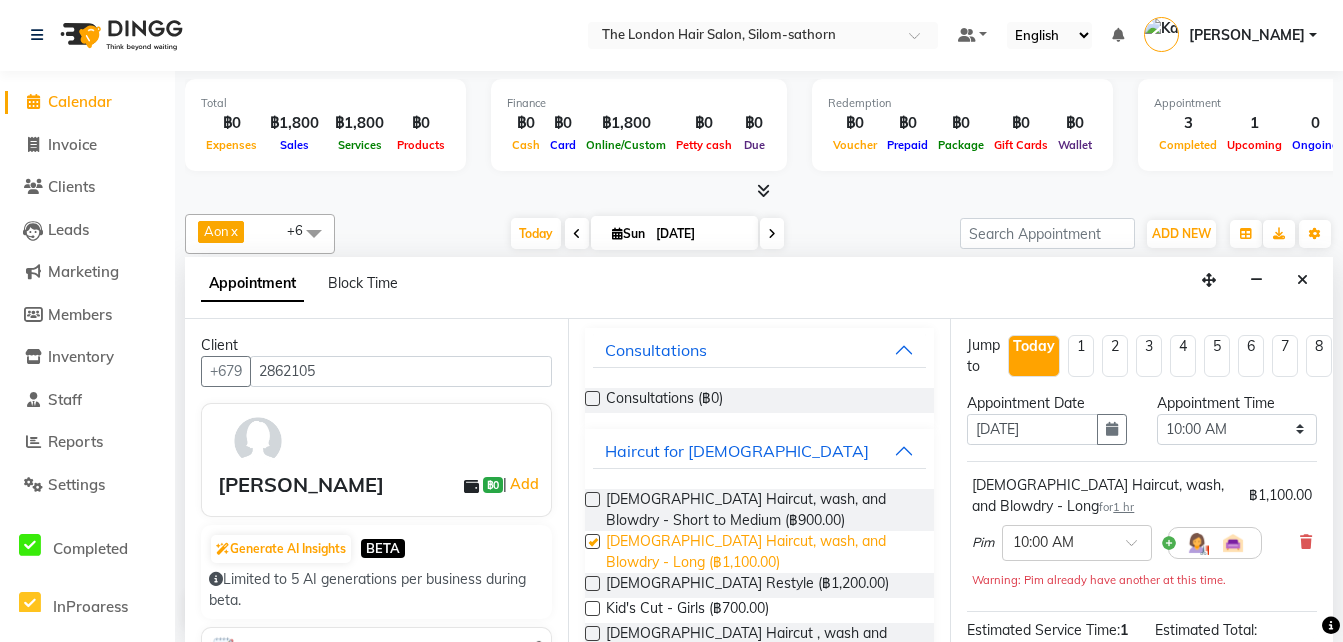 checkbox on "false" 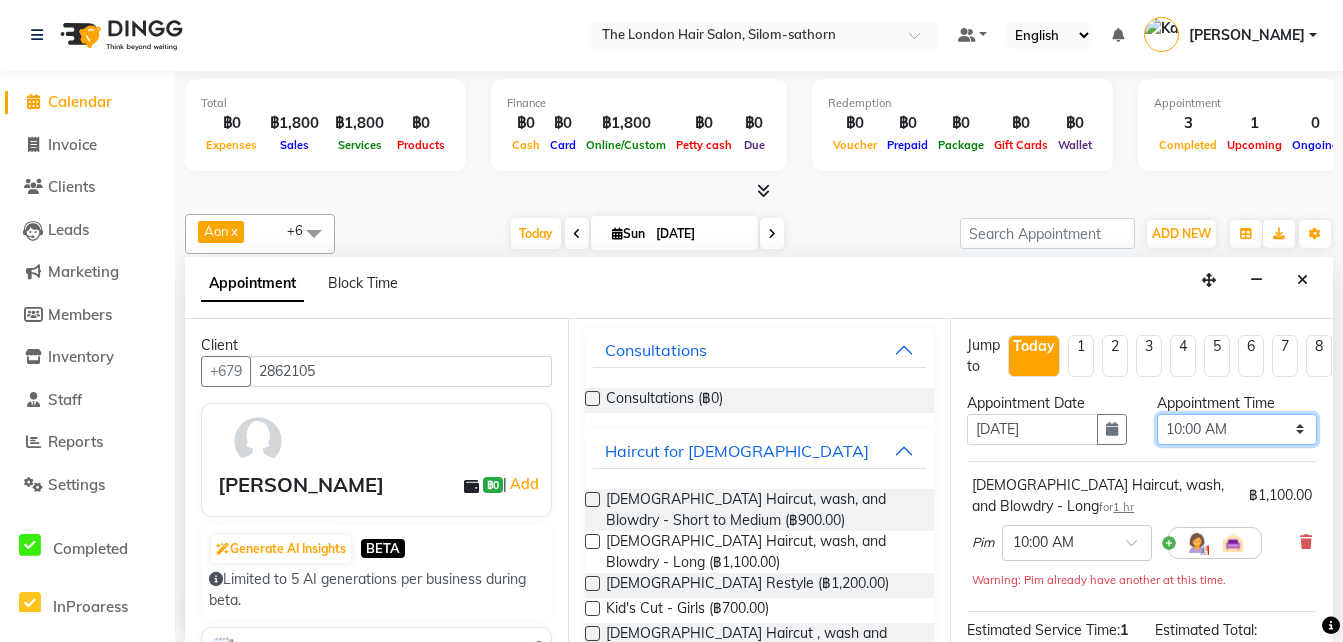 click on "Select 10:00 AM 10:05 AM 10:10 AM 10:15 AM 10:20 AM 10:25 AM 10:30 AM 10:35 AM 10:40 AM 10:45 AM 10:50 AM 10:55 AM 11:00 AM 11:05 AM 11:10 AM 11:15 AM 11:20 AM 11:25 AM 11:30 AM 11:35 AM 11:40 AM 11:45 AM 11:50 AM 11:55 AM 12:00 PM 12:05 PM 12:10 PM 12:15 PM 12:20 PM 12:25 PM 12:30 PM 12:35 PM 12:40 PM 12:45 PM 12:50 PM 12:55 PM 01:00 PM 01:05 PM 01:10 PM 01:15 PM 01:20 PM 01:25 PM 01:30 PM 01:35 PM 01:40 PM 01:45 PM 01:50 PM 01:55 PM 02:00 PM 02:05 PM 02:10 PM 02:15 PM 02:20 PM 02:25 PM 02:30 PM 02:35 PM 02:40 PM 02:45 PM 02:50 PM 02:55 PM 03:00 PM 03:05 PM 03:10 PM 03:15 PM 03:20 PM 03:25 PM 03:30 PM 03:35 PM 03:40 PM 03:45 PM 03:50 PM 03:55 PM 04:00 PM 04:05 PM 04:10 PM 04:15 PM 04:20 PM 04:25 PM 04:30 PM 04:35 PM 04:40 PM 04:45 PM 04:50 PM 04:55 PM 05:00 PM 05:05 PM 05:10 PM 05:15 PM 05:20 PM 05:25 PM 05:30 PM 05:35 PM 05:40 PM 05:45 PM 05:50 PM 05:55 PM 06:00 PM 06:05 PM 06:10 PM 06:15 PM 06:20 PM 06:25 PM 06:30 PM 06:35 PM 06:40 PM 06:45 PM 06:50 PM 06:55 PM 07:00 PM 07:05 PM 07:10 PM 07:15 PM 07:20 PM" at bounding box center [1237, 429] 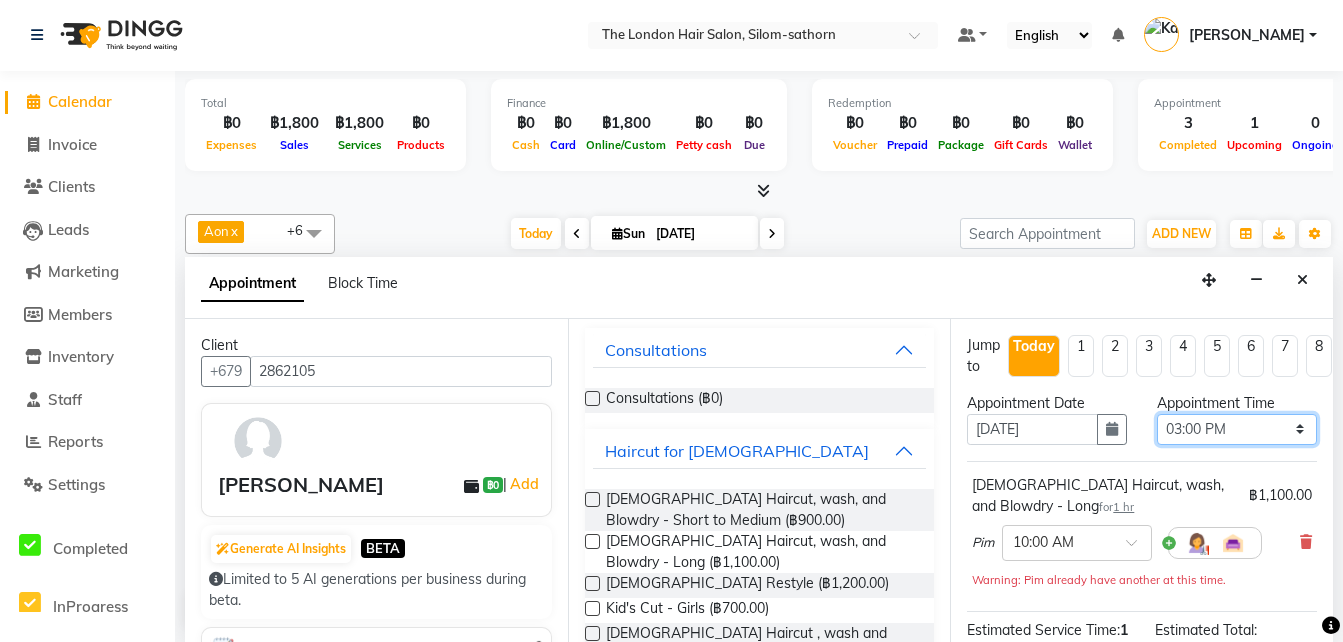 click on "Select 10:00 AM 10:05 AM 10:10 AM 10:15 AM 10:20 AM 10:25 AM 10:30 AM 10:35 AM 10:40 AM 10:45 AM 10:50 AM 10:55 AM 11:00 AM 11:05 AM 11:10 AM 11:15 AM 11:20 AM 11:25 AM 11:30 AM 11:35 AM 11:40 AM 11:45 AM 11:50 AM 11:55 AM 12:00 PM 12:05 PM 12:10 PM 12:15 PM 12:20 PM 12:25 PM 12:30 PM 12:35 PM 12:40 PM 12:45 PM 12:50 PM 12:55 PM 01:00 PM 01:05 PM 01:10 PM 01:15 PM 01:20 PM 01:25 PM 01:30 PM 01:35 PM 01:40 PM 01:45 PM 01:50 PM 01:55 PM 02:00 PM 02:05 PM 02:10 PM 02:15 PM 02:20 PM 02:25 PM 02:30 PM 02:35 PM 02:40 PM 02:45 PM 02:50 PM 02:55 PM 03:00 PM 03:05 PM 03:10 PM 03:15 PM 03:20 PM 03:25 PM 03:30 PM 03:35 PM 03:40 PM 03:45 PM 03:50 PM 03:55 PM 04:00 PM 04:05 PM 04:10 PM 04:15 PM 04:20 PM 04:25 PM 04:30 PM 04:35 PM 04:40 PM 04:45 PM 04:50 PM 04:55 PM 05:00 PM 05:05 PM 05:10 PM 05:15 PM 05:20 PM 05:25 PM 05:30 PM 05:35 PM 05:40 PM 05:45 PM 05:50 PM 05:55 PM 06:00 PM 06:05 PM 06:10 PM 06:15 PM 06:20 PM 06:25 PM 06:30 PM 06:35 PM 06:40 PM 06:45 PM 06:50 PM 06:55 PM 07:00 PM 07:05 PM 07:10 PM 07:15 PM 07:20 PM" at bounding box center (1237, 429) 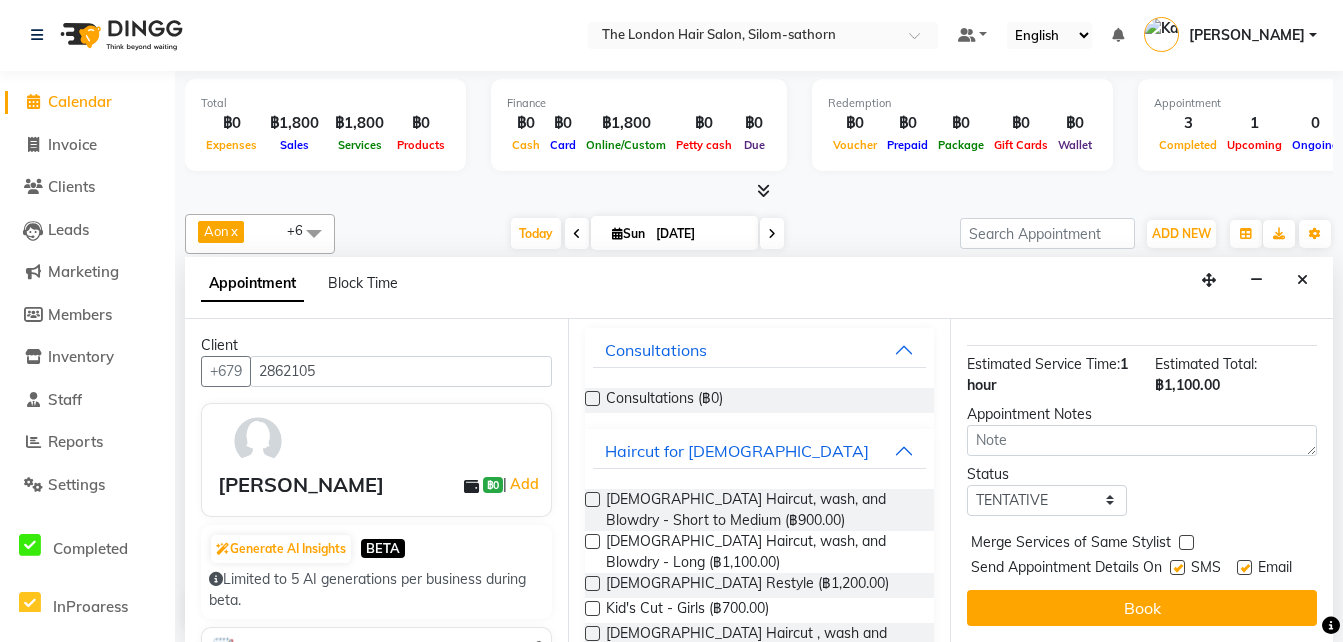 scroll, scrollTop: 250, scrollLeft: 0, axis: vertical 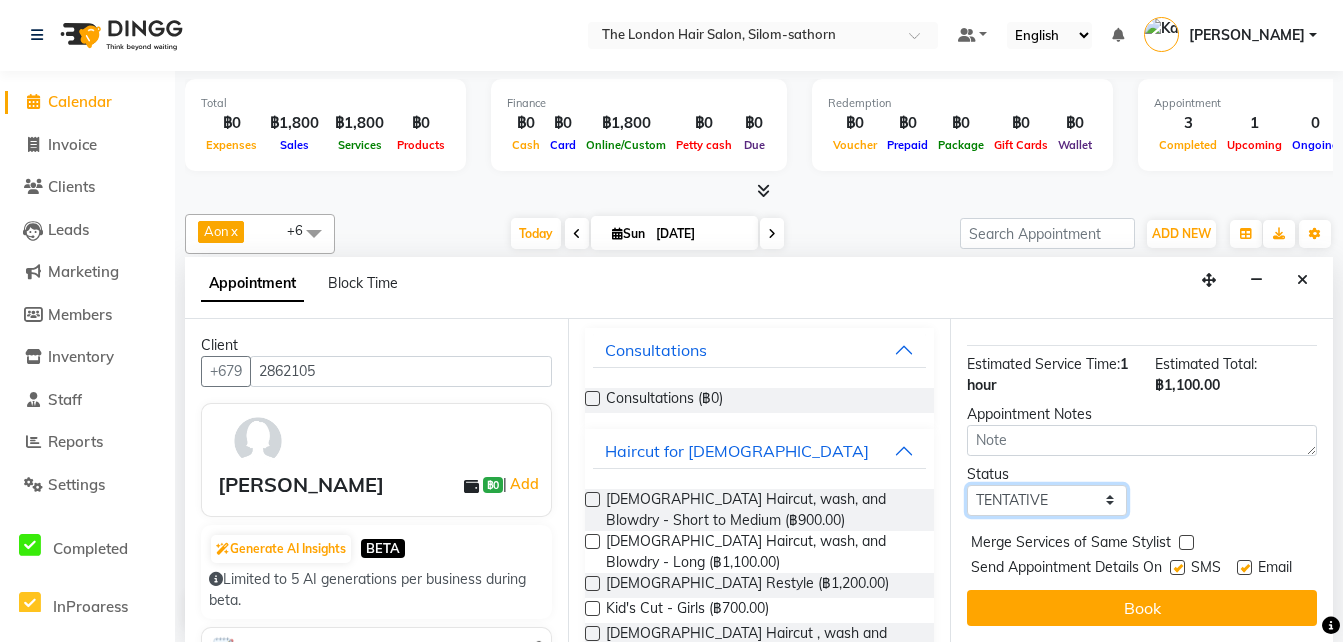click on "Select TENTATIVE CONFIRM CHECK-IN UPCOMING" at bounding box center [1047, 500] 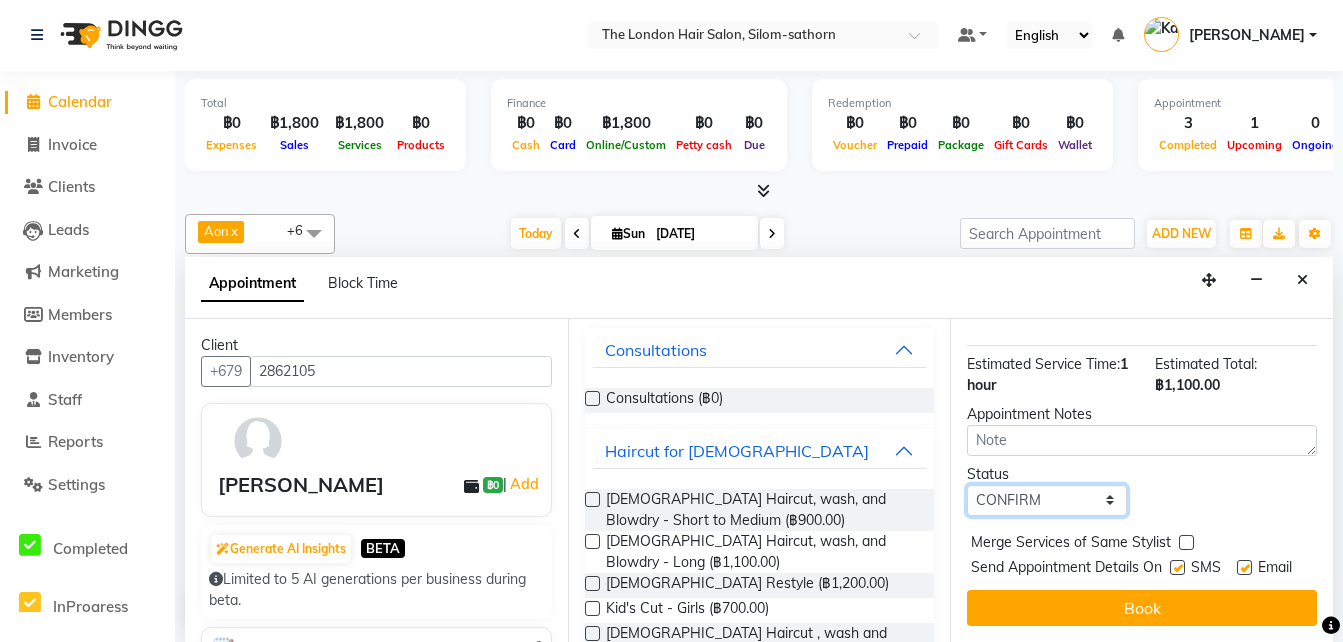 click on "Select TENTATIVE CONFIRM CHECK-IN UPCOMING" at bounding box center (1047, 500) 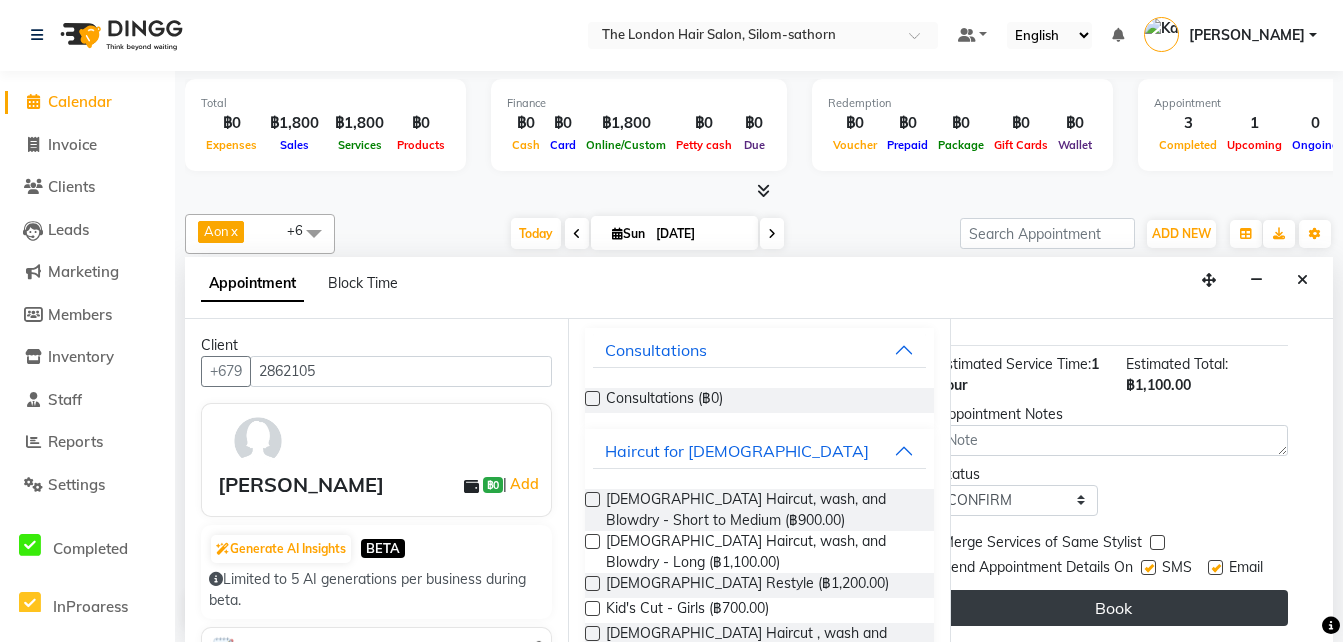click on "Book" at bounding box center [1113, 608] 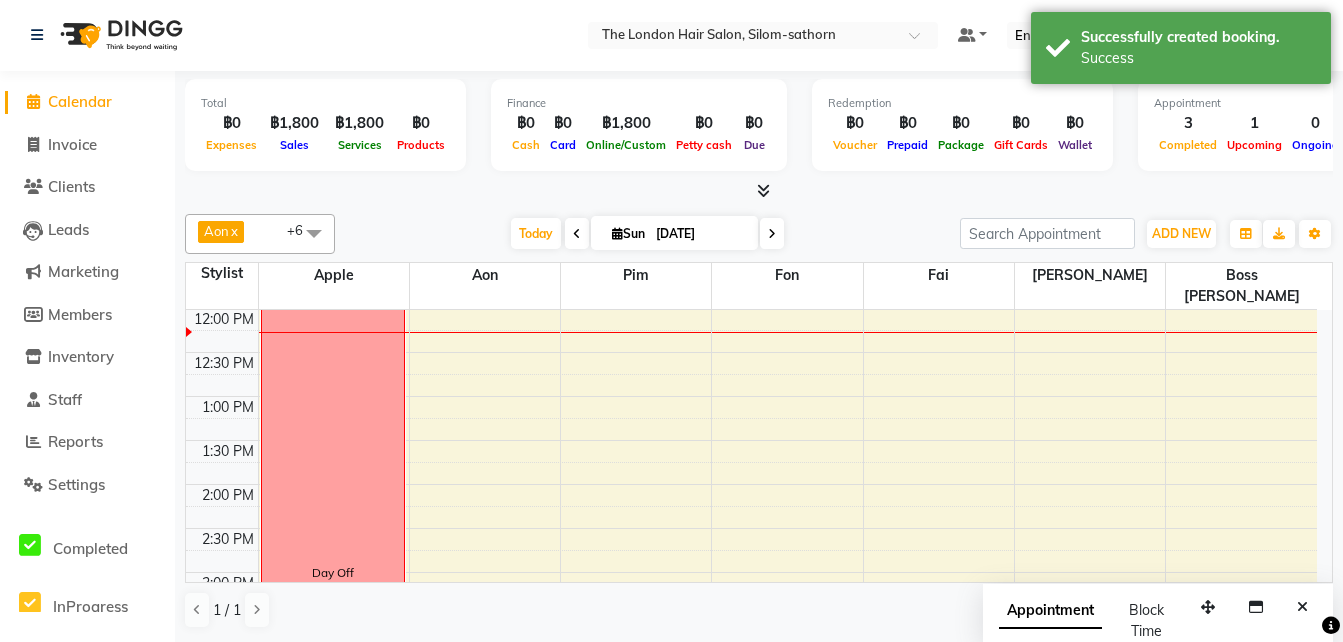 scroll, scrollTop: 0, scrollLeft: 0, axis: both 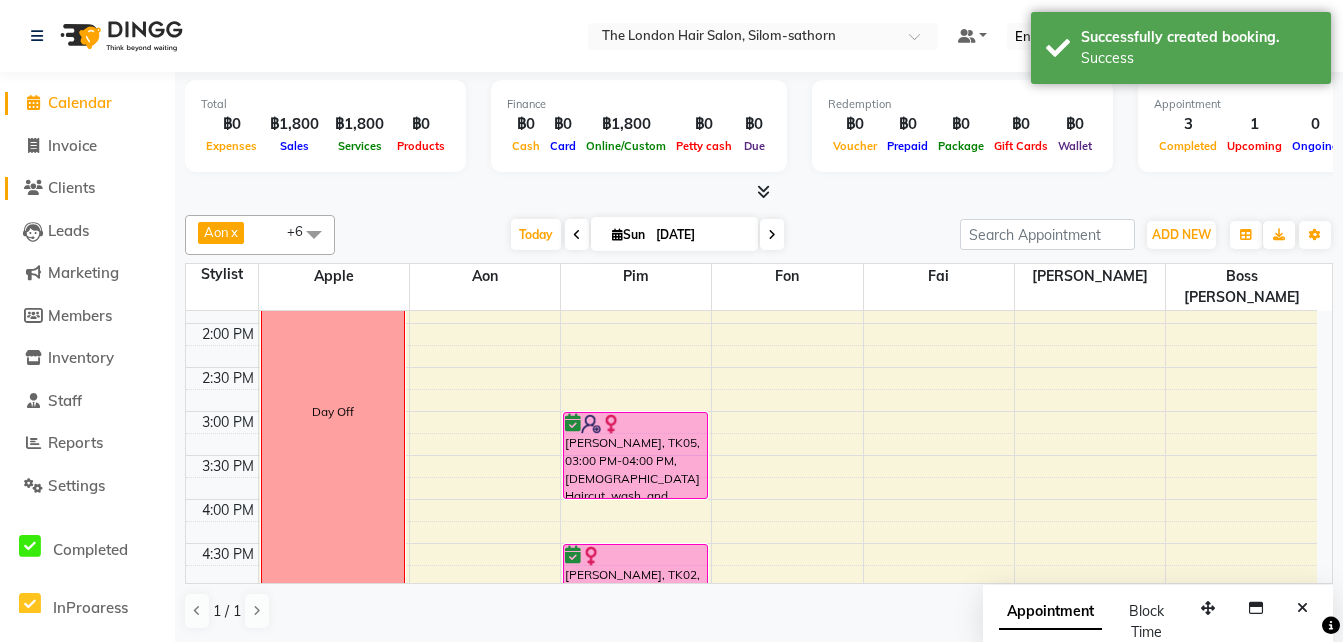 click on "Clients" 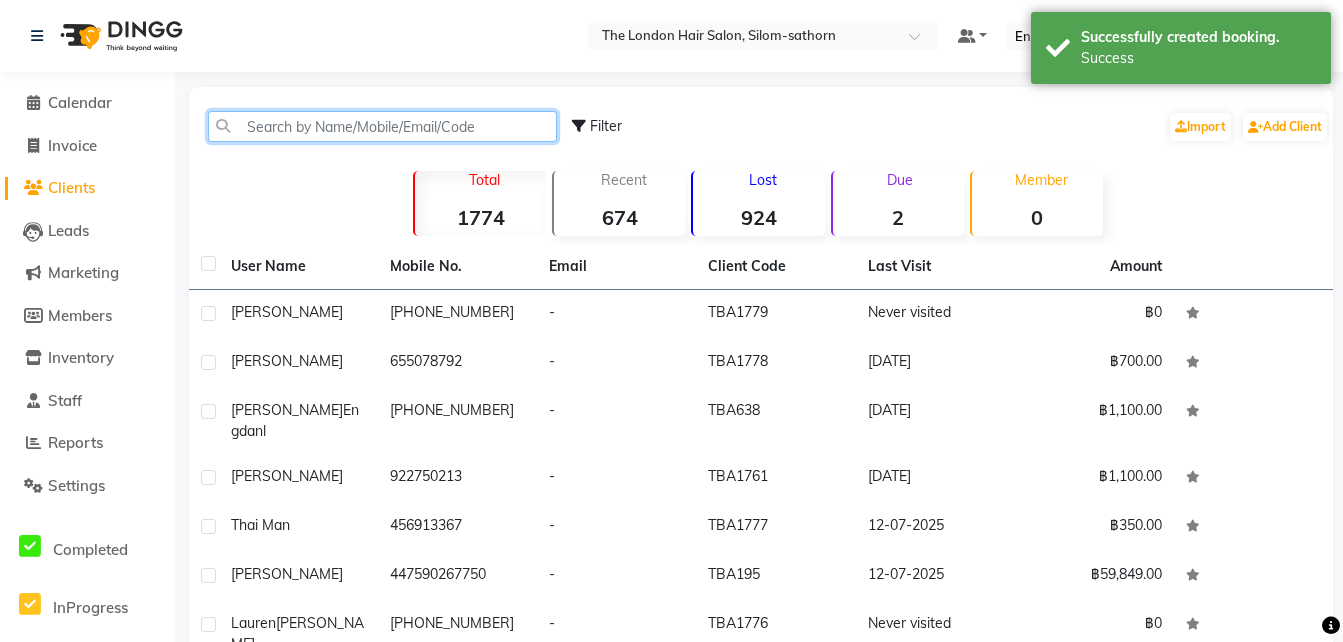 click 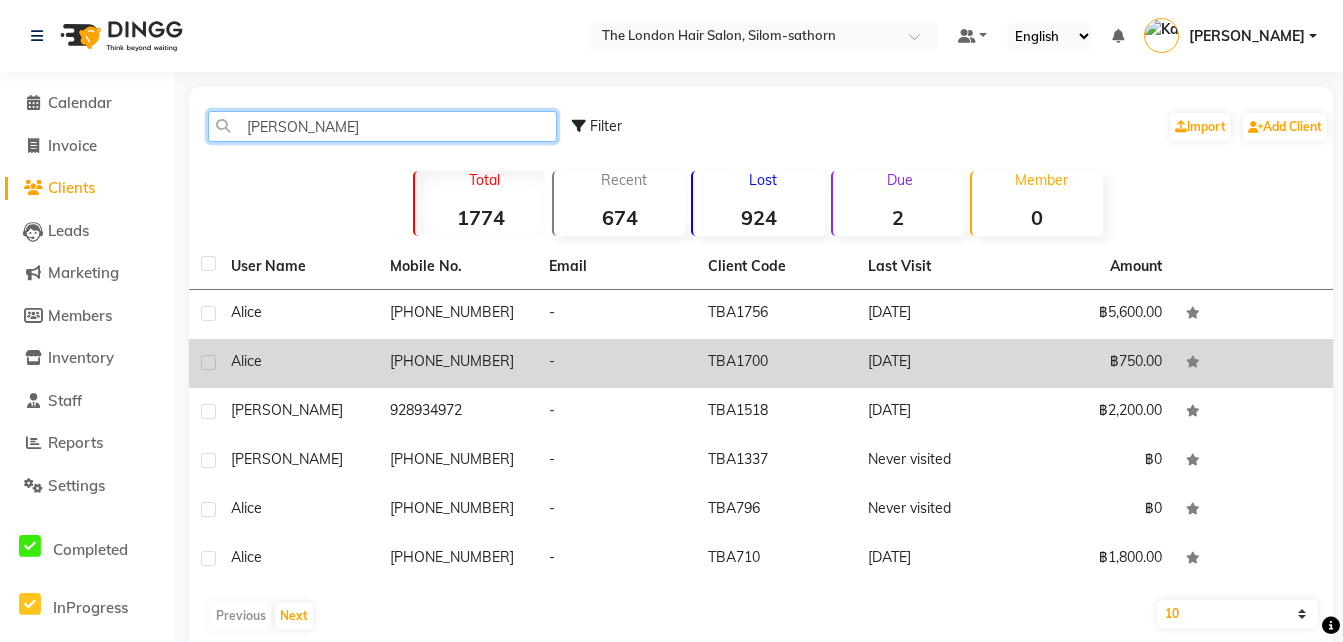 type on "[PERSON_NAME]" 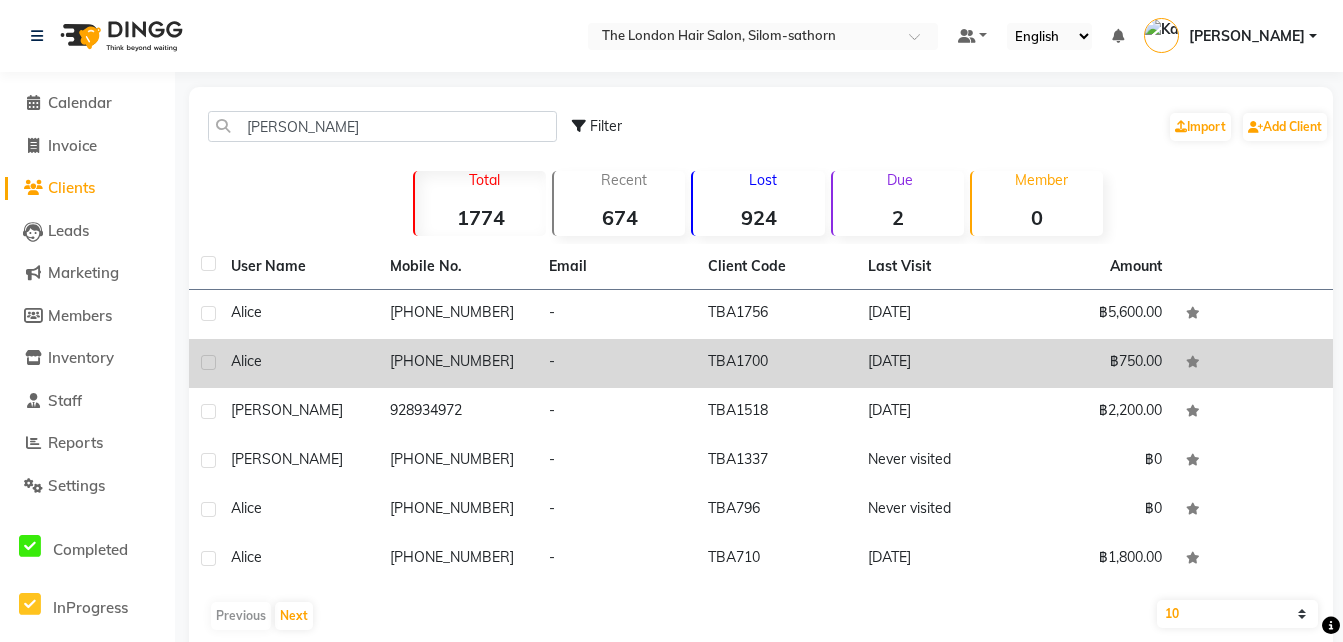 click on "[PHONE_NUMBER]" 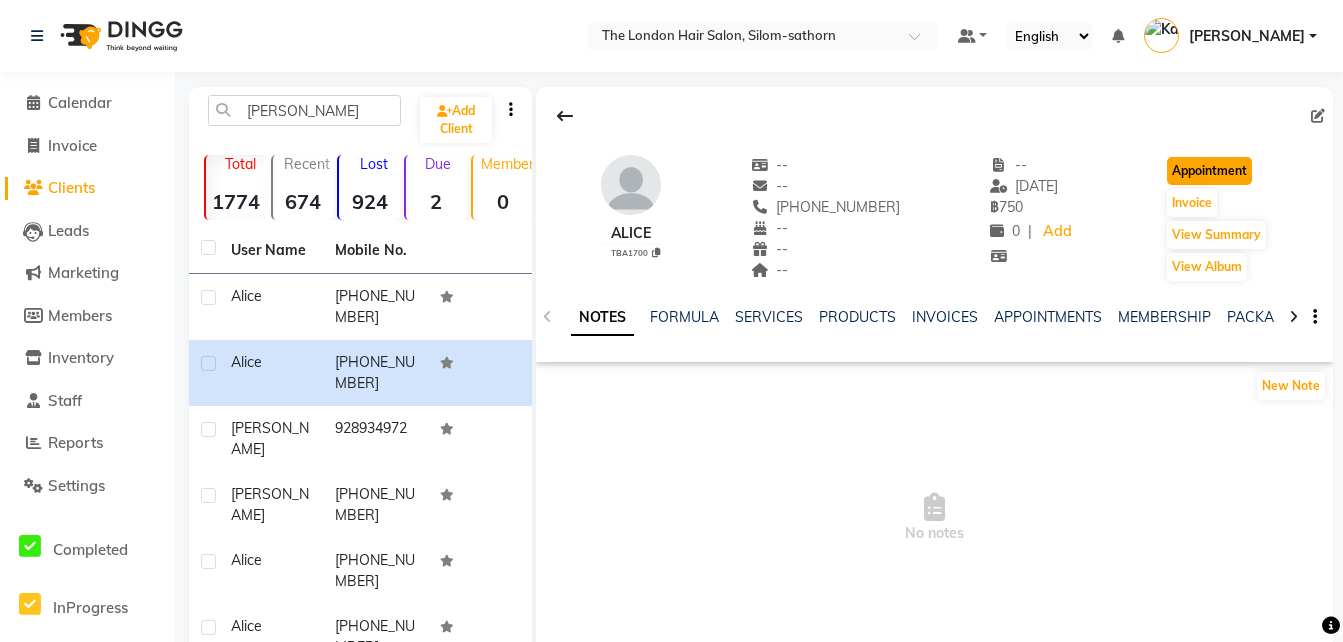 click on "Appointment" 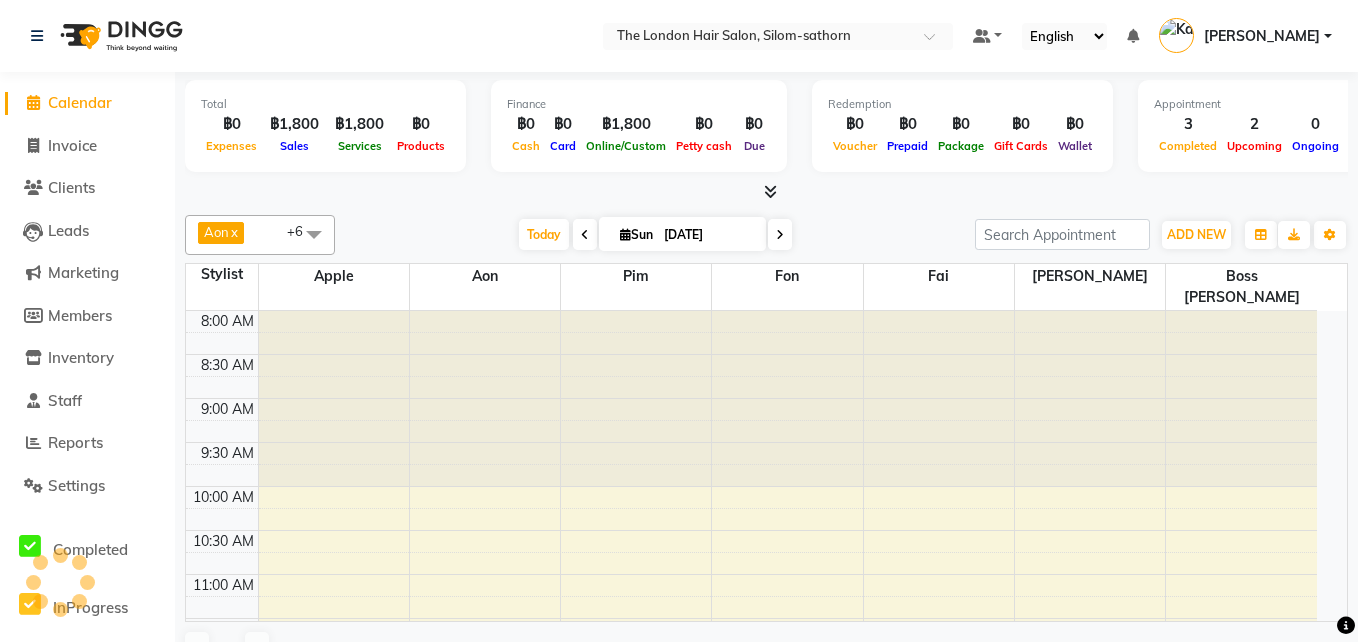 select on "600" 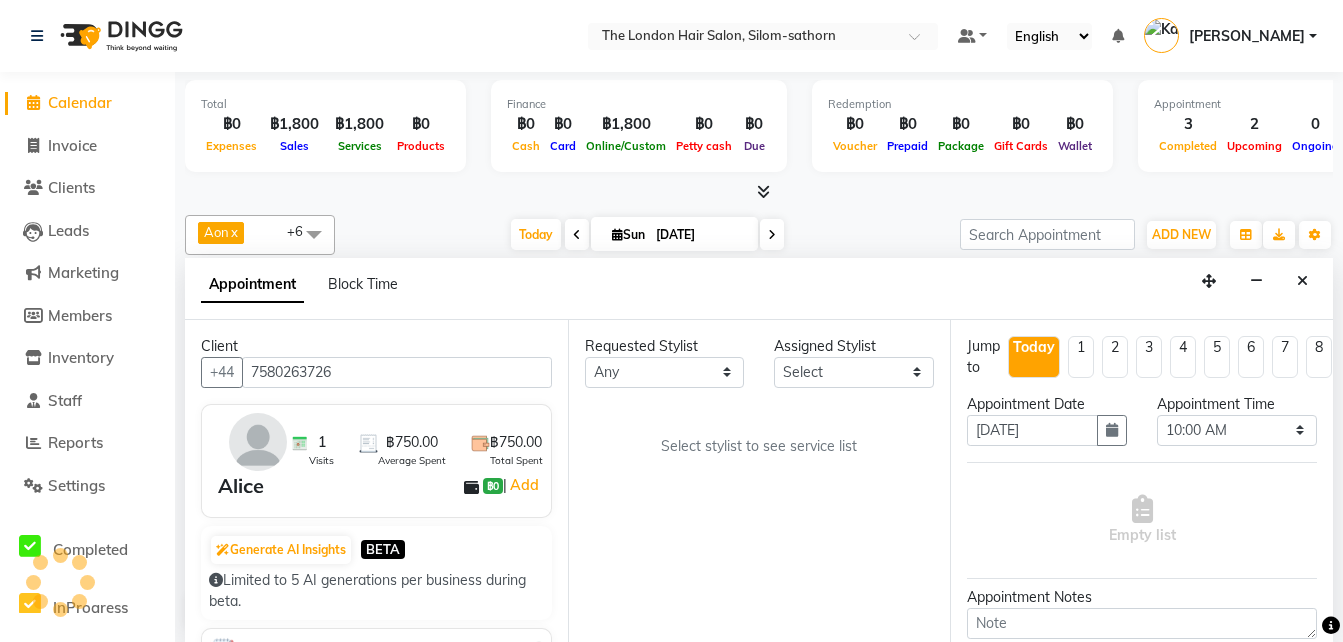 scroll, scrollTop: 265, scrollLeft: 0, axis: vertical 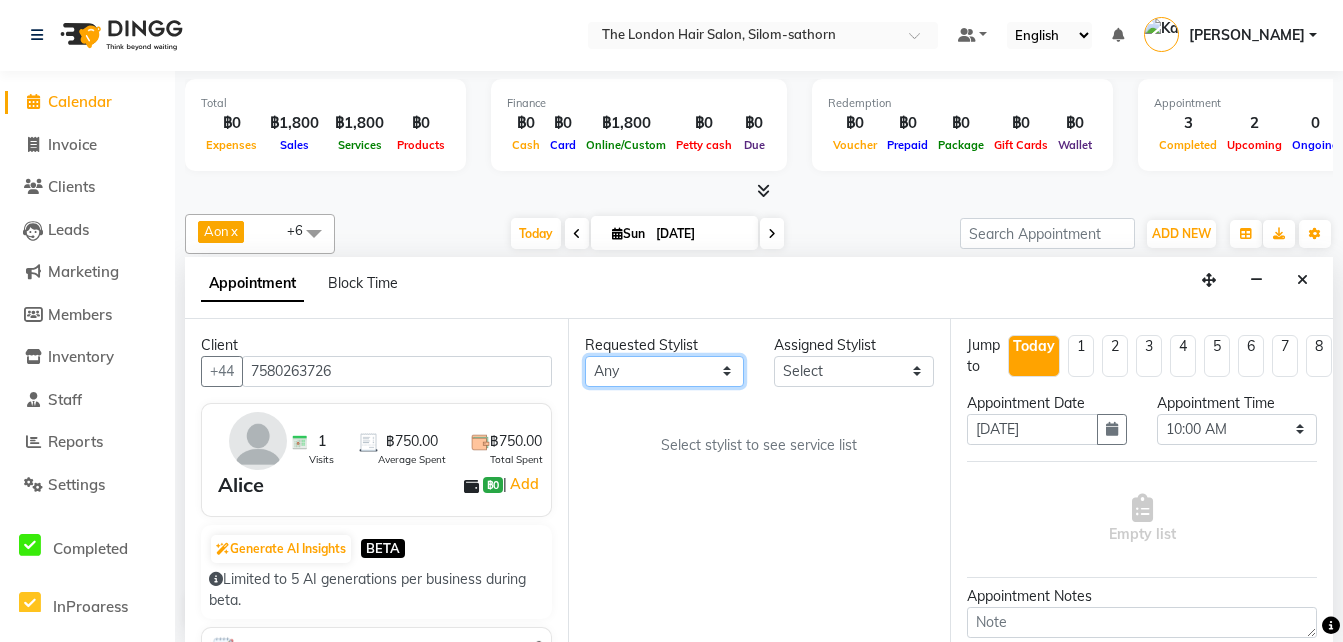 click on "Any Aon Apple   Boss [PERSON_NAME]  [PERSON_NAME]" at bounding box center (665, 371) 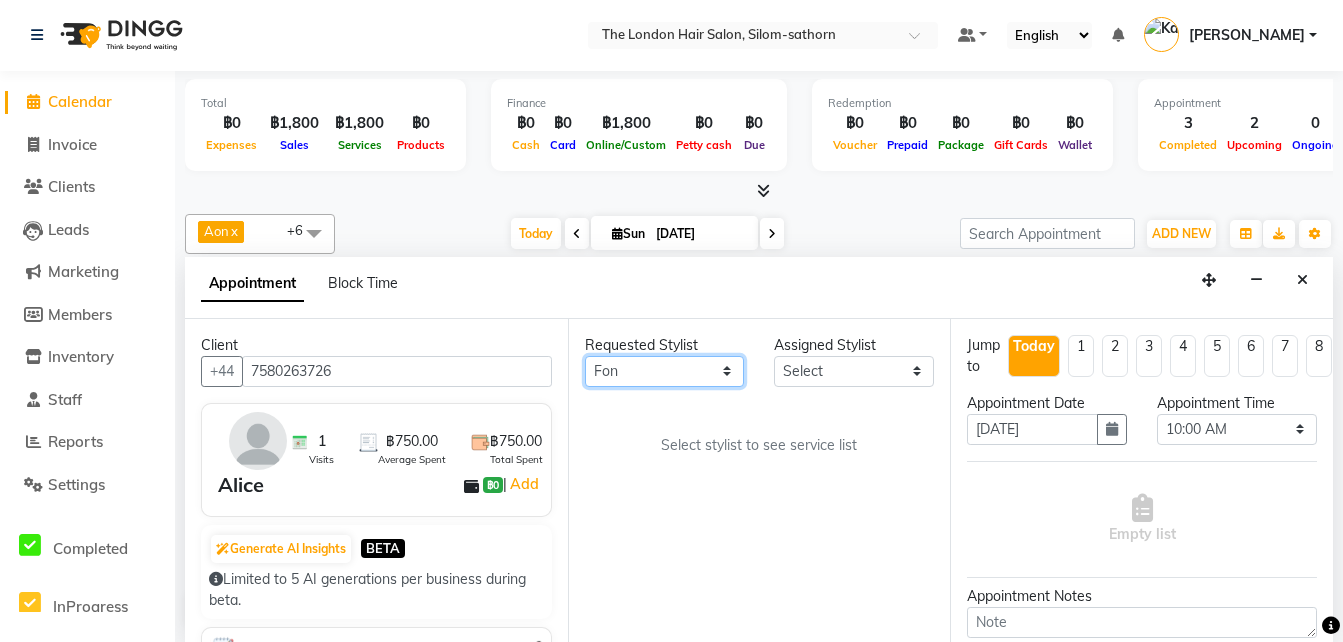 click on "Any Aon Apple   Boss [PERSON_NAME]  [PERSON_NAME]" at bounding box center [665, 371] 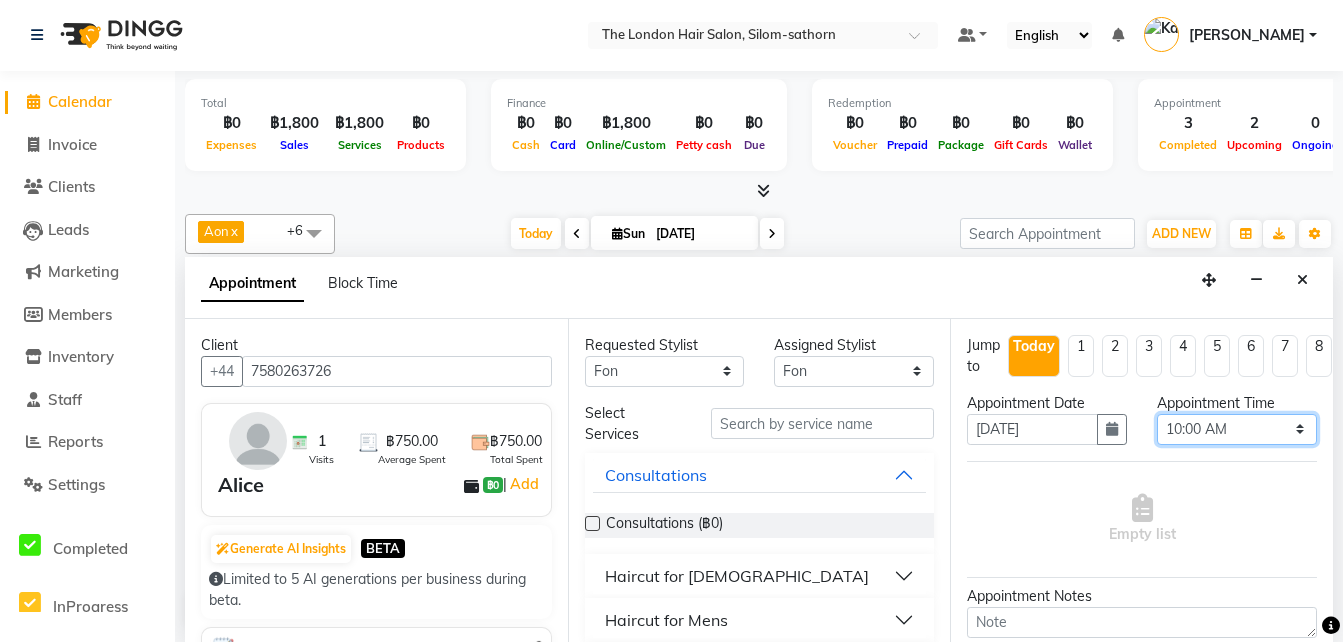 click on "Select 10:00 AM 10:05 AM 10:10 AM 10:15 AM 10:20 AM 10:25 AM 10:30 AM 10:35 AM 10:40 AM 10:45 AM 10:50 AM 10:55 AM 11:00 AM 11:05 AM 11:10 AM 11:15 AM 11:20 AM 11:25 AM 11:30 AM 11:35 AM 11:40 AM 11:45 AM 11:50 AM 11:55 AM 12:00 PM 12:05 PM 12:10 PM 12:15 PM 12:20 PM 12:25 PM 12:30 PM 12:35 PM 12:40 PM 12:45 PM 12:50 PM 12:55 PM 01:00 PM 01:05 PM 01:10 PM 01:15 PM 01:20 PM 01:25 PM 01:30 PM 01:35 PM 01:40 PM 01:45 PM 01:50 PM 01:55 PM 02:00 PM 02:05 PM 02:10 PM 02:15 PM 02:20 PM 02:25 PM 02:30 PM 02:35 PM 02:40 PM 02:45 PM 02:50 PM 02:55 PM 03:00 PM 03:05 PM 03:10 PM 03:15 PM 03:20 PM 03:25 PM 03:30 PM 03:35 PM 03:40 PM 03:45 PM 03:50 PM 03:55 PM 04:00 PM 04:05 PM 04:10 PM 04:15 PM 04:20 PM 04:25 PM 04:30 PM 04:35 PM 04:40 PM 04:45 PM 04:50 PM 04:55 PM 05:00 PM 05:05 PM 05:10 PM 05:15 PM 05:20 PM 05:25 PM 05:30 PM 05:35 PM 05:40 PM 05:45 PM 05:50 PM 05:55 PM 06:00 PM 06:05 PM 06:10 PM 06:15 PM 06:20 PM 06:25 PM 06:30 PM 06:35 PM 06:40 PM 06:45 PM 06:50 PM 06:55 PM 07:00 PM 07:05 PM 07:10 PM 07:15 PM 07:20 PM" at bounding box center [1237, 429] 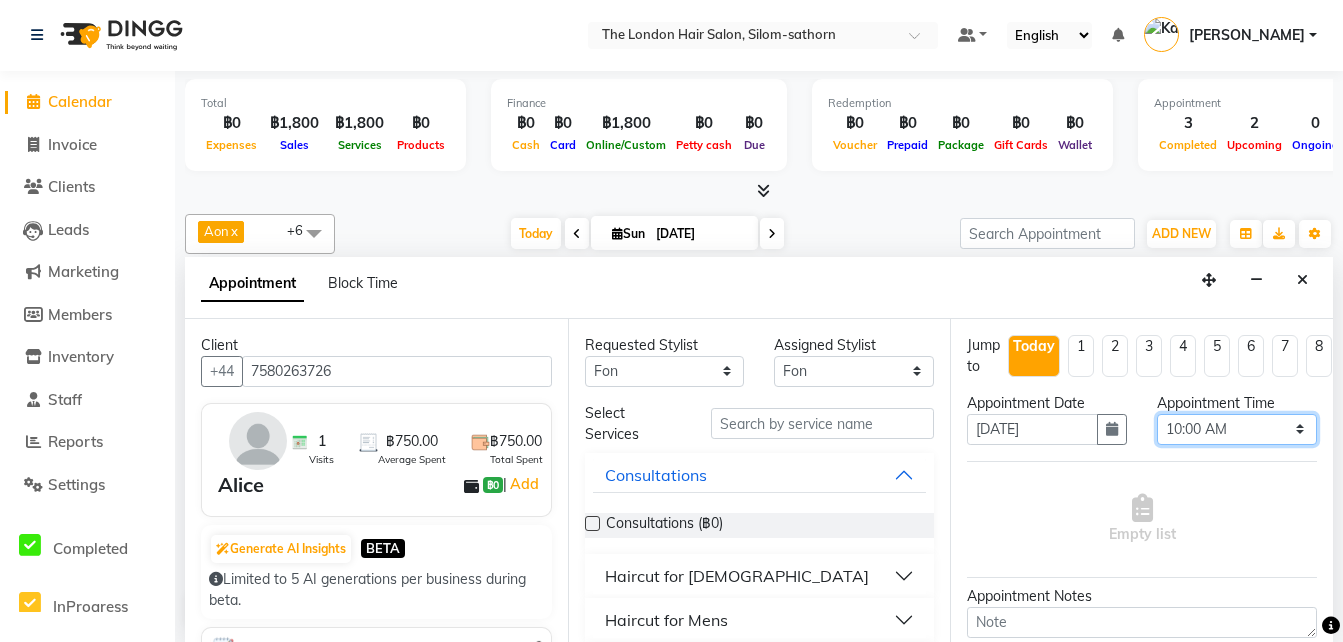 select on "1020" 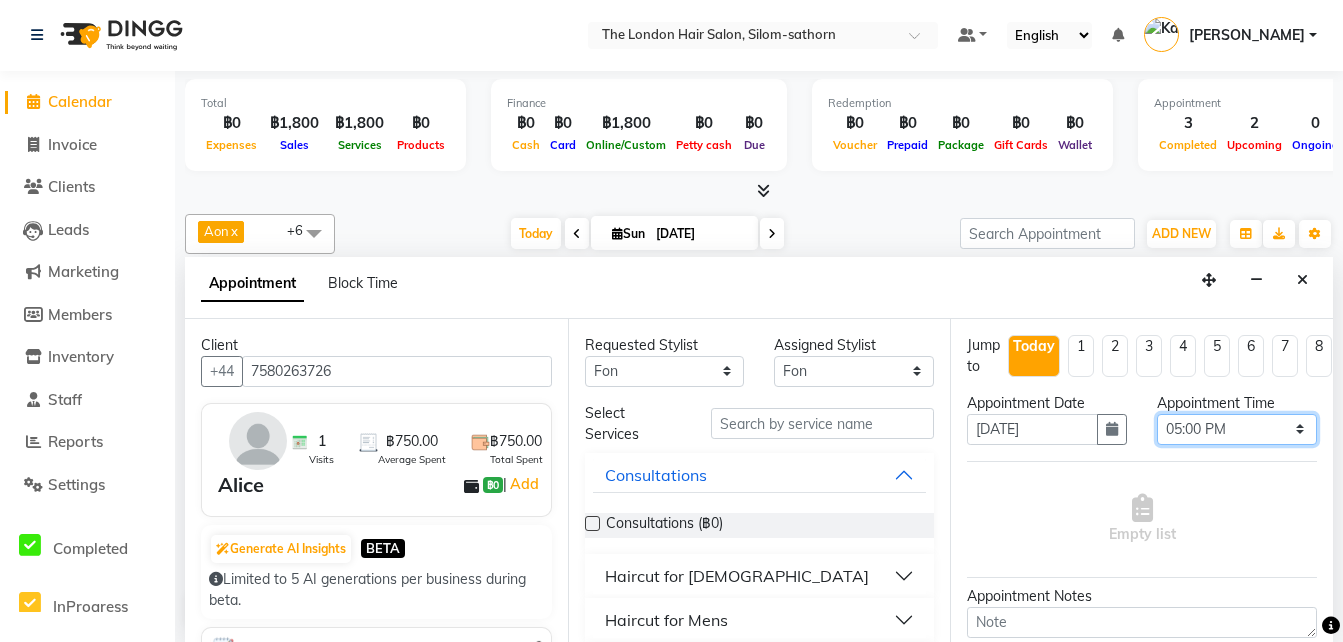 click on "Select 10:00 AM 10:05 AM 10:10 AM 10:15 AM 10:20 AM 10:25 AM 10:30 AM 10:35 AM 10:40 AM 10:45 AM 10:50 AM 10:55 AM 11:00 AM 11:05 AM 11:10 AM 11:15 AM 11:20 AM 11:25 AM 11:30 AM 11:35 AM 11:40 AM 11:45 AM 11:50 AM 11:55 AM 12:00 PM 12:05 PM 12:10 PM 12:15 PM 12:20 PM 12:25 PM 12:30 PM 12:35 PM 12:40 PM 12:45 PM 12:50 PM 12:55 PM 01:00 PM 01:05 PM 01:10 PM 01:15 PM 01:20 PM 01:25 PM 01:30 PM 01:35 PM 01:40 PM 01:45 PM 01:50 PM 01:55 PM 02:00 PM 02:05 PM 02:10 PM 02:15 PM 02:20 PM 02:25 PM 02:30 PM 02:35 PM 02:40 PM 02:45 PM 02:50 PM 02:55 PM 03:00 PM 03:05 PM 03:10 PM 03:15 PM 03:20 PM 03:25 PM 03:30 PM 03:35 PM 03:40 PM 03:45 PM 03:50 PM 03:55 PM 04:00 PM 04:05 PM 04:10 PM 04:15 PM 04:20 PM 04:25 PM 04:30 PM 04:35 PM 04:40 PM 04:45 PM 04:50 PM 04:55 PM 05:00 PM 05:05 PM 05:10 PM 05:15 PM 05:20 PM 05:25 PM 05:30 PM 05:35 PM 05:40 PM 05:45 PM 05:50 PM 05:55 PM 06:00 PM 06:05 PM 06:10 PM 06:15 PM 06:20 PM 06:25 PM 06:30 PM 06:35 PM 06:40 PM 06:45 PM 06:50 PM 06:55 PM 07:00 PM 07:05 PM 07:10 PM 07:15 PM 07:20 PM" at bounding box center [1237, 429] 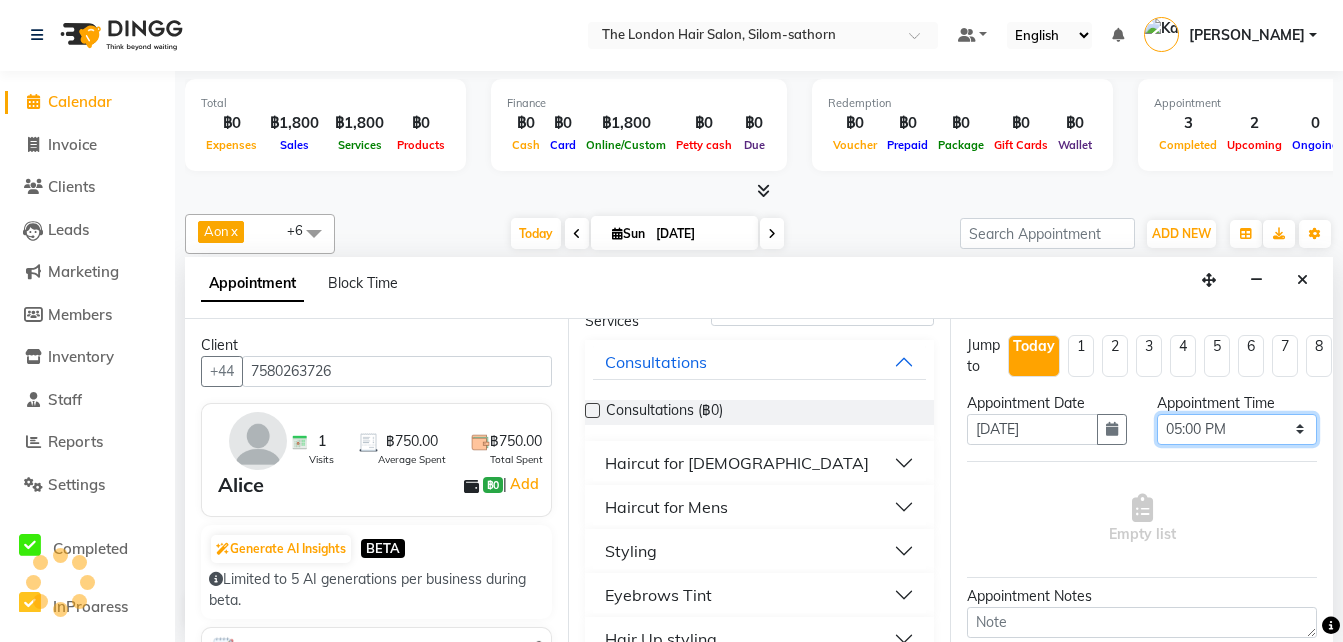 scroll, scrollTop: 114, scrollLeft: 0, axis: vertical 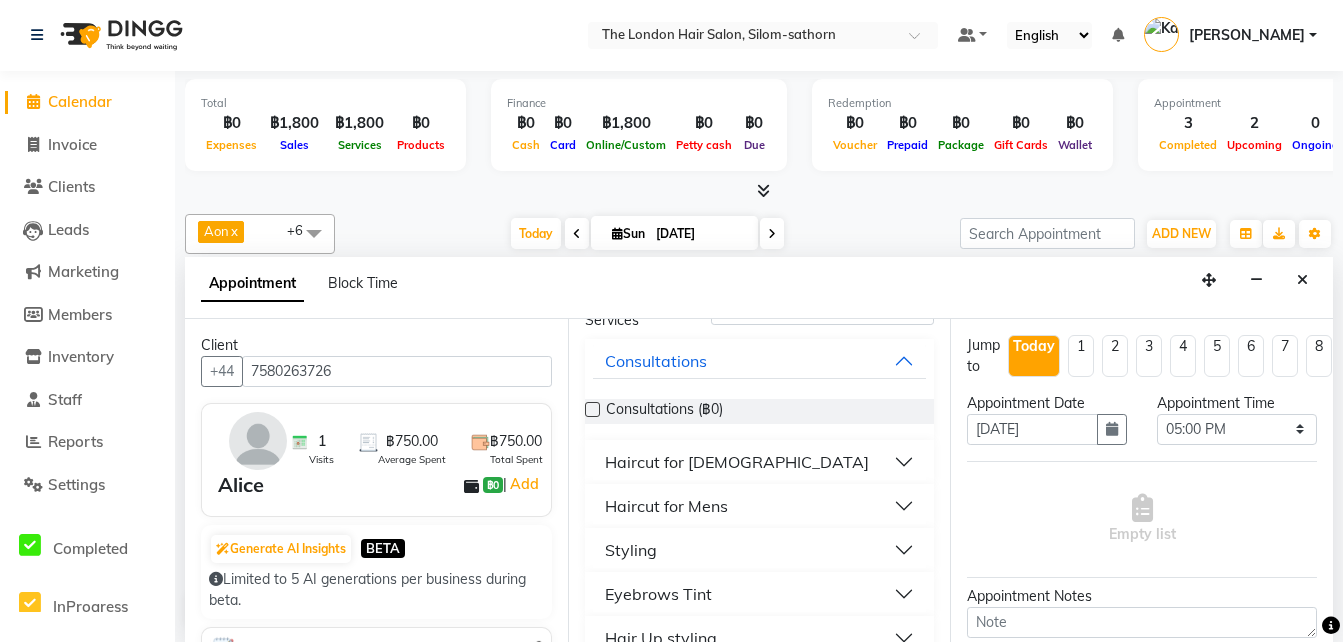click on "Styling" at bounding box center [631, 550] 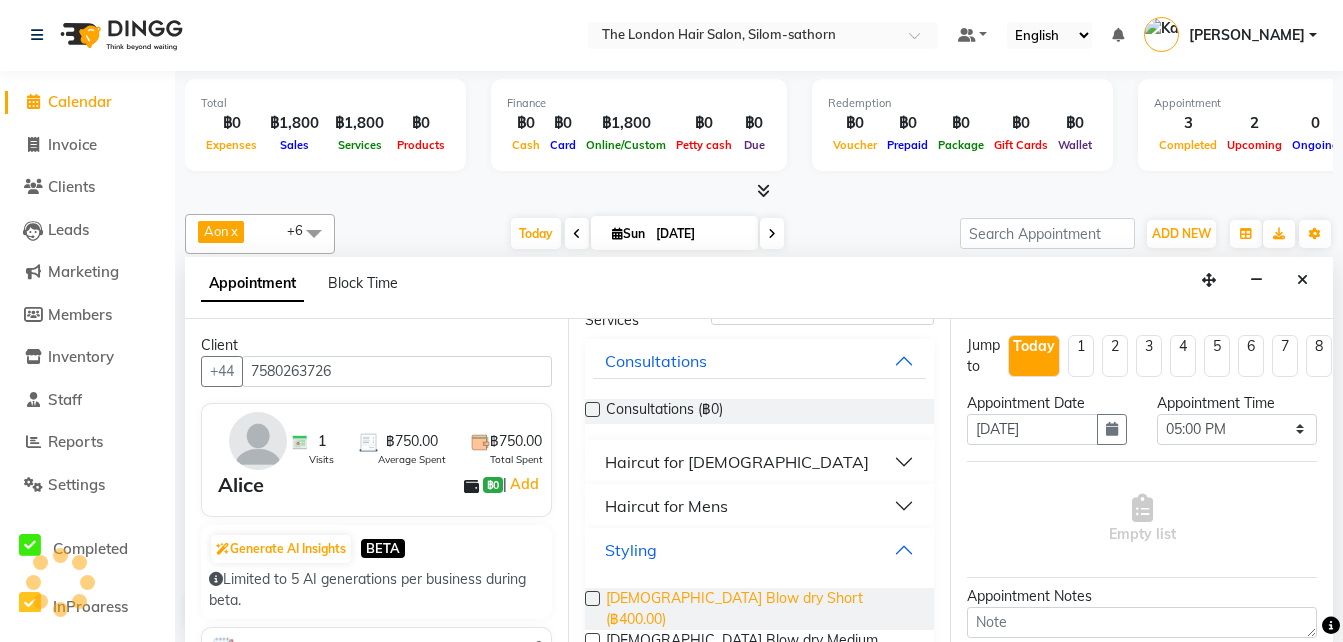 scroll, scrollTop: 206, scrollLeft: 0, axis: vertical 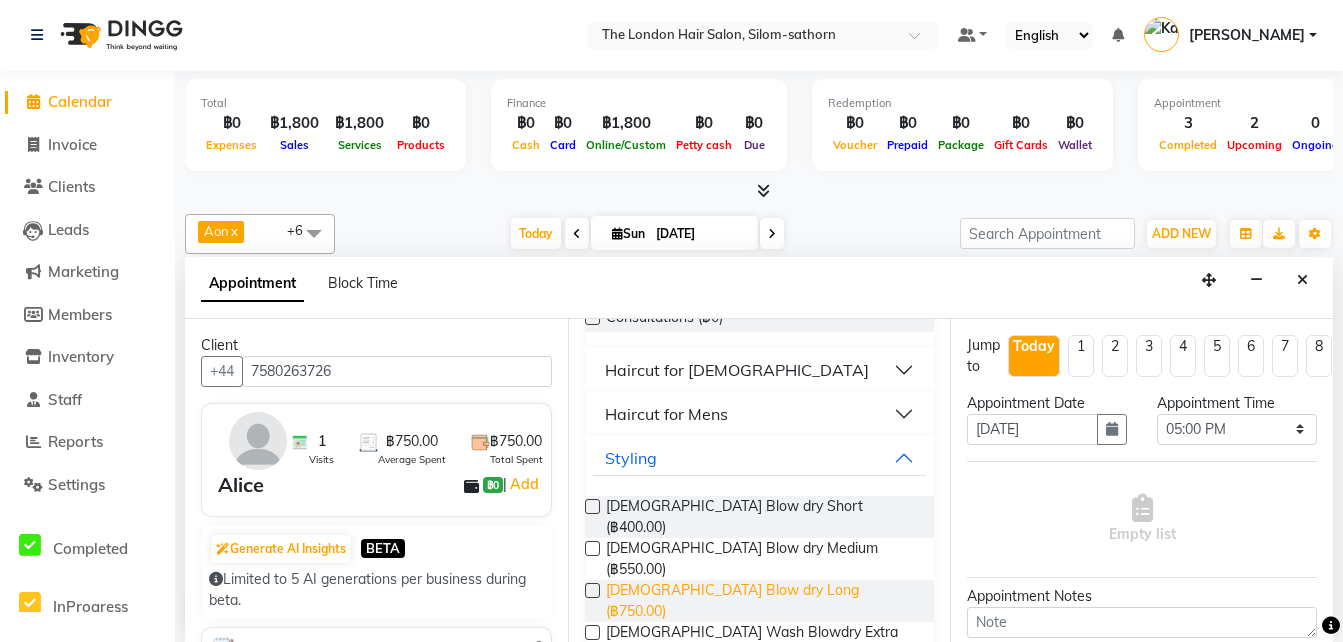 click on "[DEMOGRAPHIC_DATA] Blow dry Long (฿750.00)" at bounding box center [762, 601] 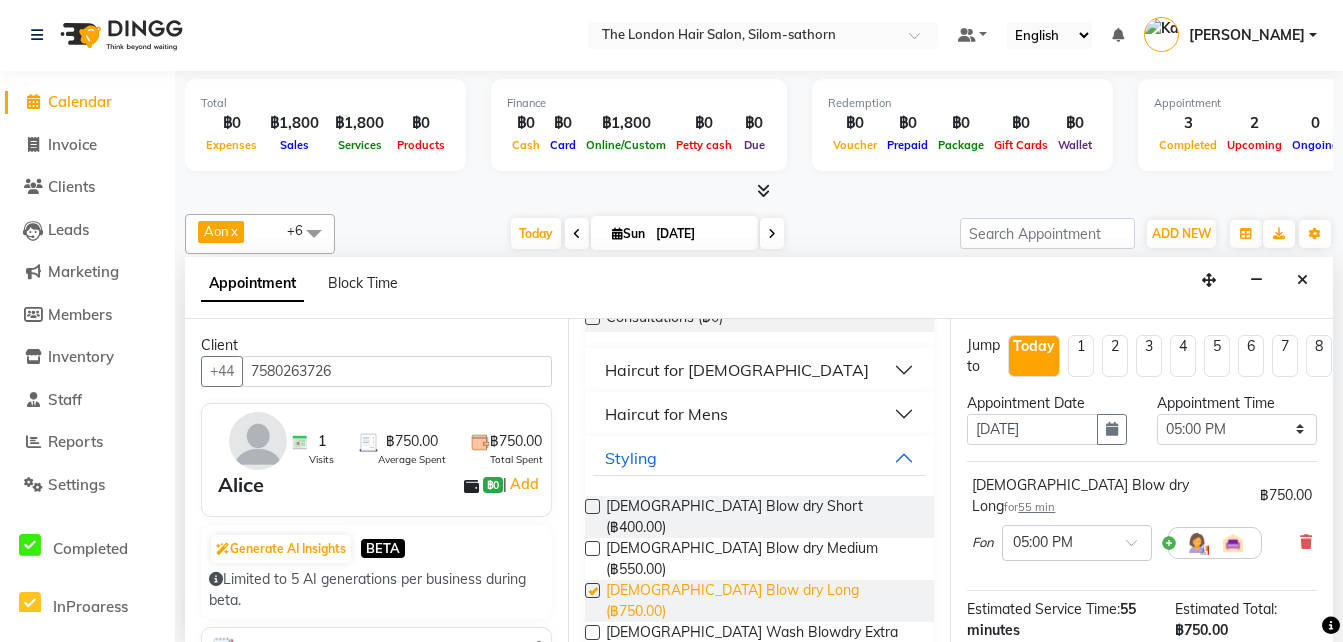 checkbox on "false" 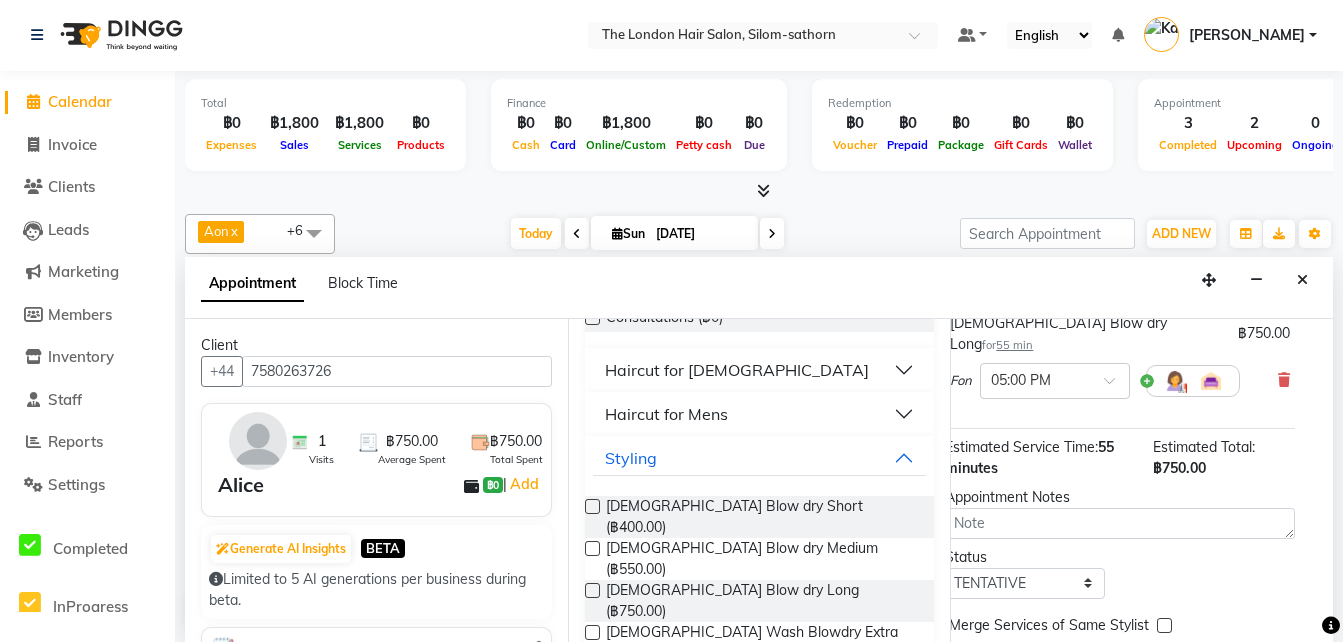 scroll, scrollTop: 179, scrollLeft: 22, axis: both 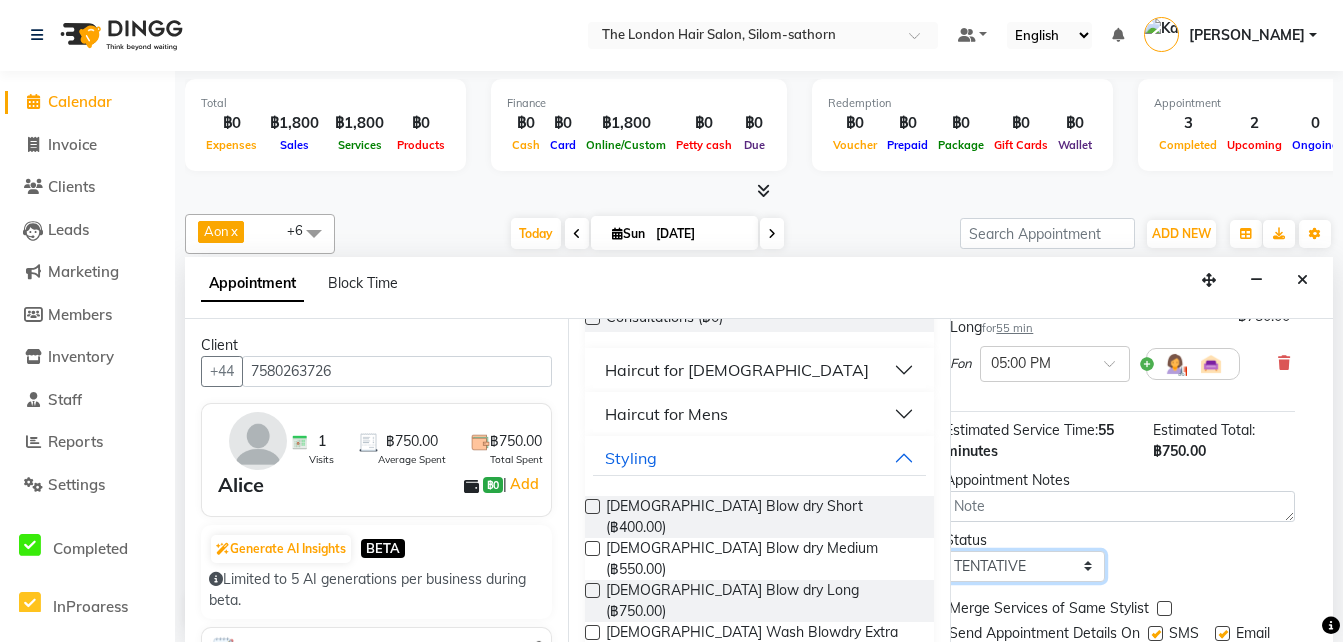 click on "Select TENTATIVE CONFIRM CHECK-IN UPCOMING" at bounding box center (1025, 566) 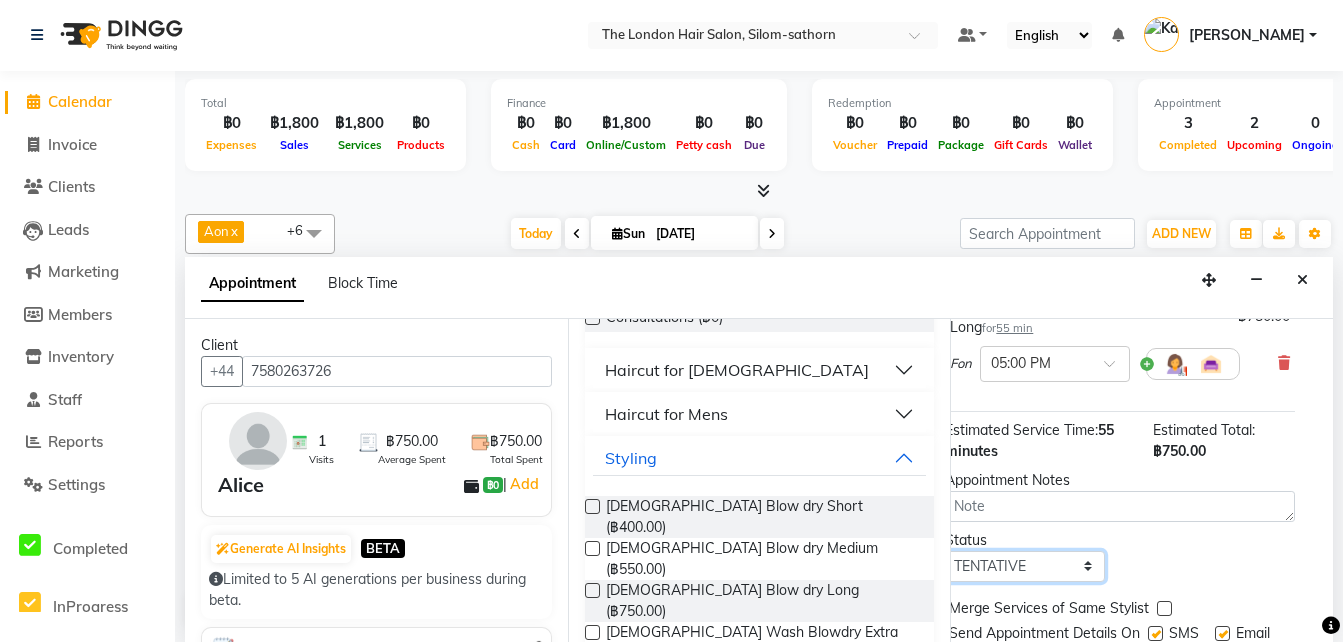 select on "confirm booking" 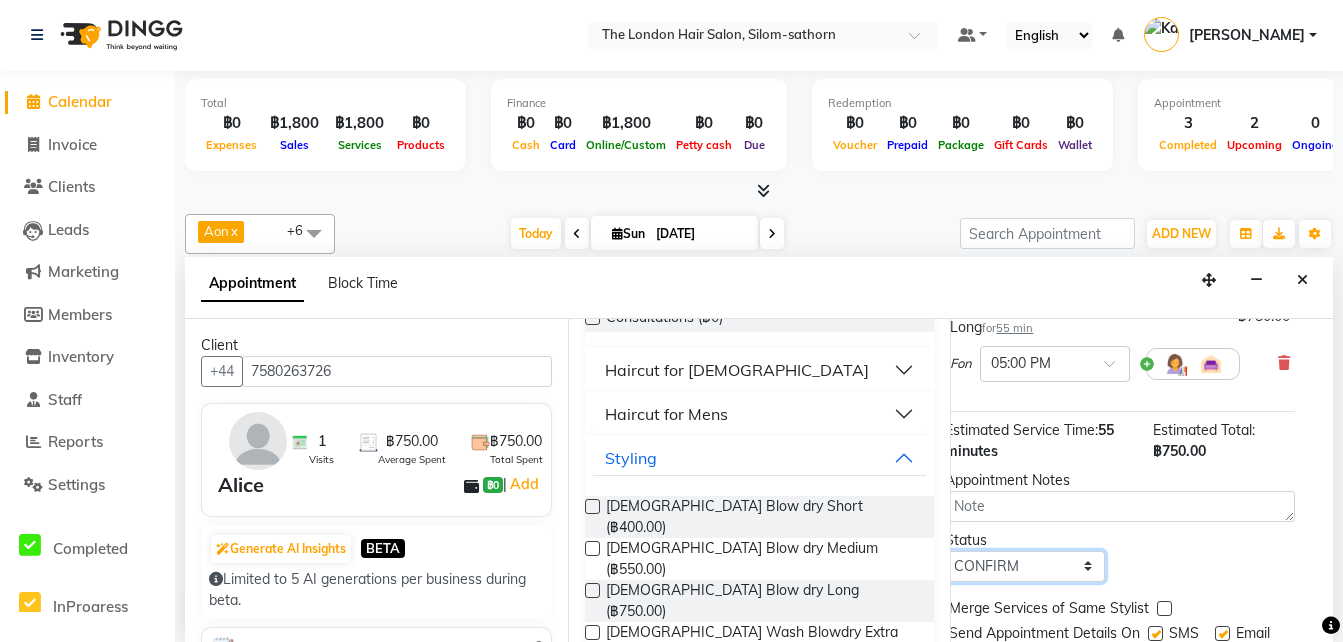 click on "Select TENTATIVE CONFIRM CHECK-IN UPCOMING" at bounding box center (1025, 566) 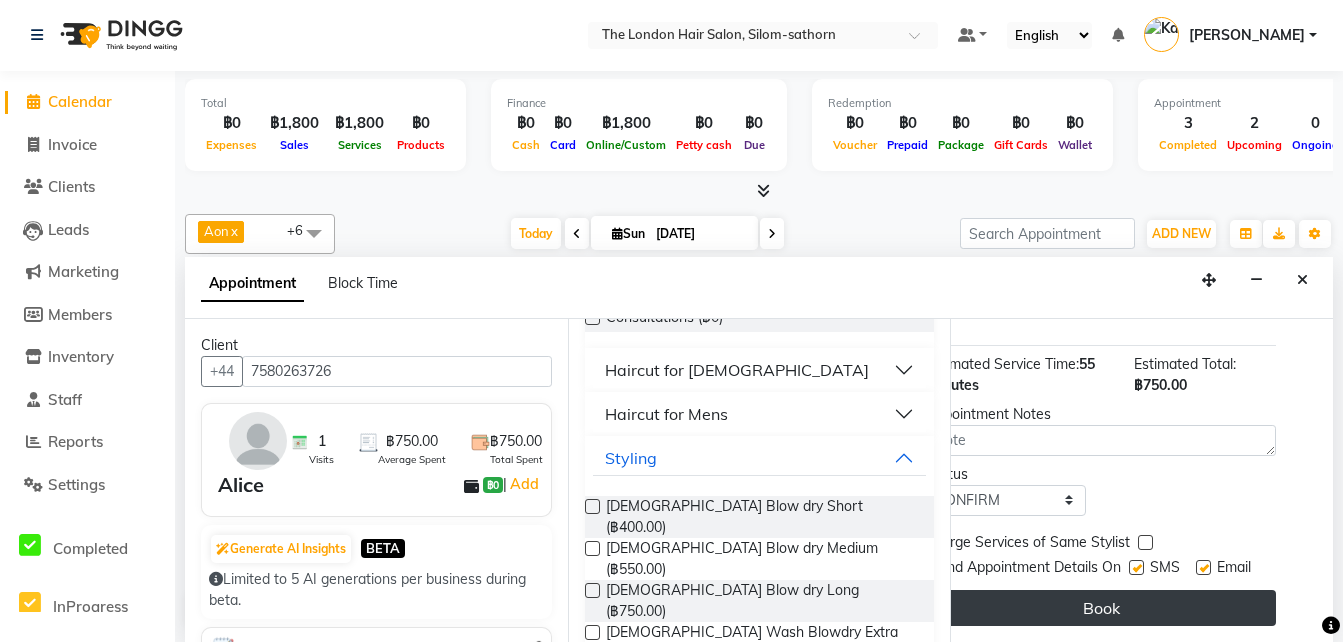 click on "Book" at bounding box center (1101, 608) 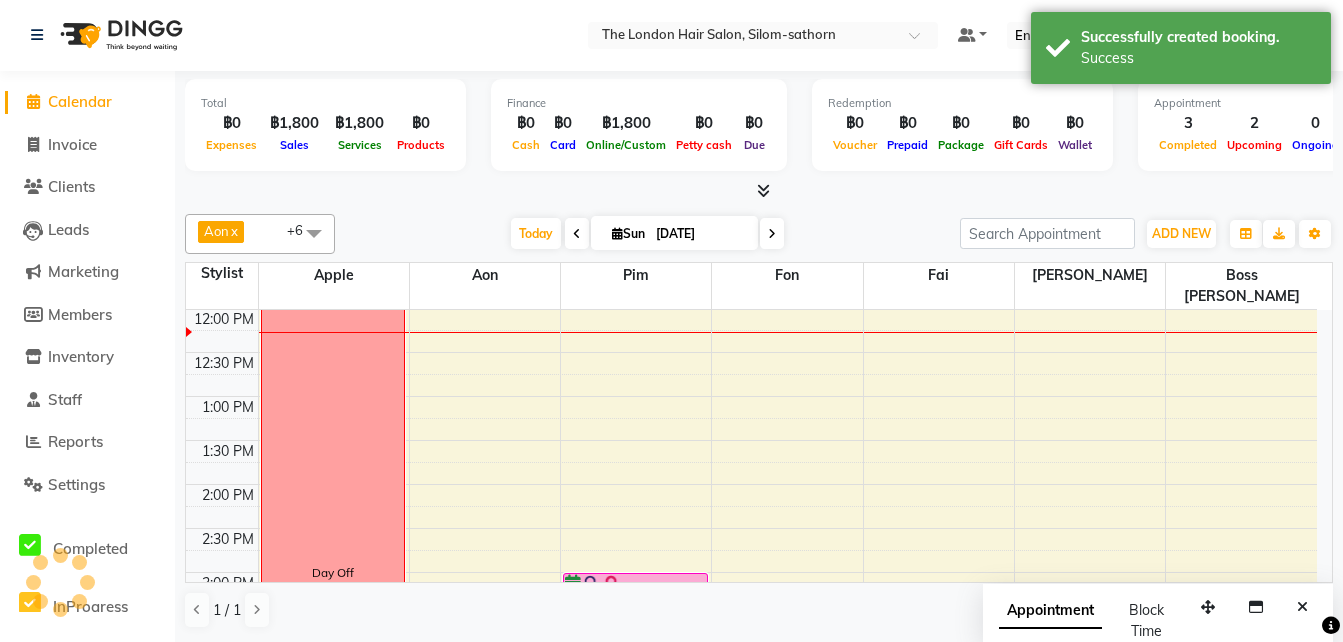 scroll, scrollTop: 0, scrollLeft: 0, axis: both 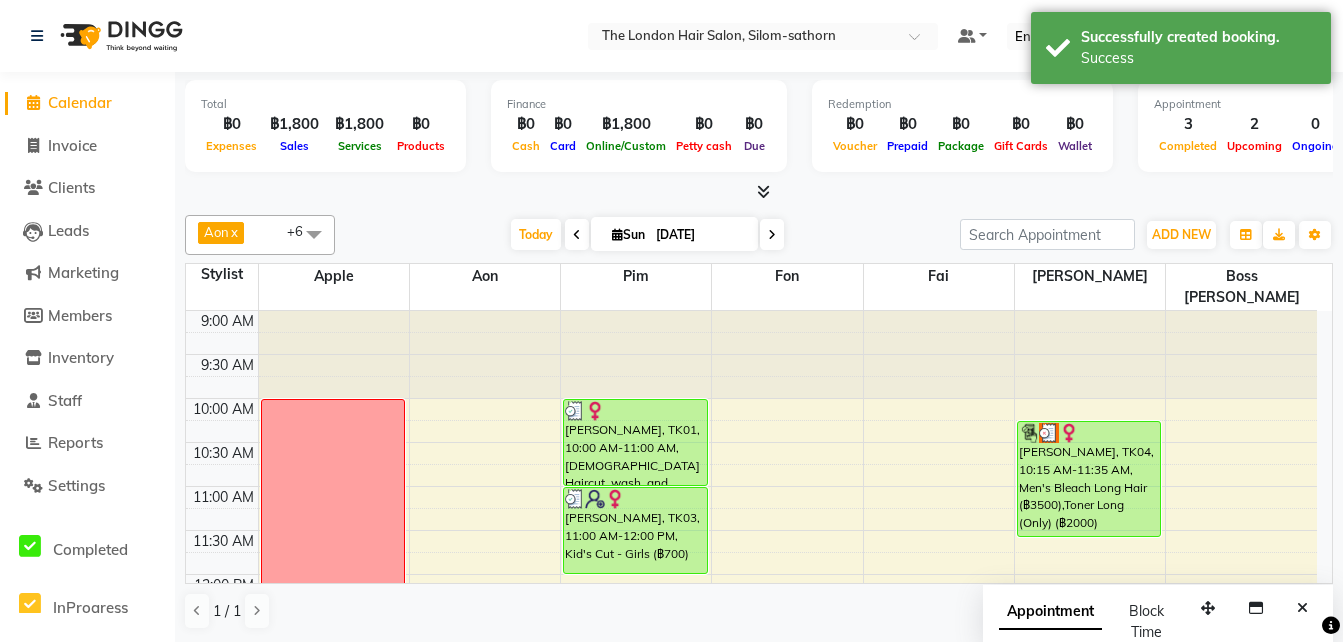 click on "Calendar" 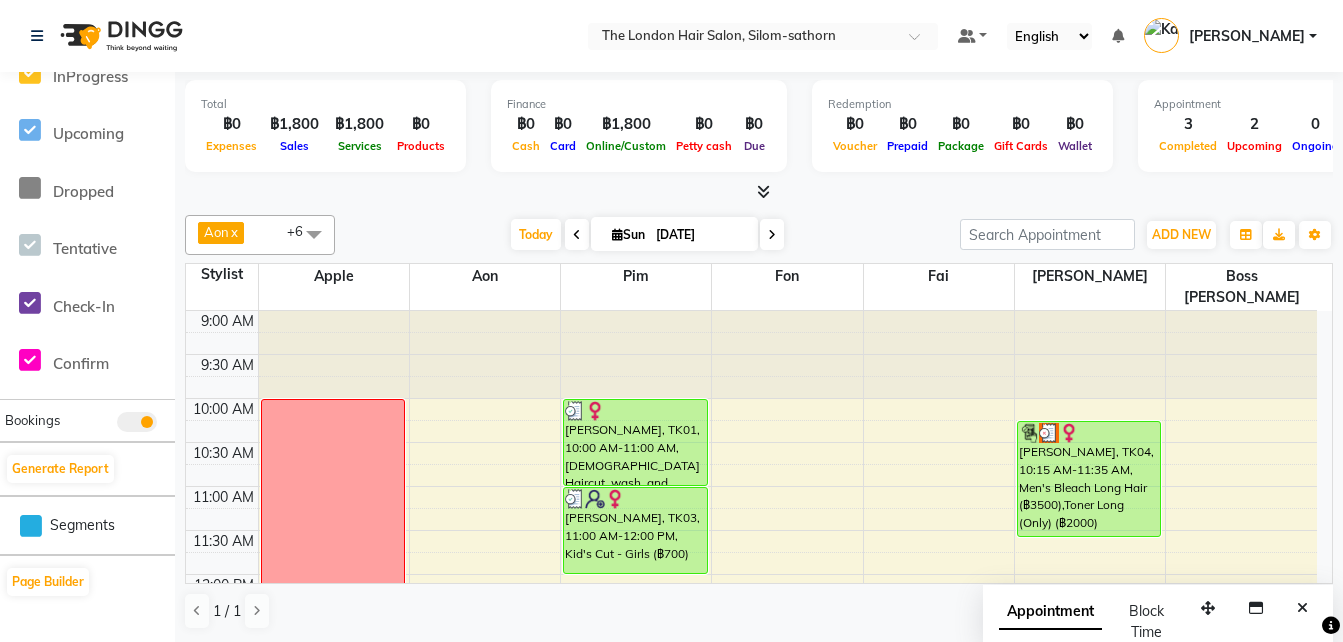 scroll, scrollTop: 536, scrollLeft: 0, axis: vertical 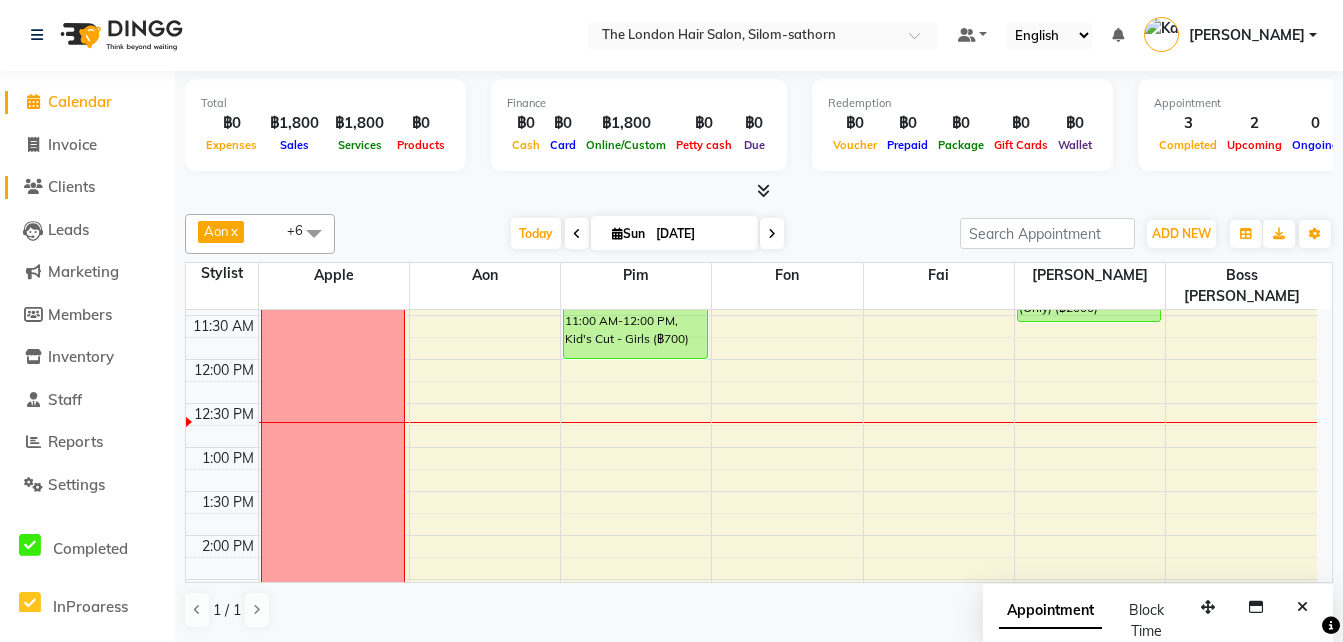 click on "Clients" 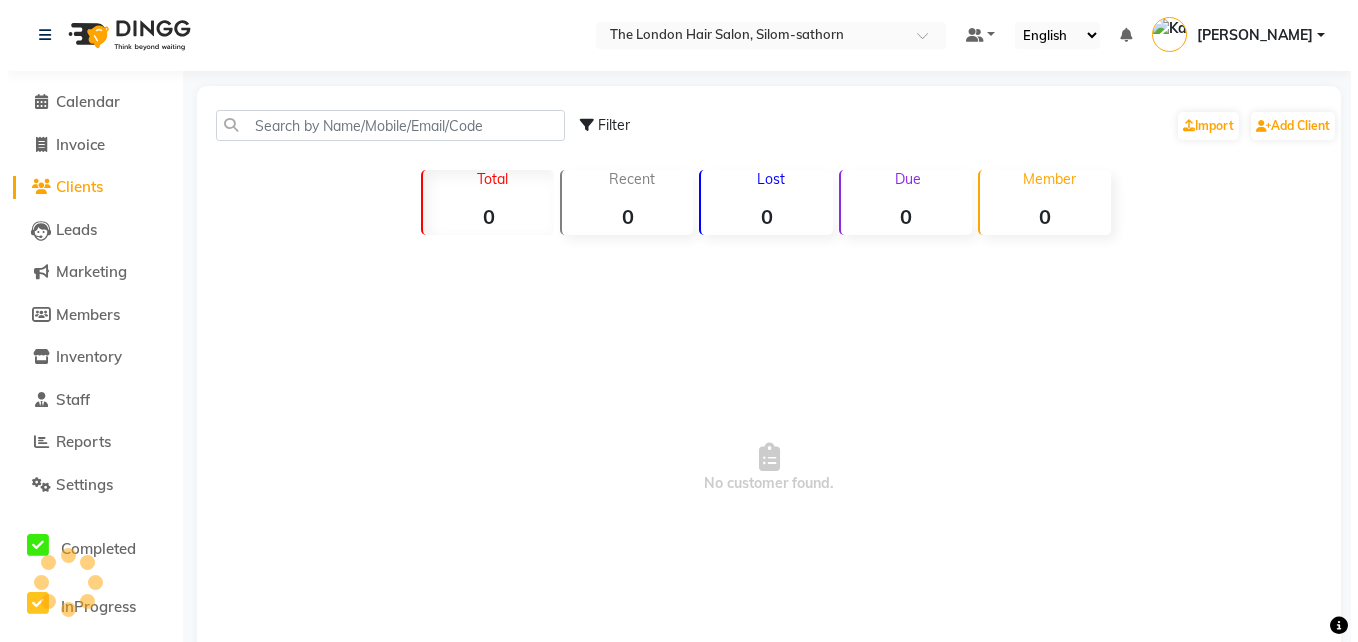 scroll, scrollTop: 0, scrollLeft: 0, axis: both 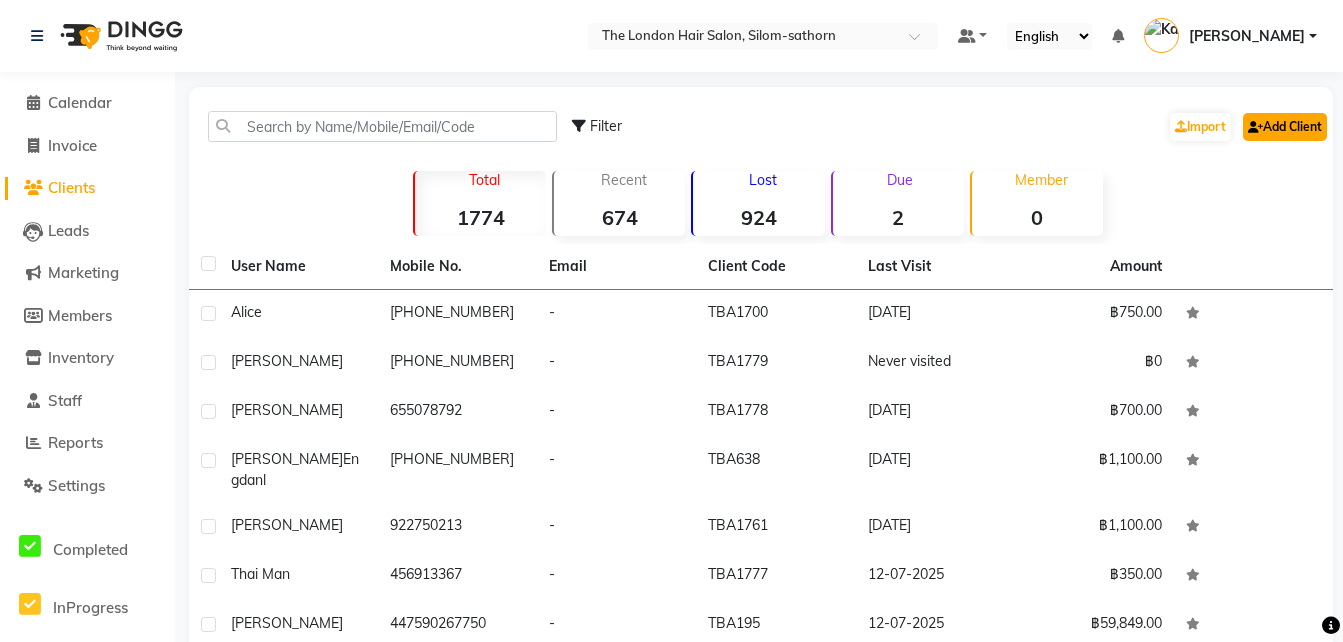 click on "Add Client" 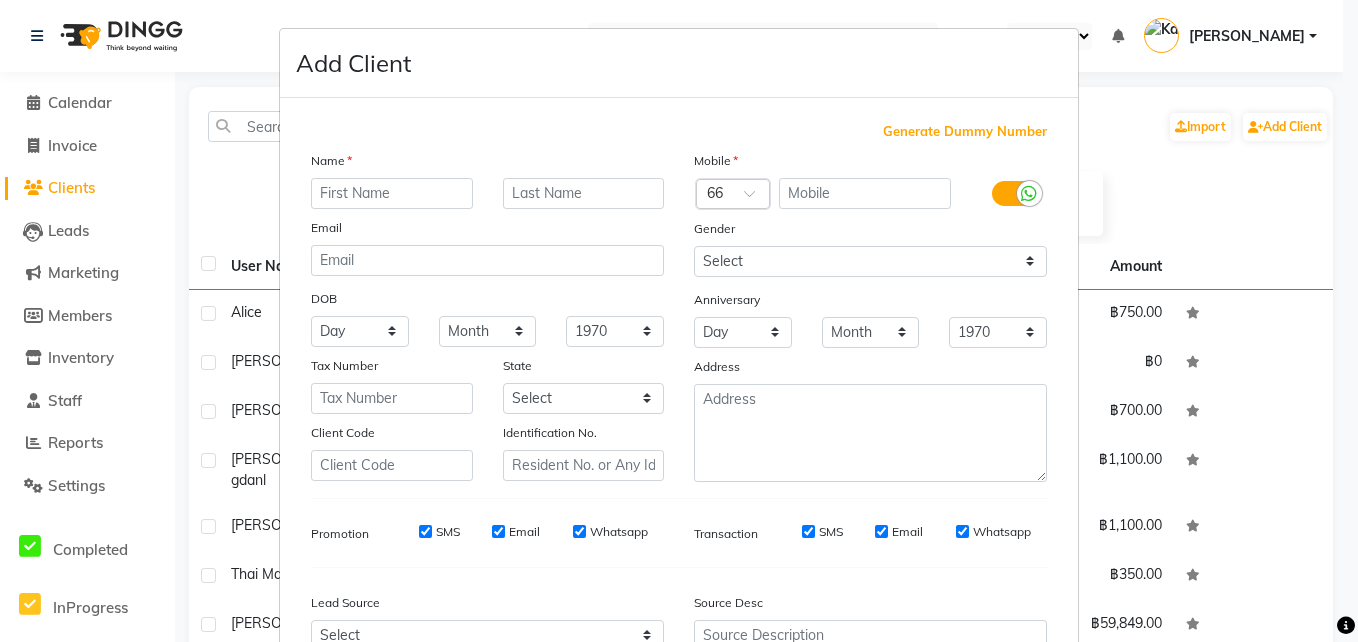 drag, startPoint x: 412, startPoint y: 201, endPoint x: 345, endPoint y: 183, distance: 69.375786 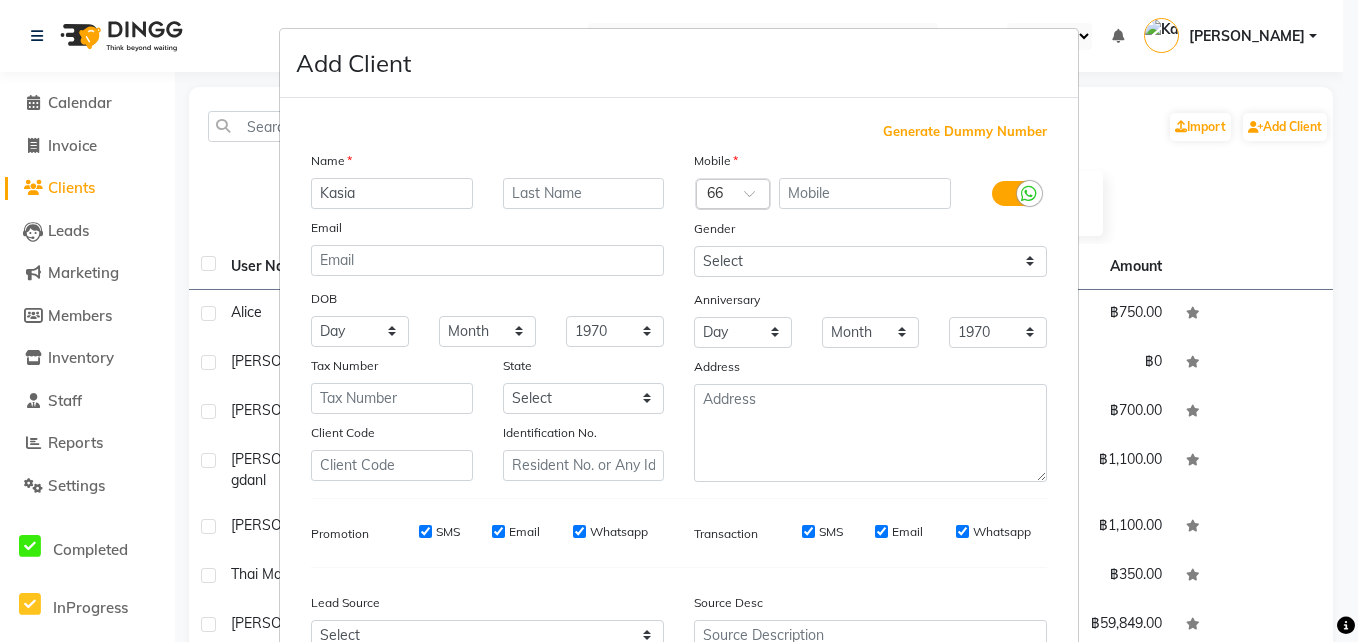 type on "Kasia" 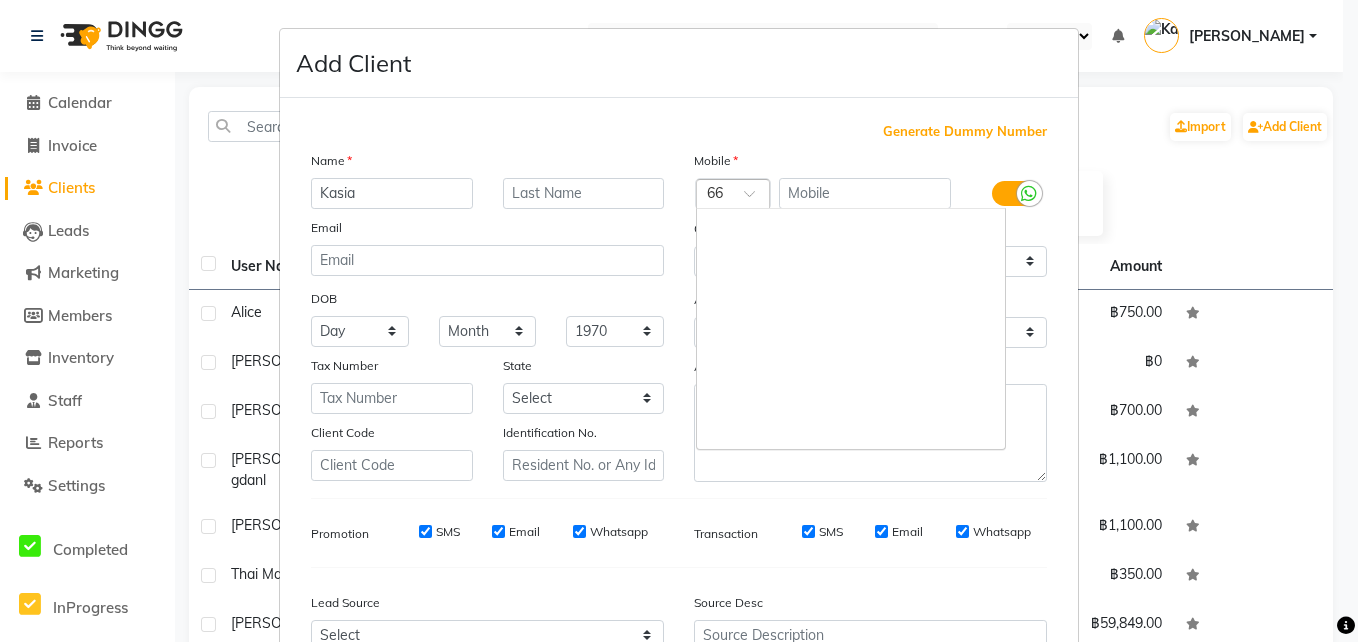 click at bounding box center (733, 195) 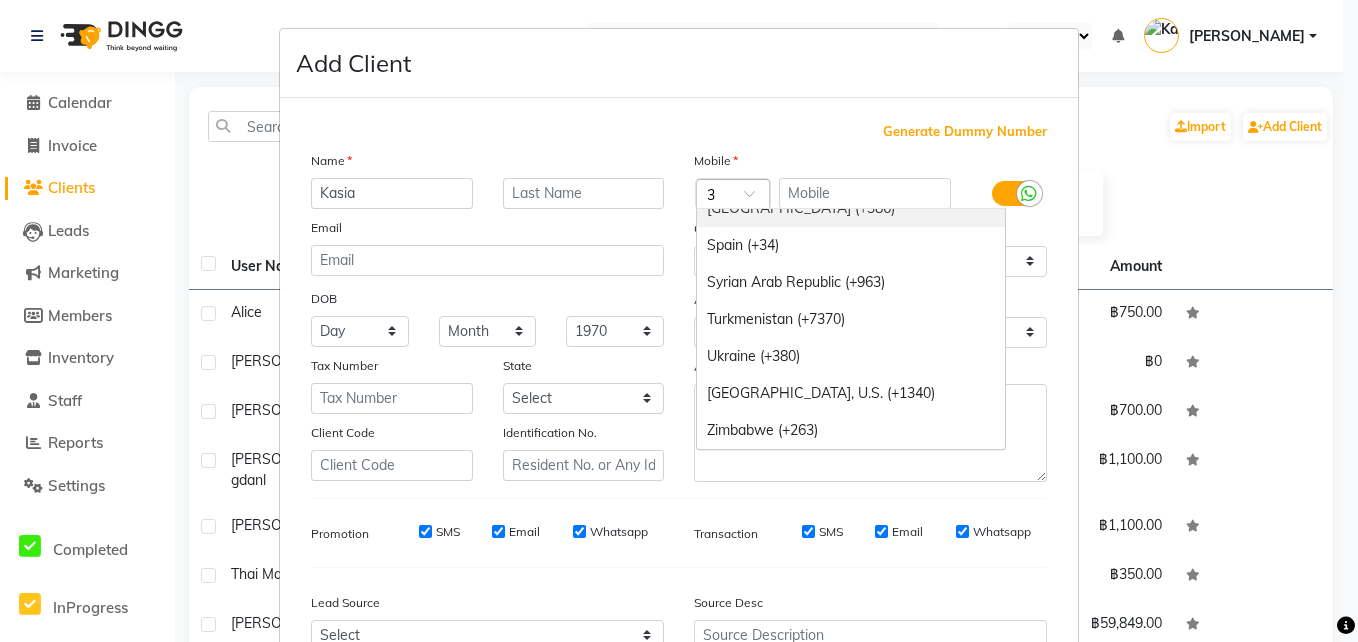scroll, scrollTop: 2128, scrollLeft: 0, axis: vertical 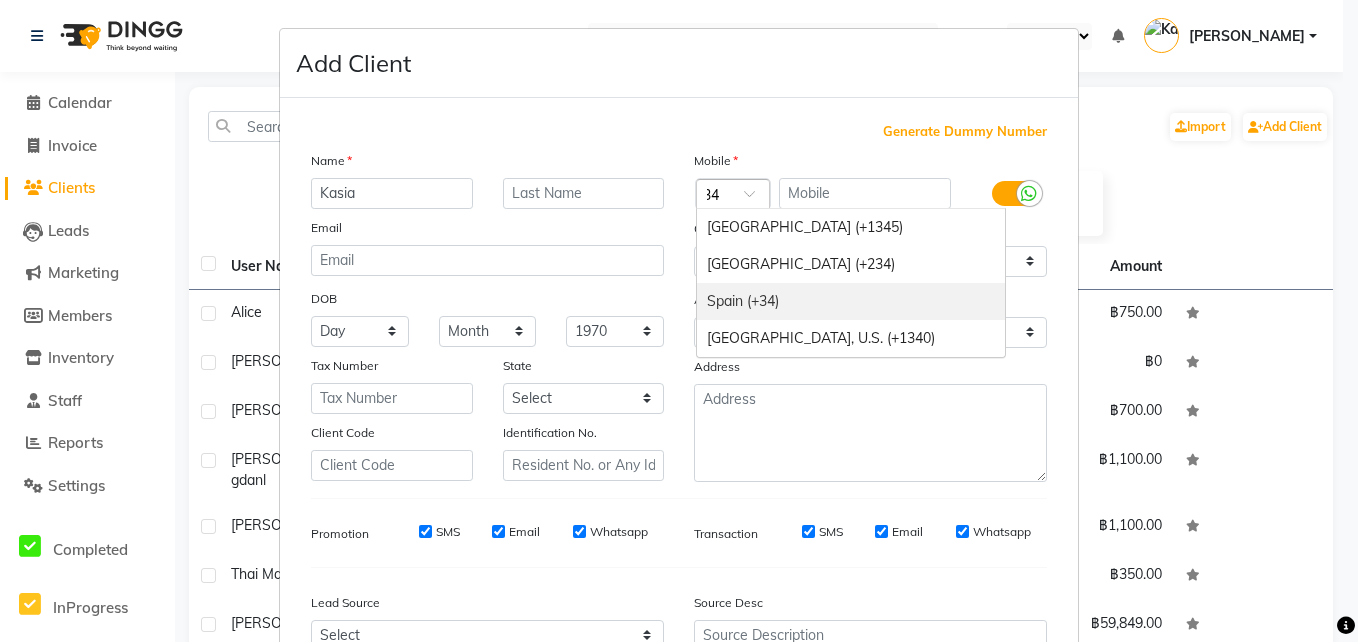click on "Spain (+34)" at bounding box center [851, 301] 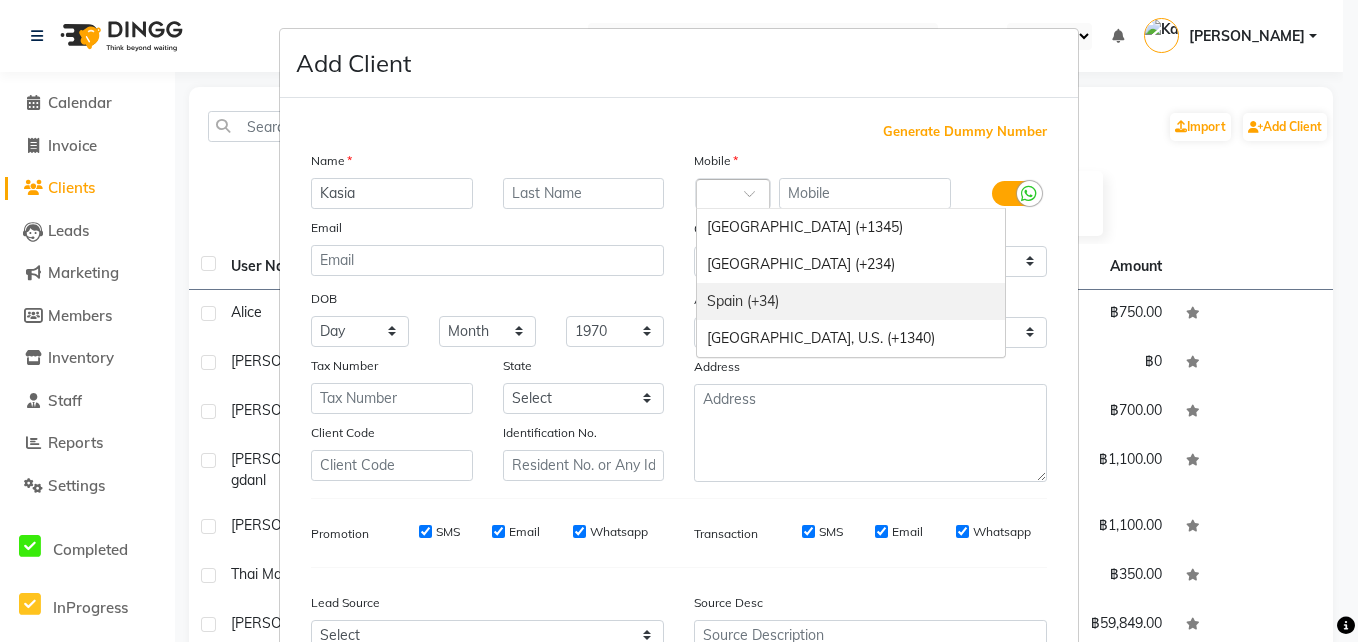scroll, scrollTop: 0, scrollLeft: 0, axis: both 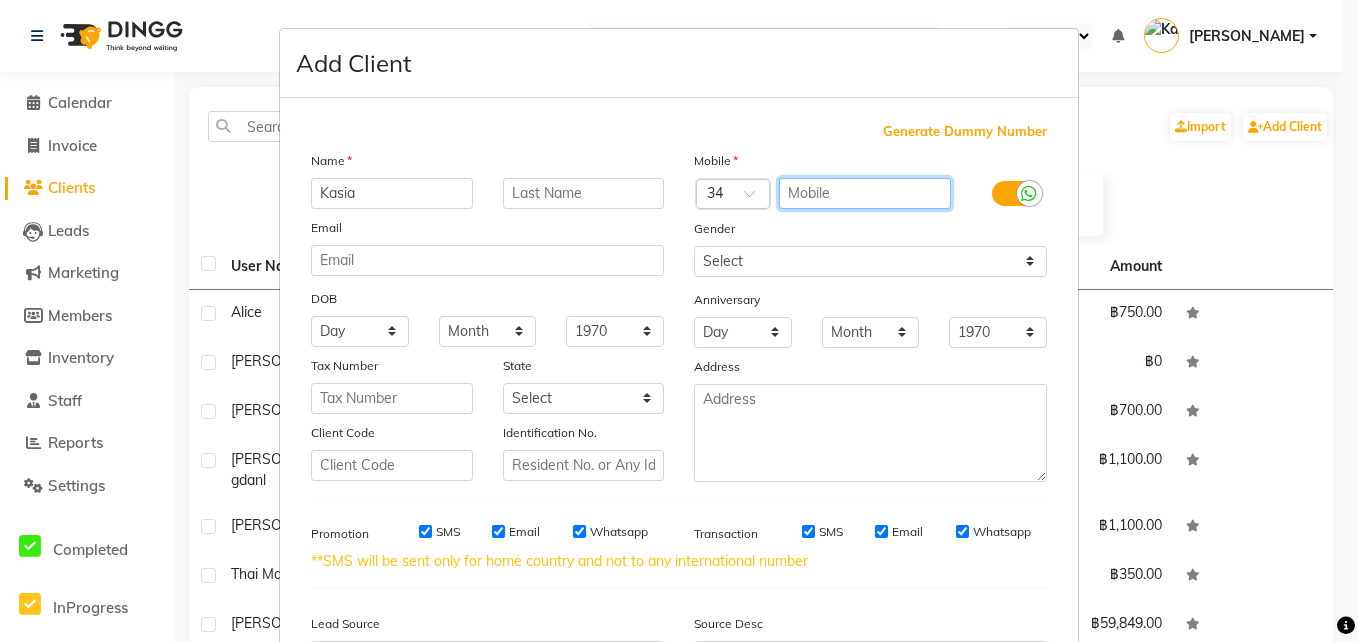 click at bounding box center (865, 193) 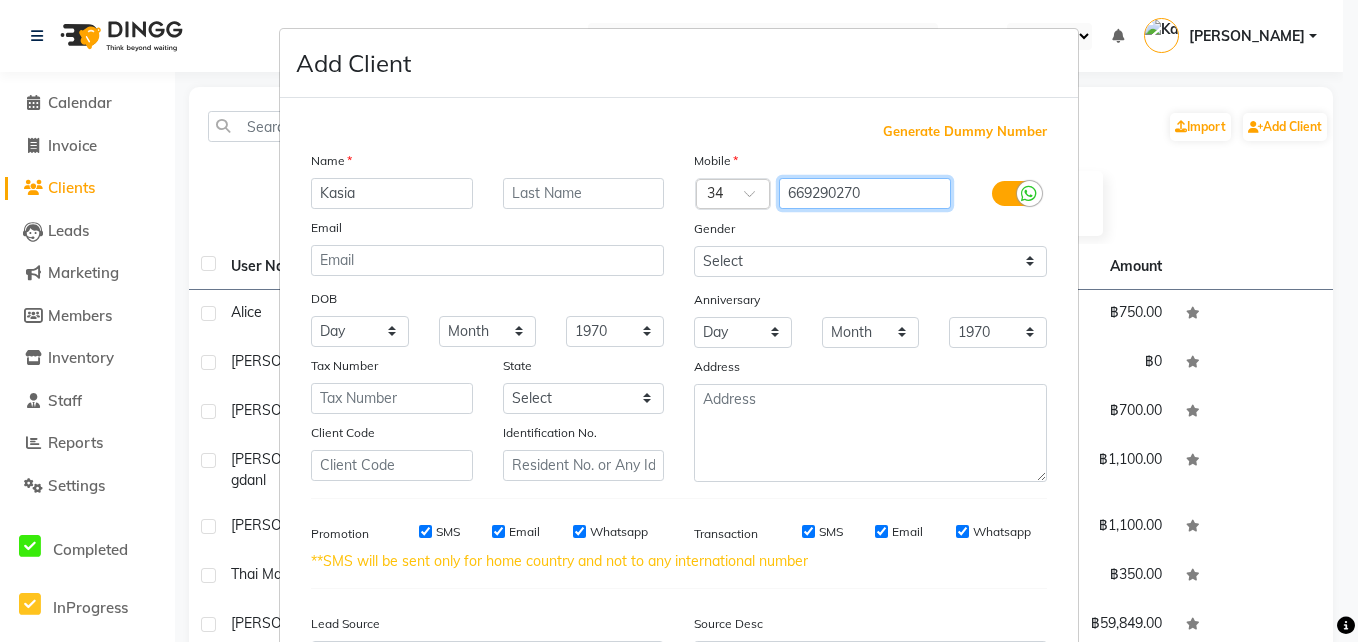 type on "669290270" 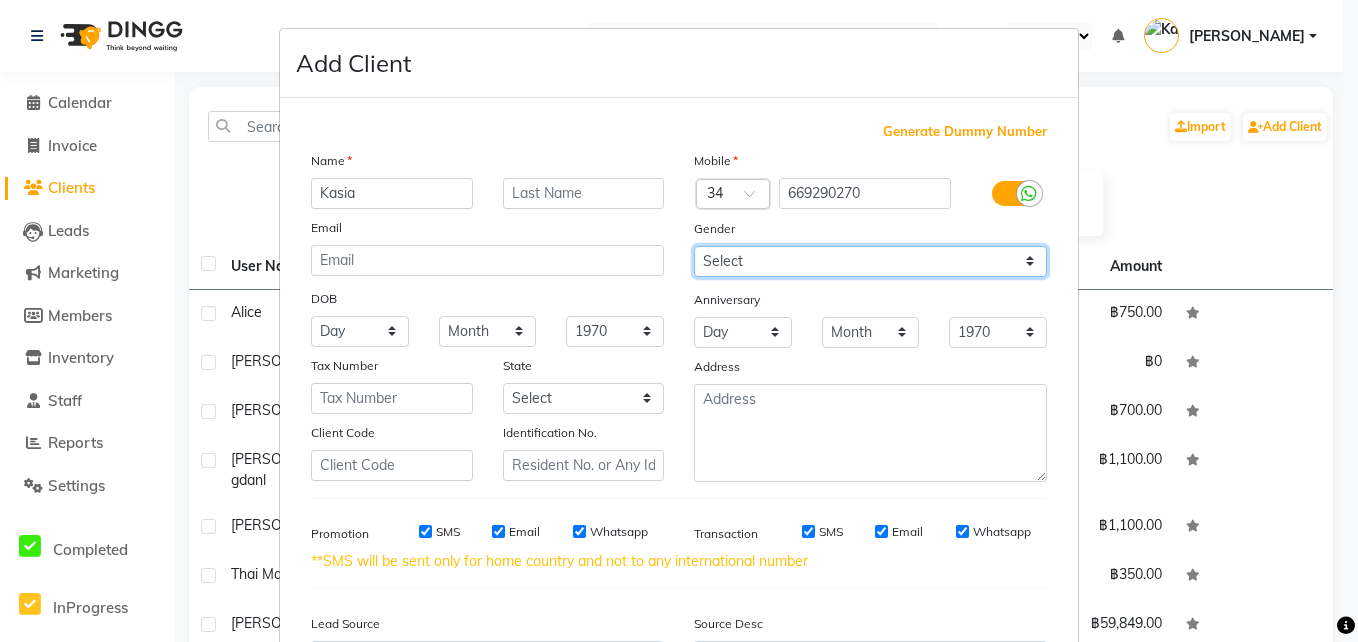 click on "Select [DEMOGRAPHIC_DATA] [DEMOGRAPHIC_DATA] Other Prefer Not To Say" at bounding box center [870, 261] 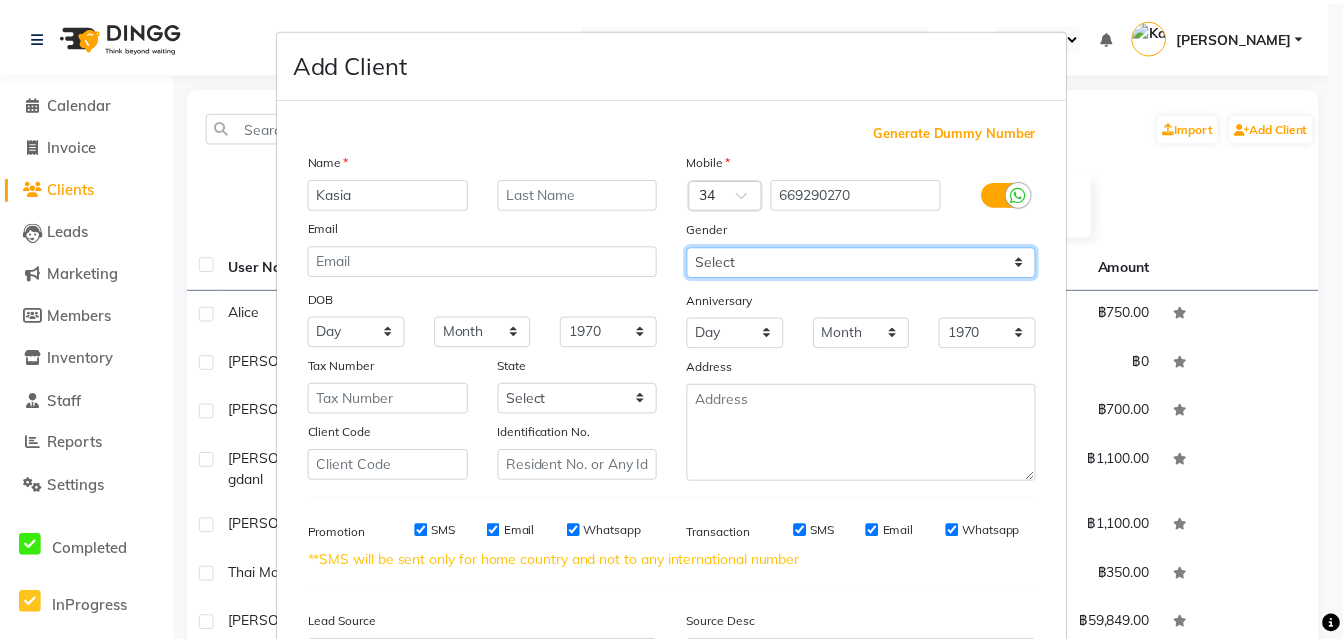 scroll, scrollTop: 228, scrollLeft: 0, axis: vertical 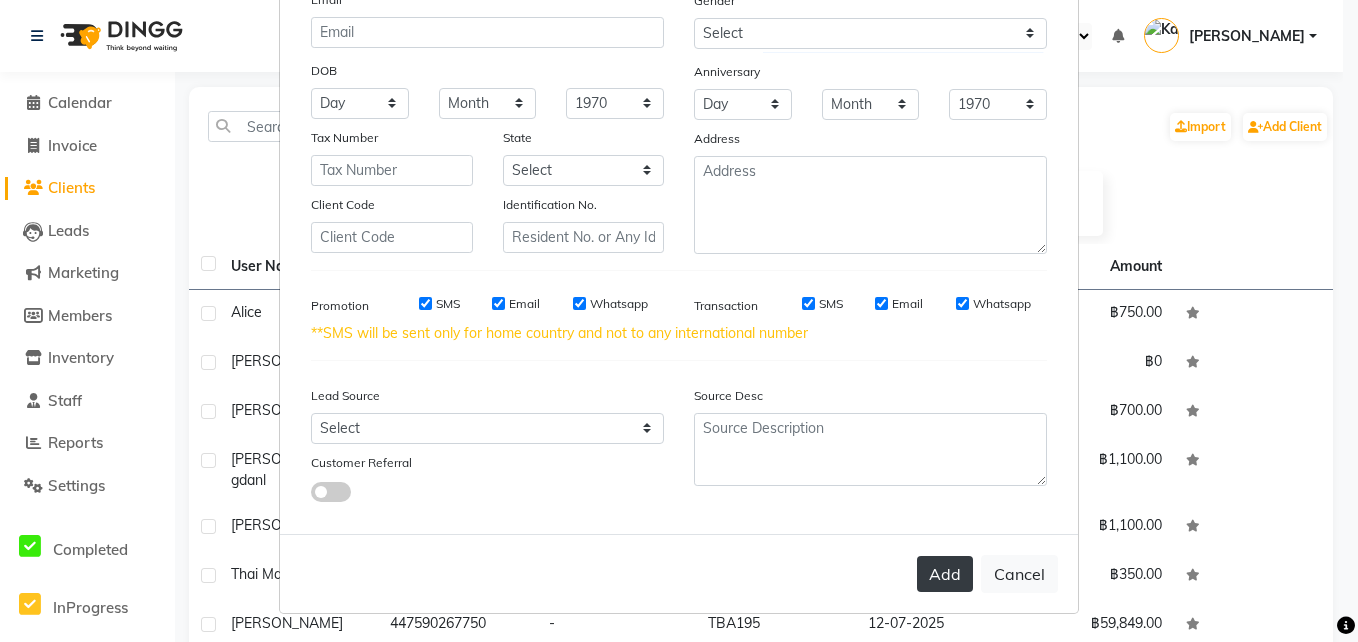click on "Add" at bounding box center [945, 574] 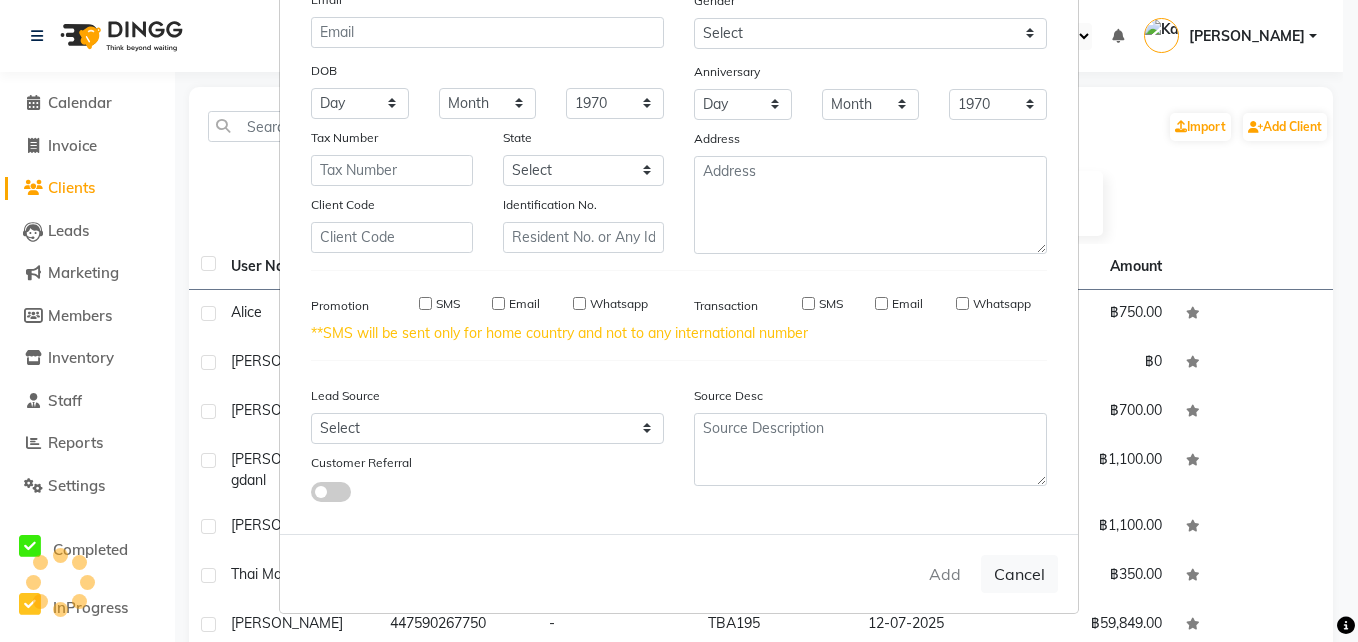 type 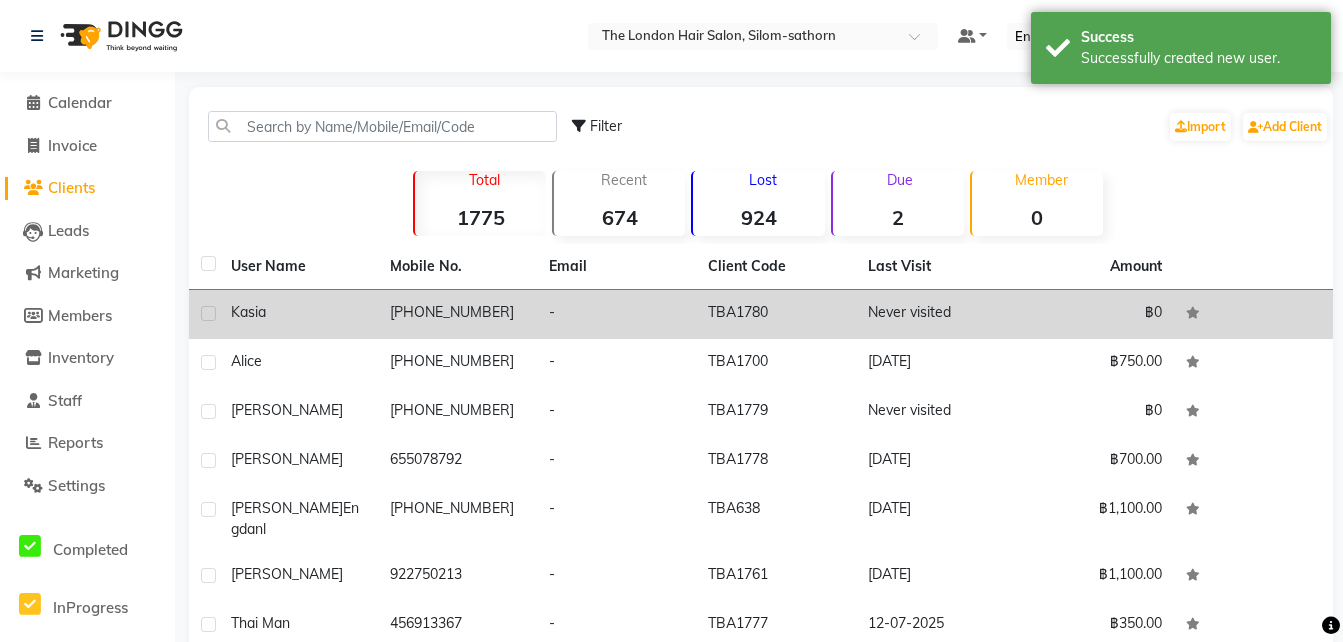 click on "[PHONE_NUMBER]" 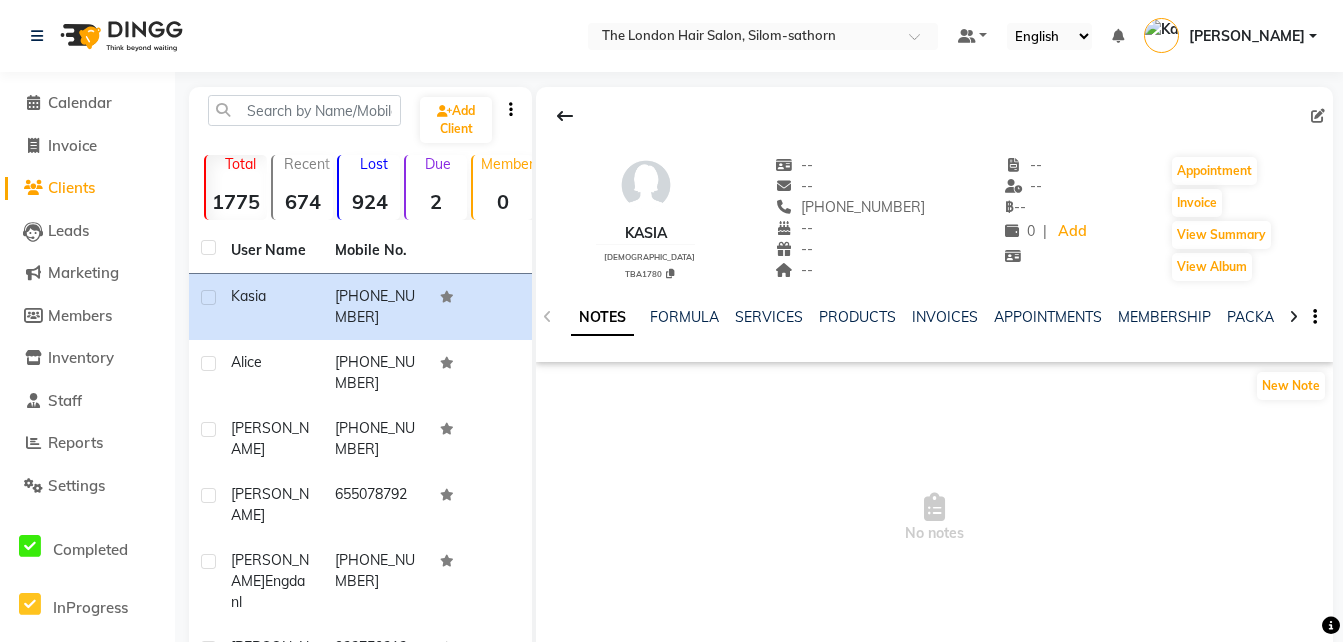 drag, startPoint x: 1203, startPoint y: 169, endPoint x: 666, endPoint y: 447, distance: 604.6925 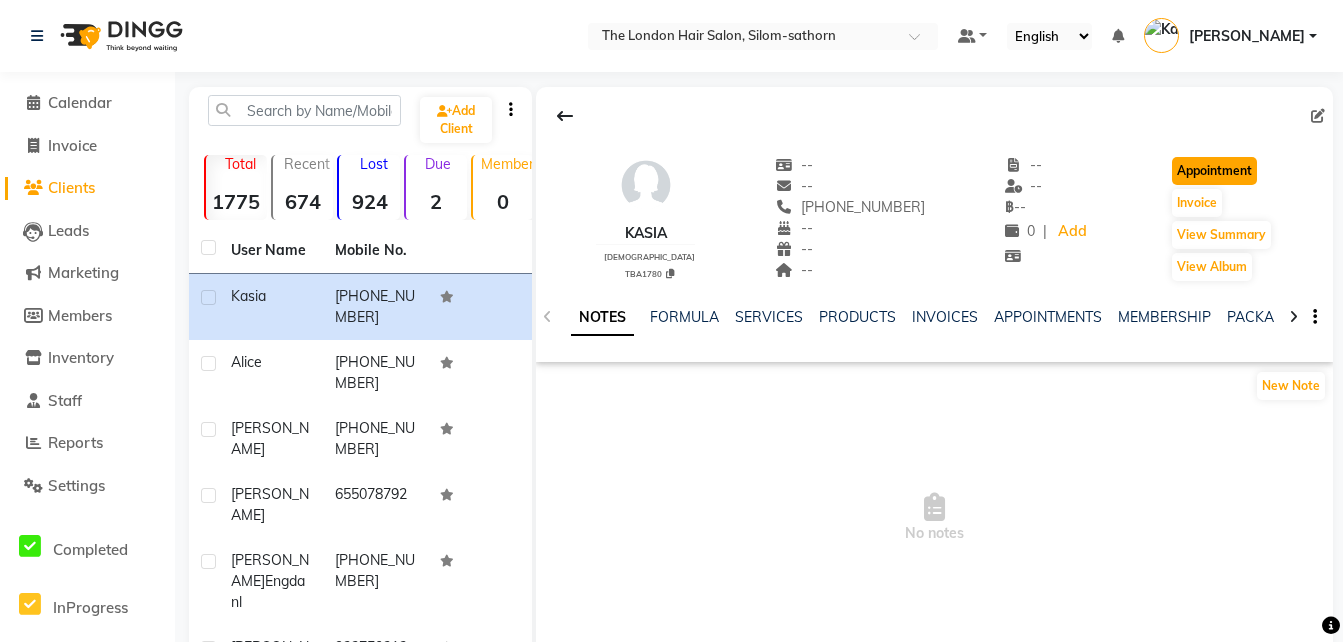 click on "Appointment" 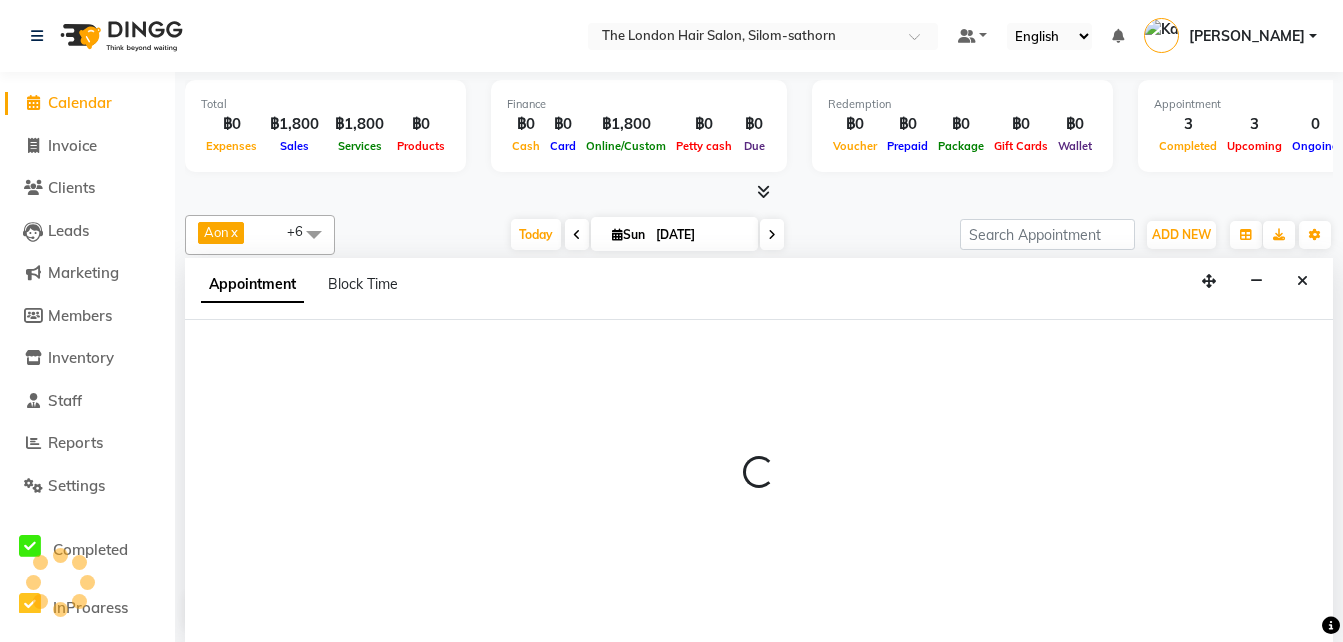 scroll, scrollTop: 0, scrollLeft: 0, axis: both 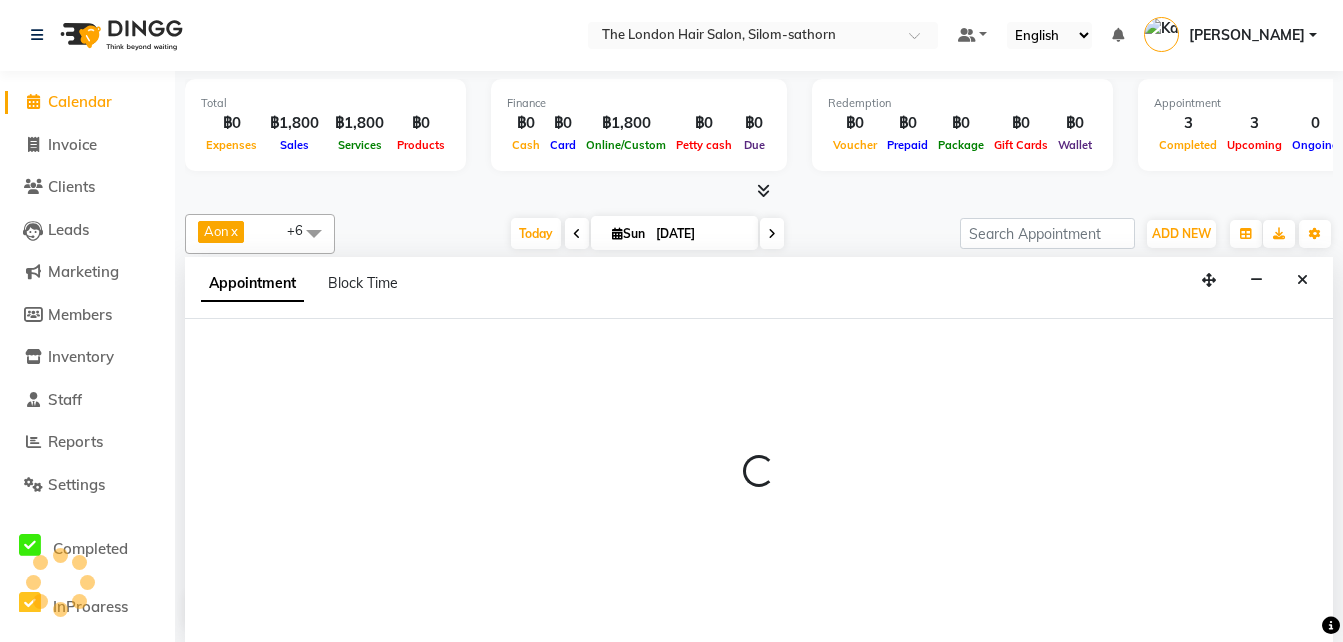 select on "tentative" 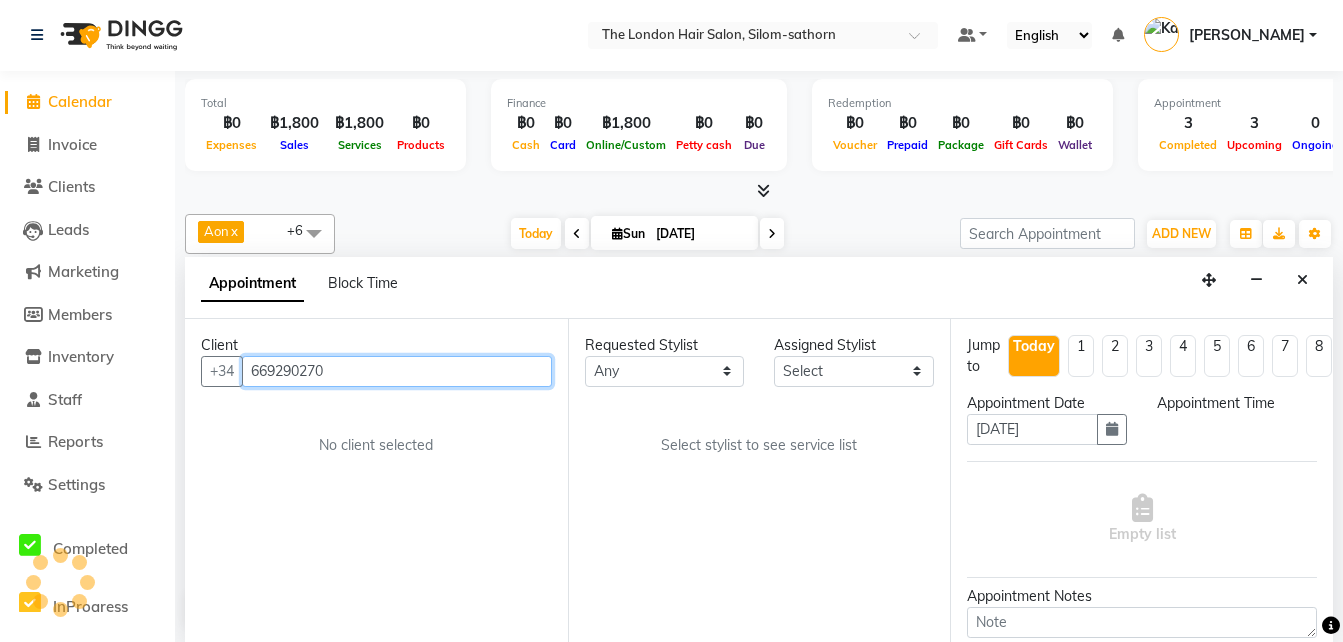 select on "600" 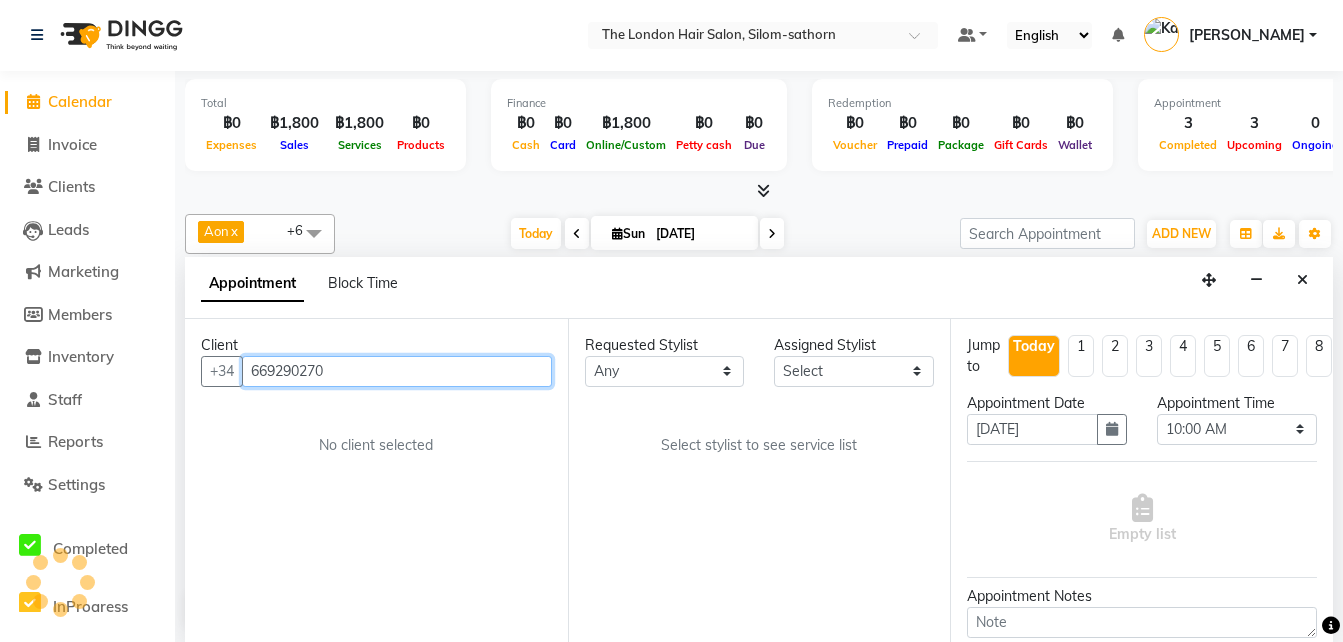 scroll, scrollTop: 265, scrollLeft: 0, axis: vertical 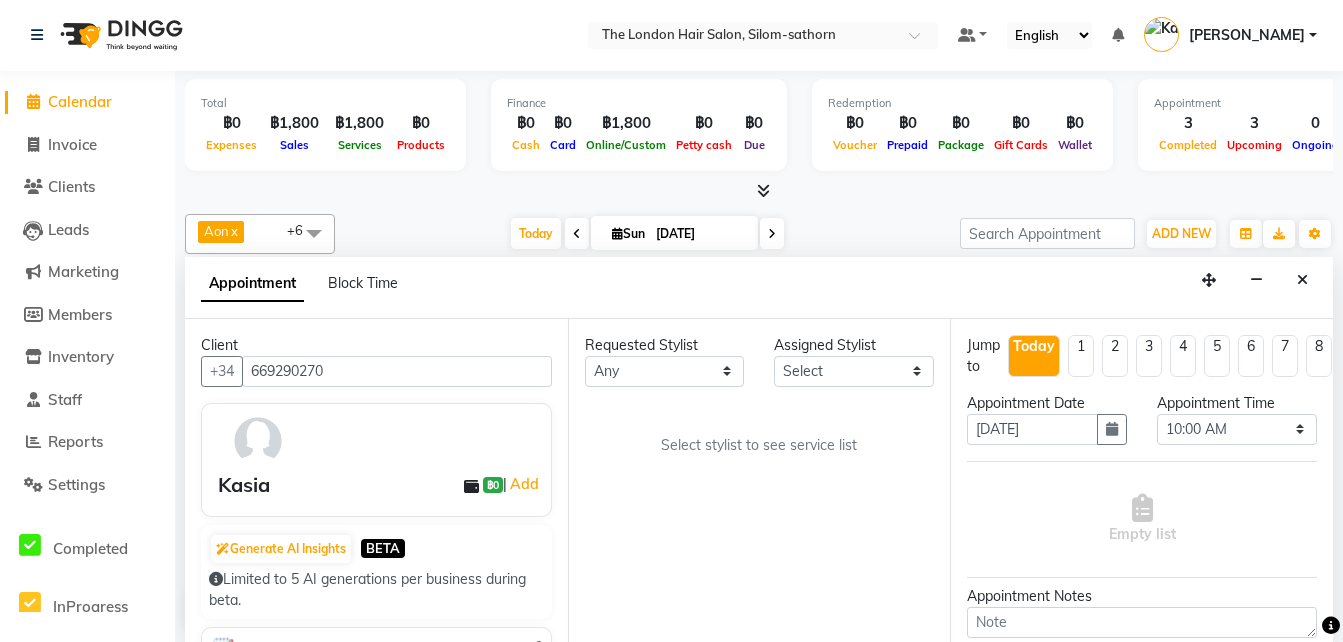 click on "Requested Stylist" at bounding box center [665, 345] 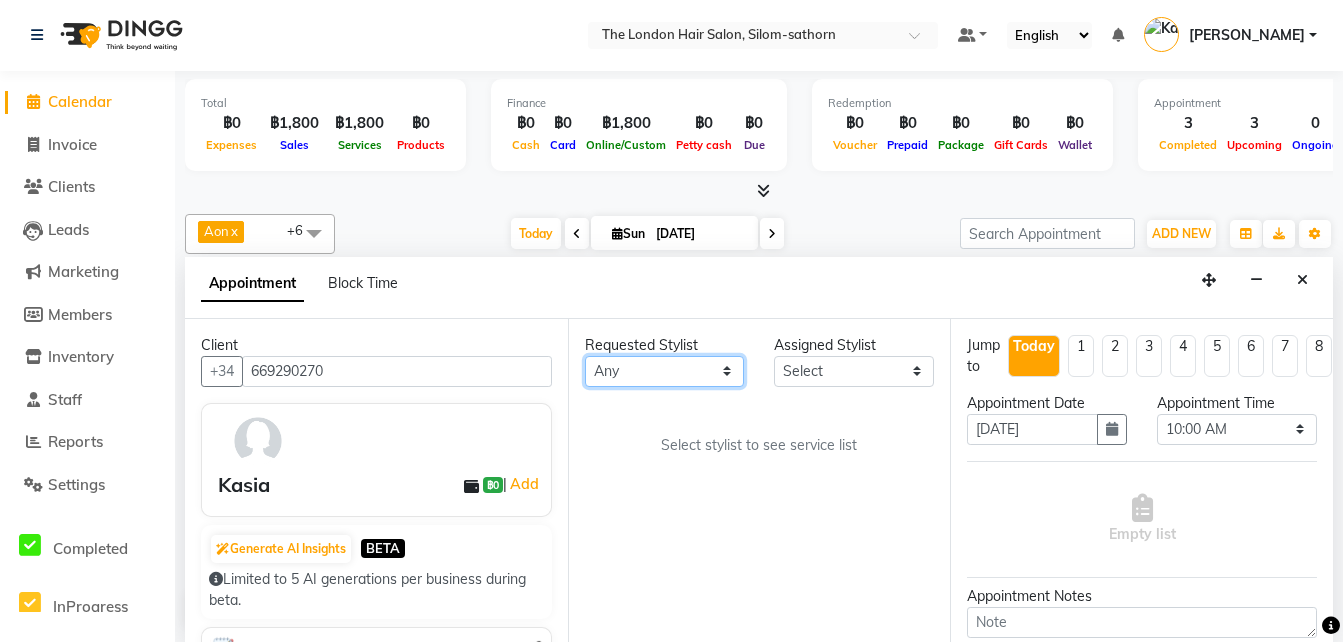 click on "Any Aon Apple   Boss [PERSON_NAME]  [PERSON_NAME]" at bounding box center [665, 371] 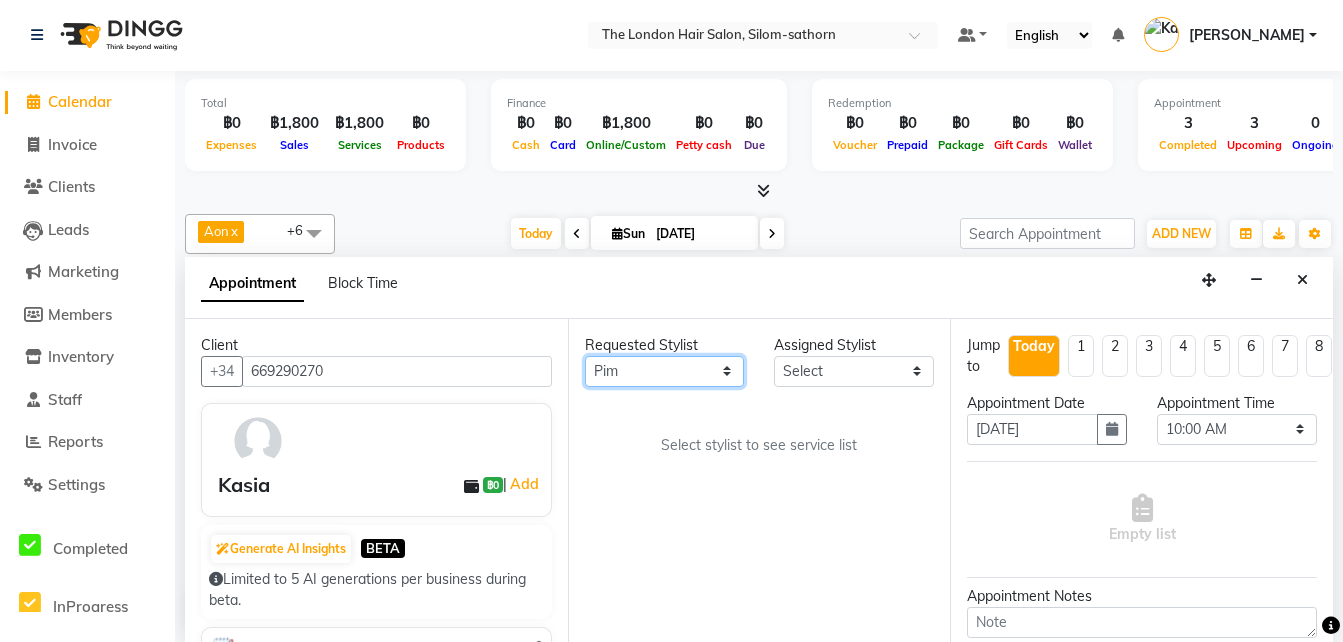 click on "Any Aon Apple   Boss [PERSON_NAME]  [PERSON_NAME]" at bounding box center (665, 371) 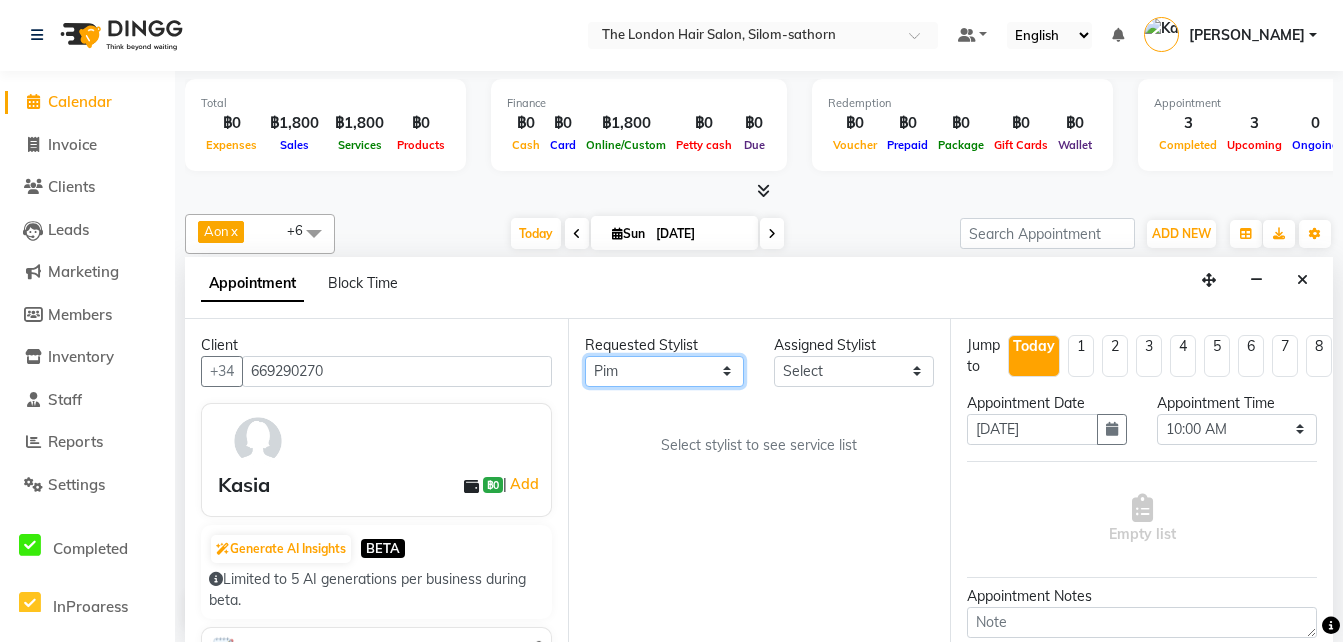 select on "65351" 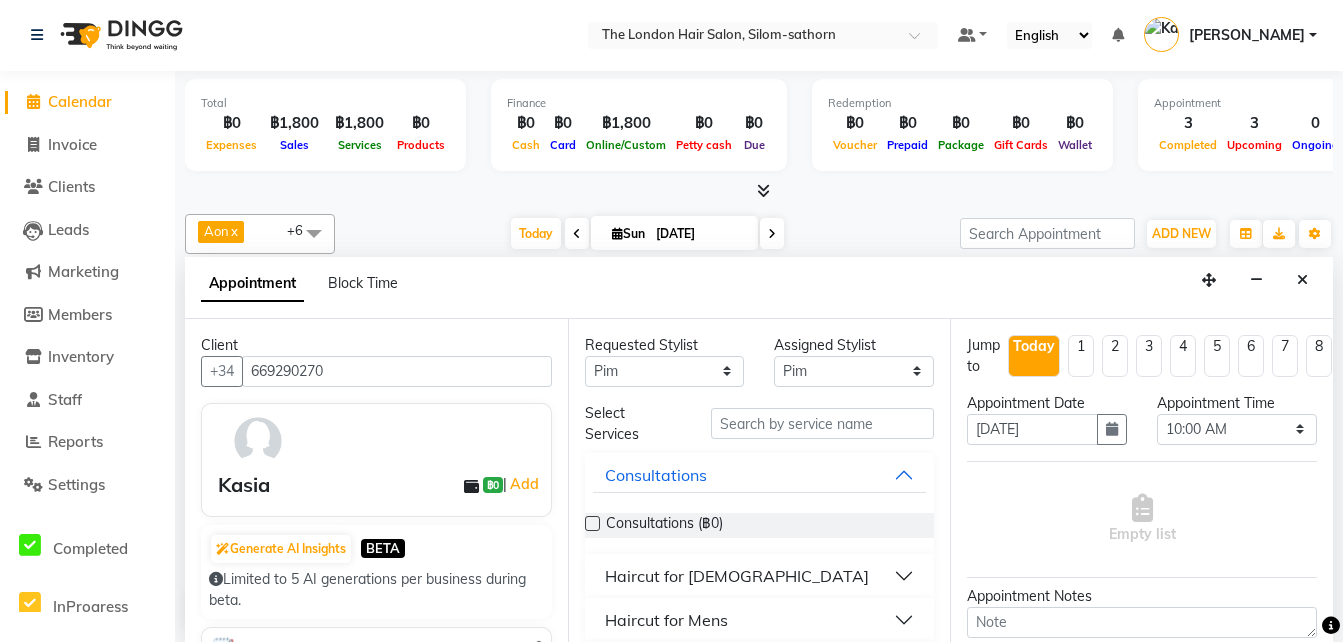 click on "Haircut for [DEMOGRAPHIC_DATA]" at bounding box center (737, 576) 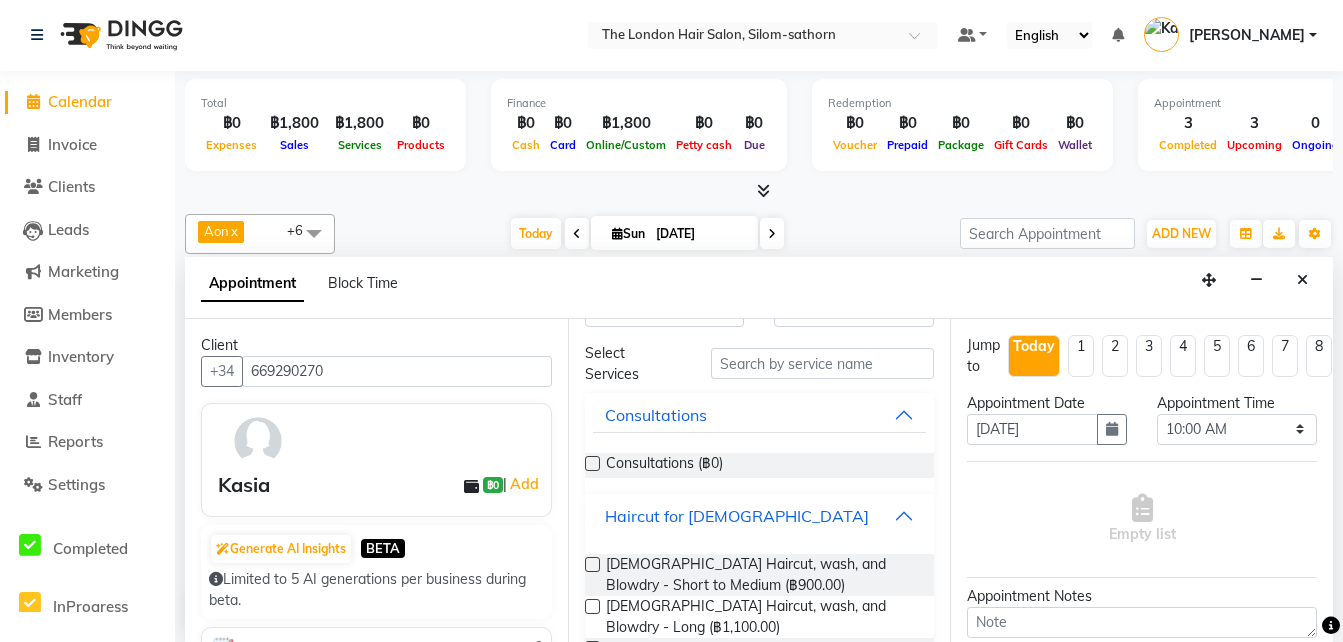 scroll, scrollTop: 61, scrollLeft: 0, axis: vertical 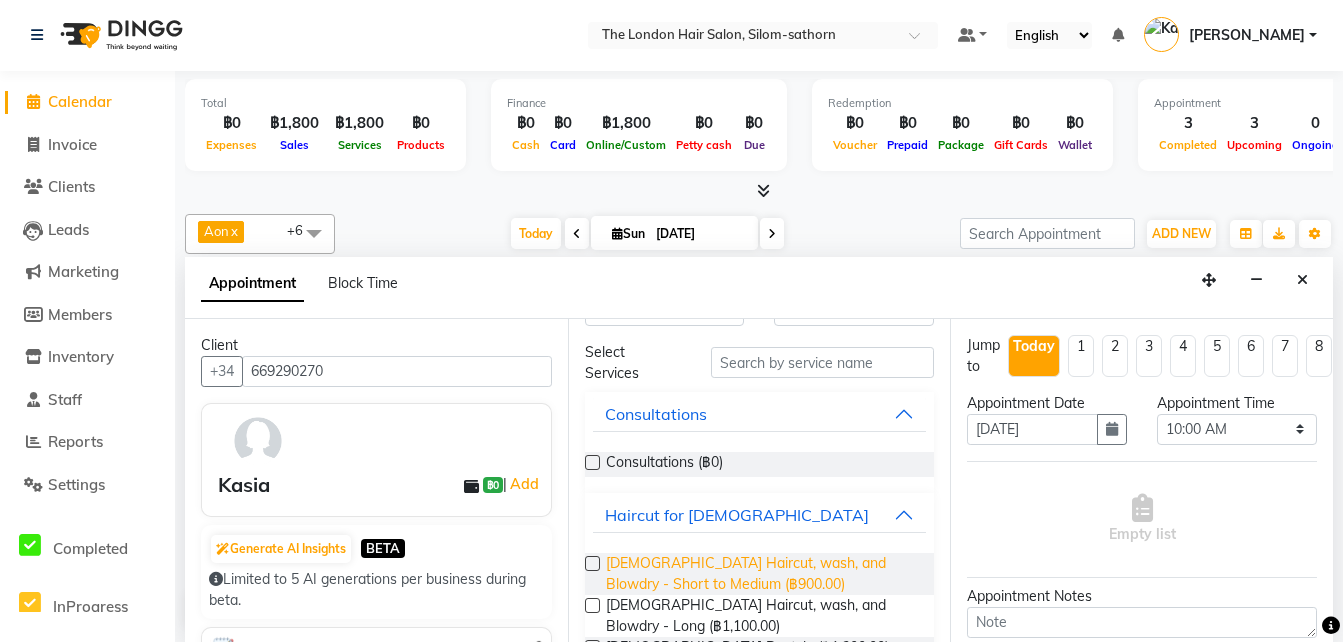 click on "[DEMOGRAPHIC_DATA] Haircut, wash, and Blowdry - Short to Medium (฿900.00)" at bounding box center (762, 574) 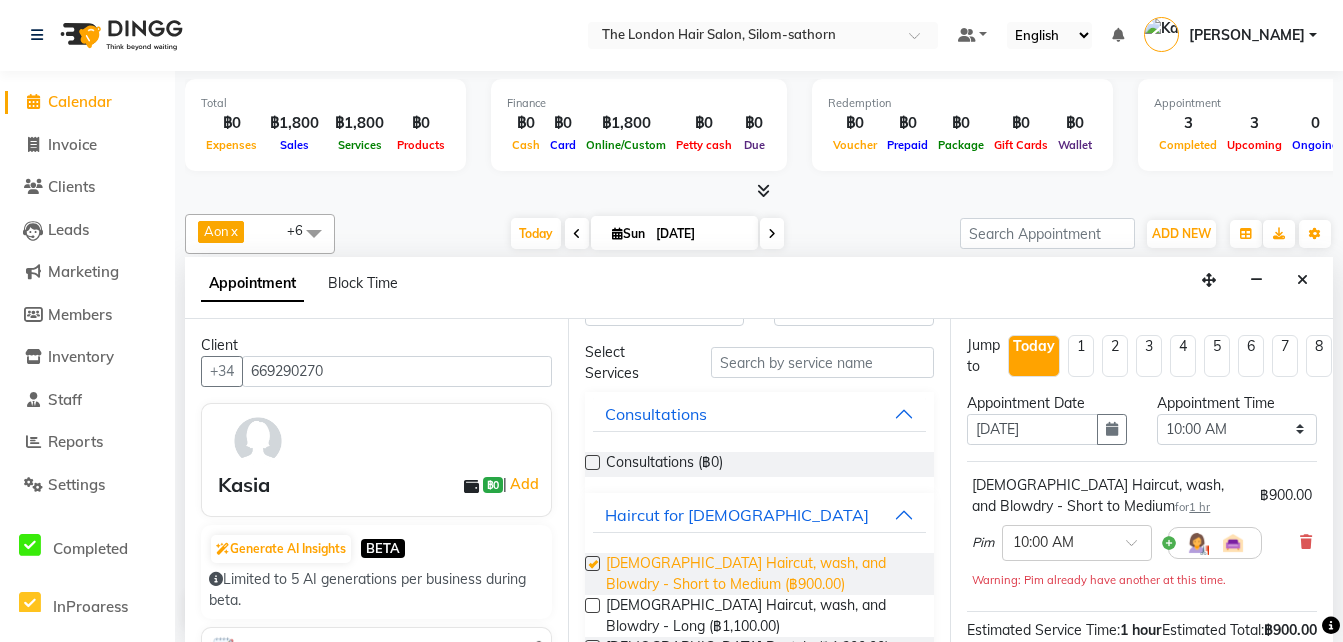 checkbox on "false" 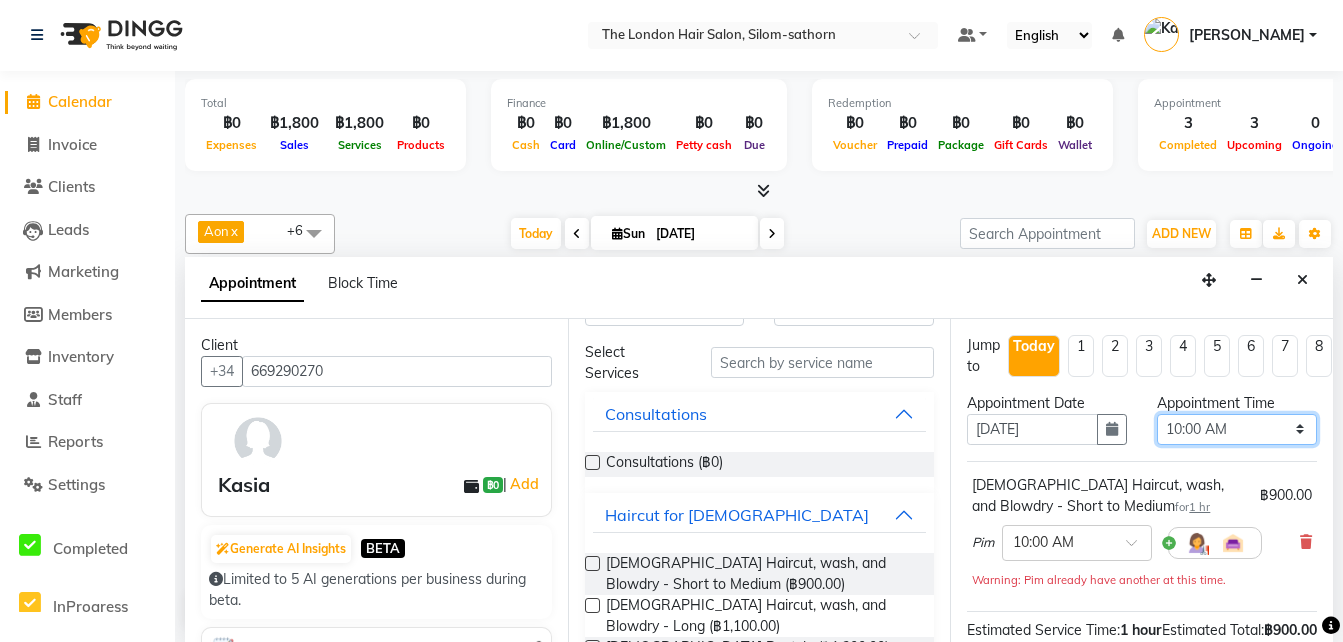 click on "Select 10:00 AM 10:05 AM 10:10 AM 10:15 AM 10:20 AM 10:25 AM 10:30 AM 10:35 AM 10:40 AM 10:45 AM 10:50 AM 10:55 AM 11:00 AM 11:05 AM 11:10 AM 11:15 AM 11:20 AM 11:25 AM 11:30 AM 11:35 AM 11:40 AM 11:45 AM 11:50 AM 11:55 AM 12:00 PM 12:05 PM 12:10 PM 12:15 PM 12:20 PM 12:25 PM 12:30 PM 12:35 PM 12:40 PM 12:45 PM 12:50 PM 12:55 PM 01:00 PM 01:05 PM 01:10 PM 01:15 PM 01:20 PM 01:25 PM 01:30 PM 01:35 PM 01:40 PM 01:45 PM 01:50 PM 01:55 PM 02:00 PM 02:05 PM 02:10 PM 02:15 PM 02:20 PM 02:25 PM 02:30 PM 02:35 PM 02:40 PM 02:45 PM 02:50 PM 02:55 PM 03:00 PM 03:05 PM 03:10 PM 03:15 PM 03:20 PM 03:25 PM 03:30 PM 03:35 PM 03:40 PM 03:45 PM 03:50 PM 03:55 PM 04:00 PM 04:05 PM 04:10 PM 04:15 PM 04:20 PM 04:25 PM 04:30 PM 04:35 PM 04:40 PM 04:45 PM 04:50 PM 04:55 PM 05:00 PM 05:05 PM 05:10 PM 05:15 PM 05:20 PM 05:25 PM 05:30 PM 05:35 PM 05:40 PM 05:45 PM 05:50 PM 05:55 PM 06:00 PM 06:05 PM 06:10 PM 06:15 PM 06:20 PM 06:25 PM 06:30 PM 06:35 PM 06:40 PM 06:45 PM 06:50 PM 06:55 PM 07:00 PM 07:05 PM 07:10 PM 07:15 PM 07:20 PM" at bounding box center (1237, 429) 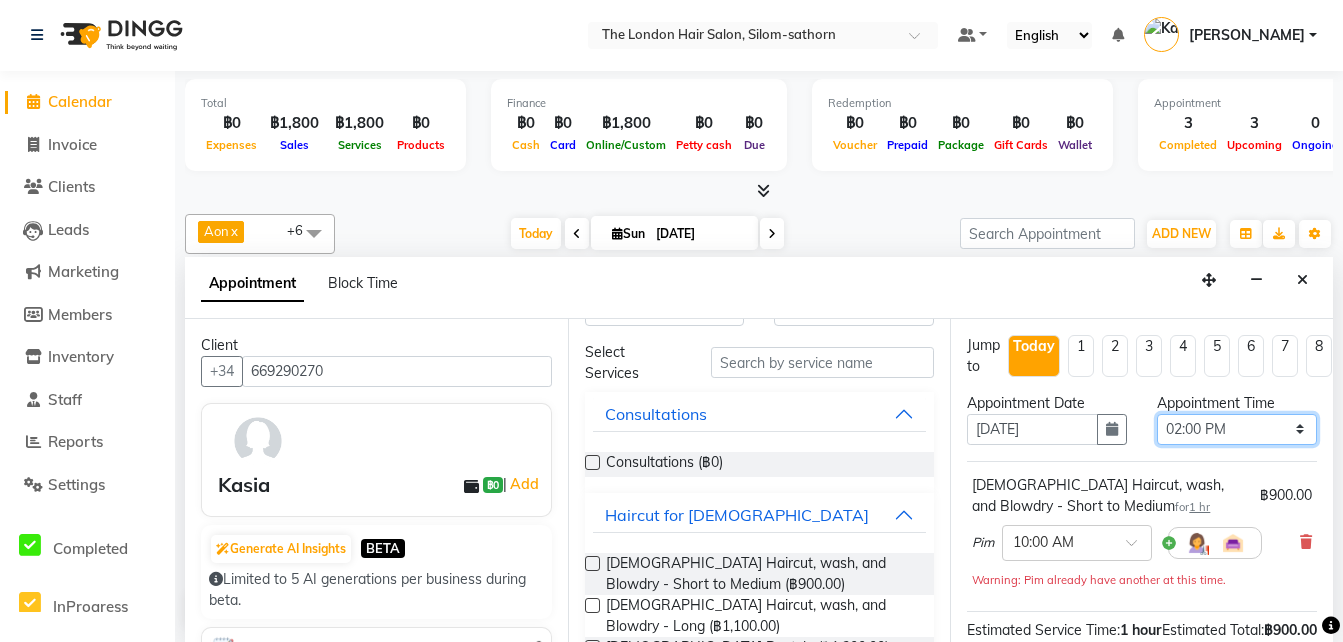 click on "Select 10:00 AM 10:05 AM 10:10 AM 10:15 AM 10:20 AM 10:25 AM 10:30 AM 10:35 AM 10:40 AM 10:45 AM 10:50 AM 10:55 AM 11:00 AM 11:05 AM 11:10 AM 11:15 AM 11:20 AM 11:25 AM 11:30 AM 11:35 AM 11:40 AM 11:45 AM 11:50 AM 11:55 AM 12:00 PM 12:05 PM 12:10 PM 12:15 PM 12:20 PM 12:25 PM 12:30 PM 12:35 PM 12:40 PM 12:45 PM 12:50 PM 12:55 PM 01:00 PM 01:05 PM 01:10 PM 01:15 PM 01:20 PM 01:25 PM 01:30 PM 01:35 PM 01:40 PM 01:45 PM 01:50 PM 01:55 PM 02:00 PM 02:05 PM 02:10 PM 02:15 PM 02:20 PM 02:25 PM 02:30 PM 02:35 PM 02:40 PM 02:45 PM 02:50 PM 02:55 PM 03:00 PM 03:05 PM 03:10 PM 03:15 PM 03:20 PM 03:25 PM 03:30 PM 03:35 PM 03:40 PM 03:45 PM 03:50 PM 03:55 PM 04:00 PM 04:05 PM 04:10 PM 04:15 PM 04:20 PM 04:25 PM 04:30 PM 04:35 PM 04:40 PM 04:45 PM 04:50 PM 04:55 PM 05:00 PM 05:05 PM 05:10 PM 05:15 PM 05:20 PM 05:25 PM 05:30 PM 05:35 PM 05:40 PM 05:45 PM 05:50 PM 05:55 PM 06:00 PM 06:05 PM 06:10 PM 06:15 PM 06:20 PM 06:25 PM 06:30 PM 06:35 PM 06:40 PM 06:45 PM 06:50 PM 06:55 PM 07:00 PM 07:05 PM 07:10 PM 07:15 PM 07:20 PM" at bounding box center [1237, 429] 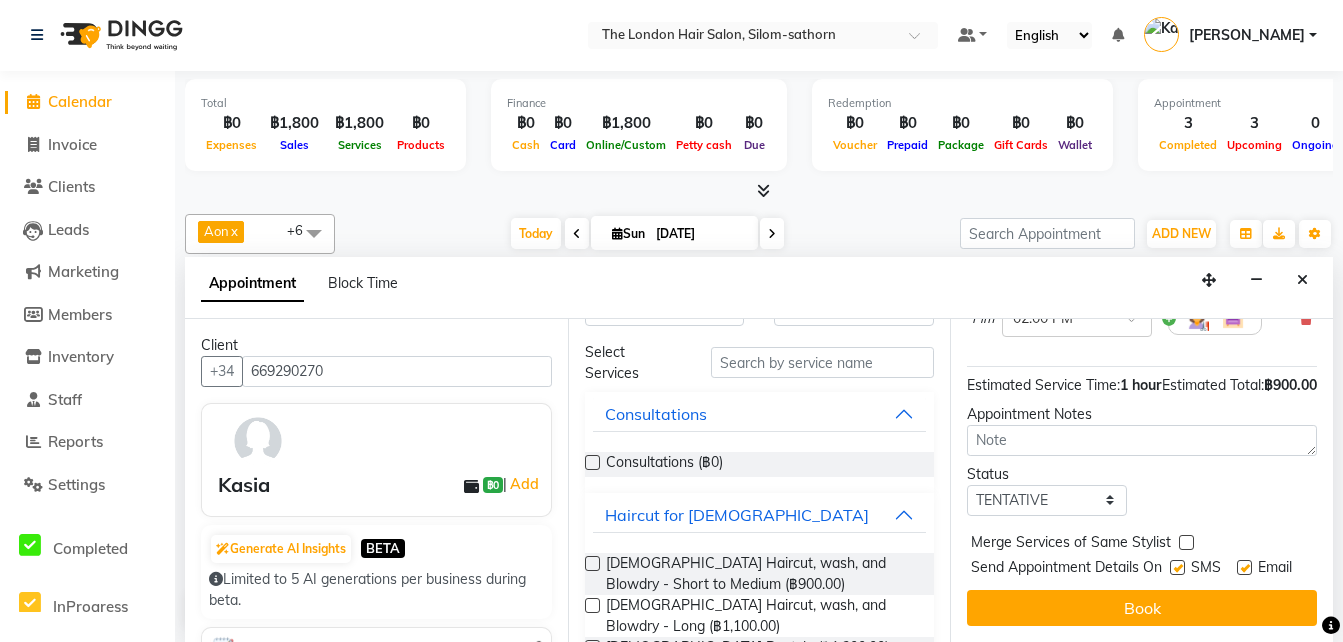 scroll, scrollTop: 277, scrollLeft: 0, axis: vertical 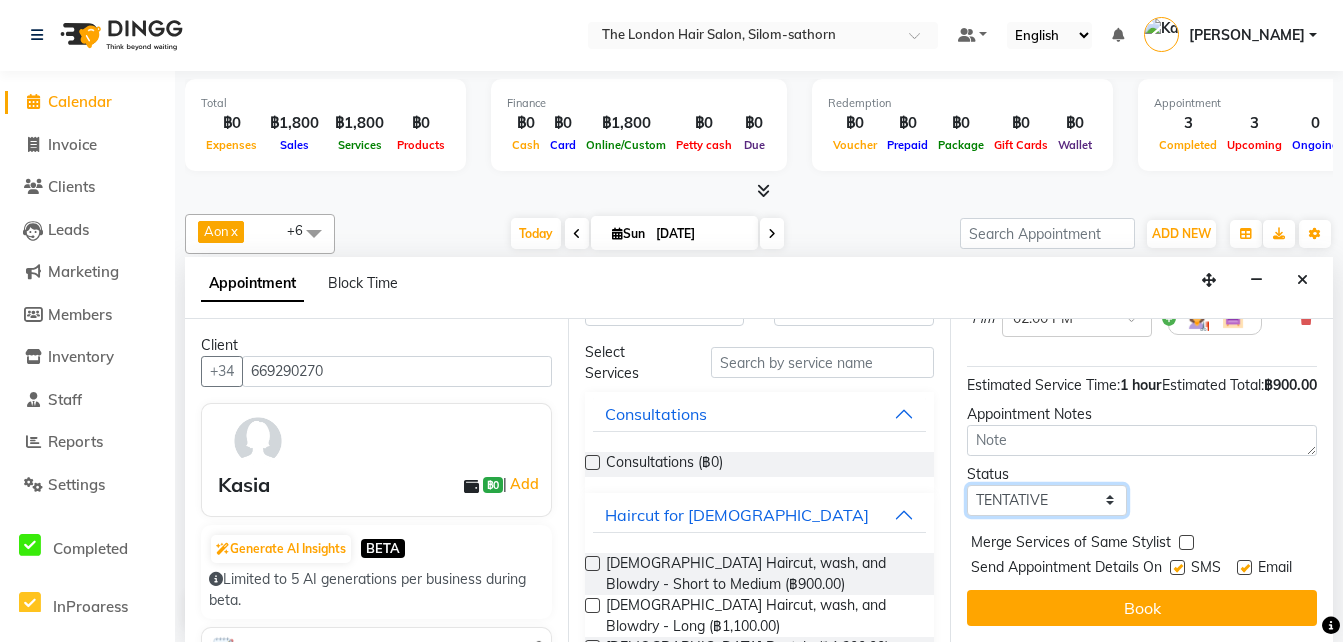 click on "Select TENTATIVE CONFIRM CHECK-IN UPCOMING" at bounding box center (1047, 500) 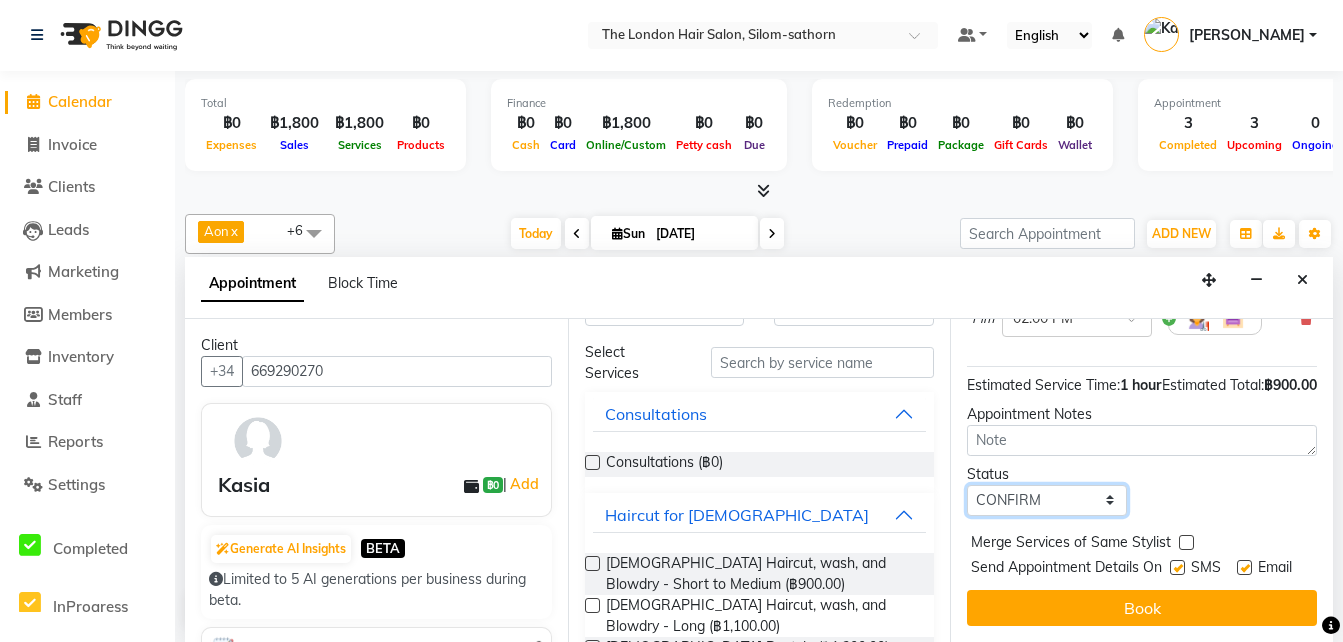 click on "Select TENTATIVE CONFIRM CHECK-IN UPCOMING" at bounding box center [1047, 500] 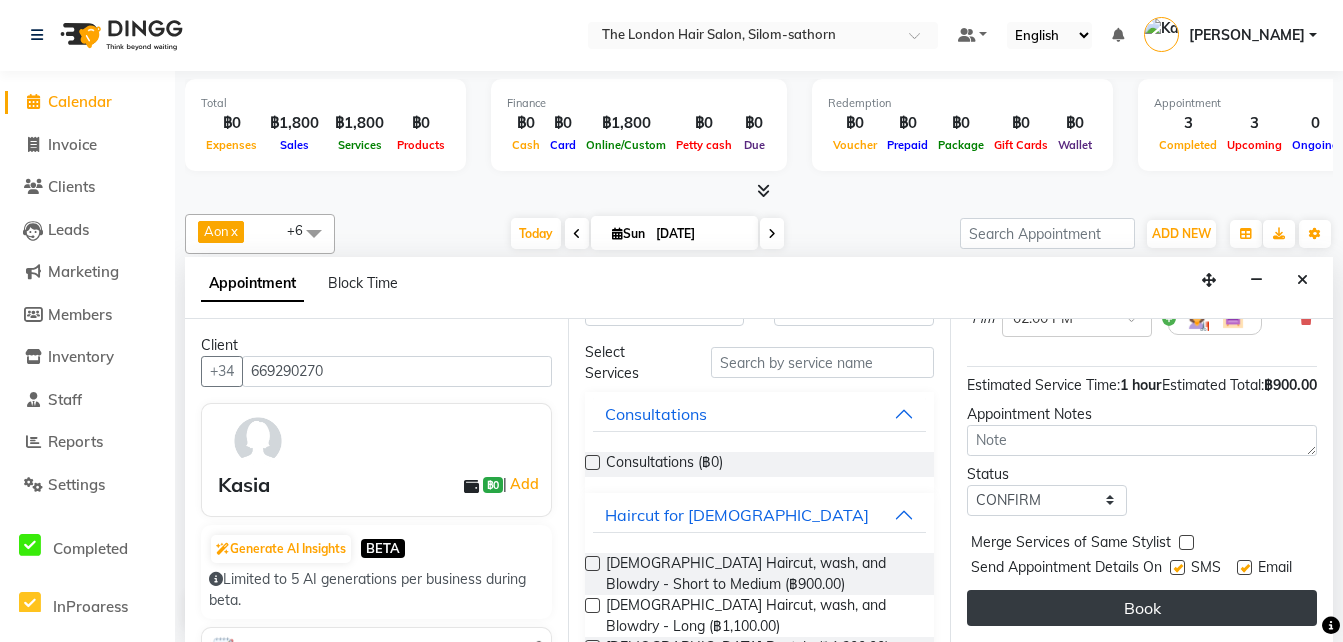 click on "Book" at bounding box center [1142, 608] 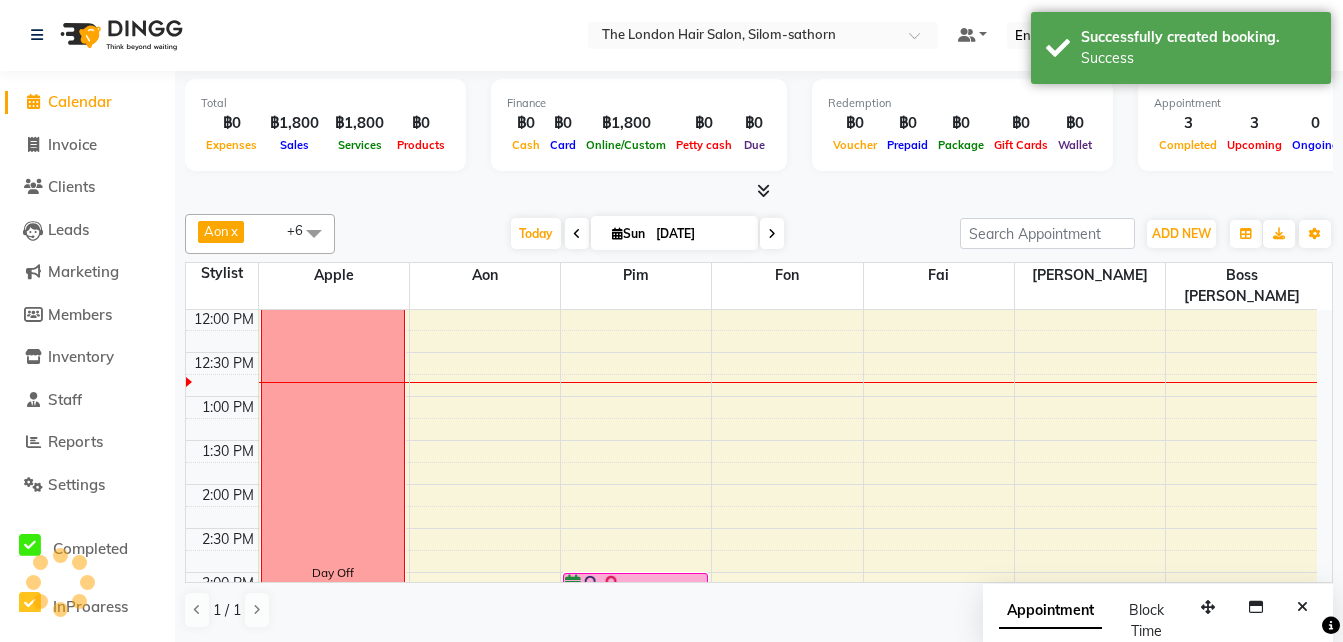 scroll, scrollTop: 0, scrollLeft: 0, axis: both 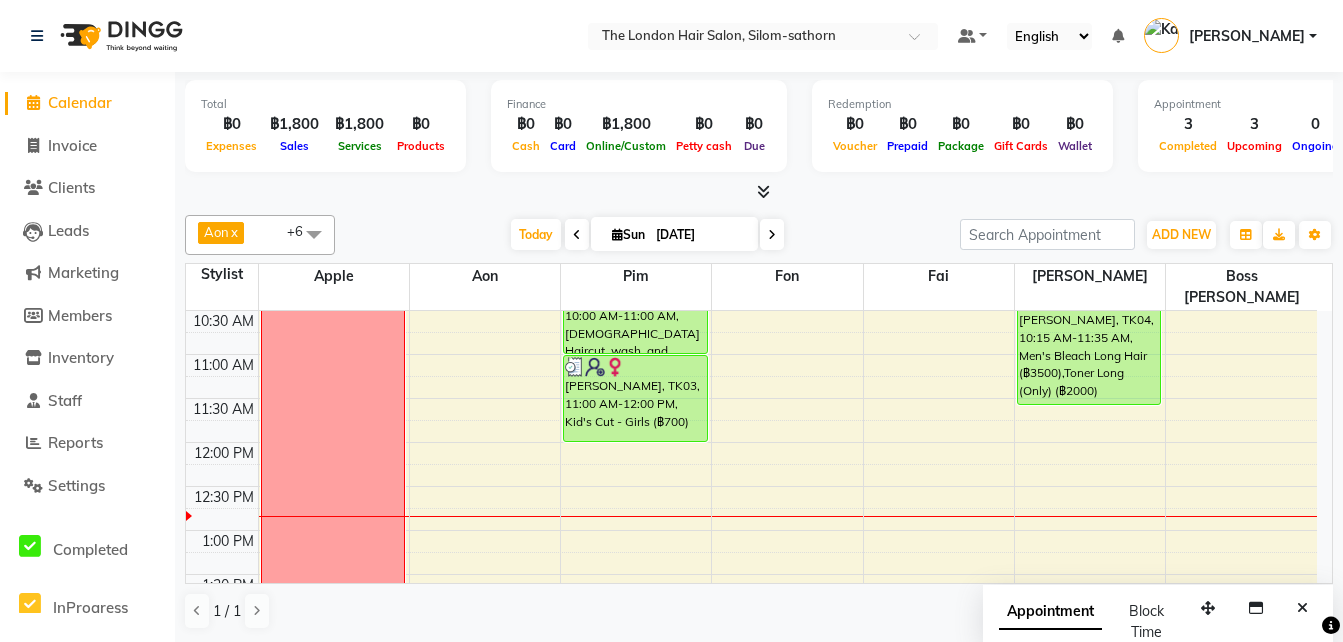 click on "Calendar" 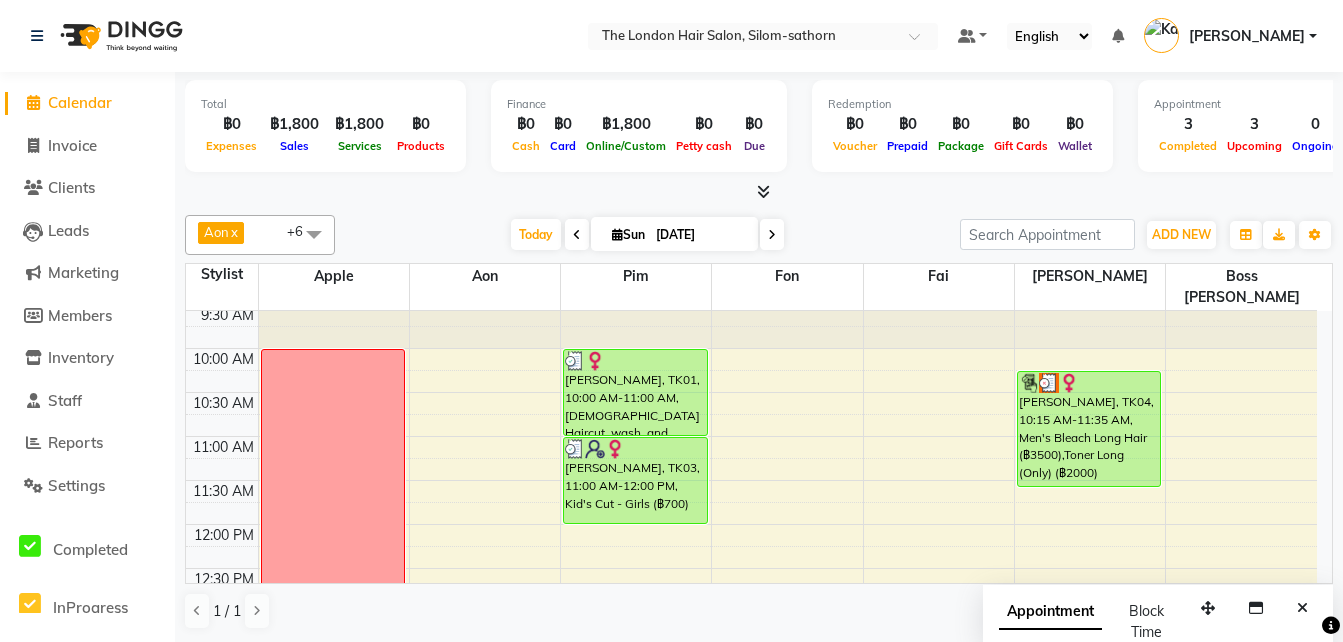 scroll, scrollTop: 0, scrollLeft: 0, axis: both 